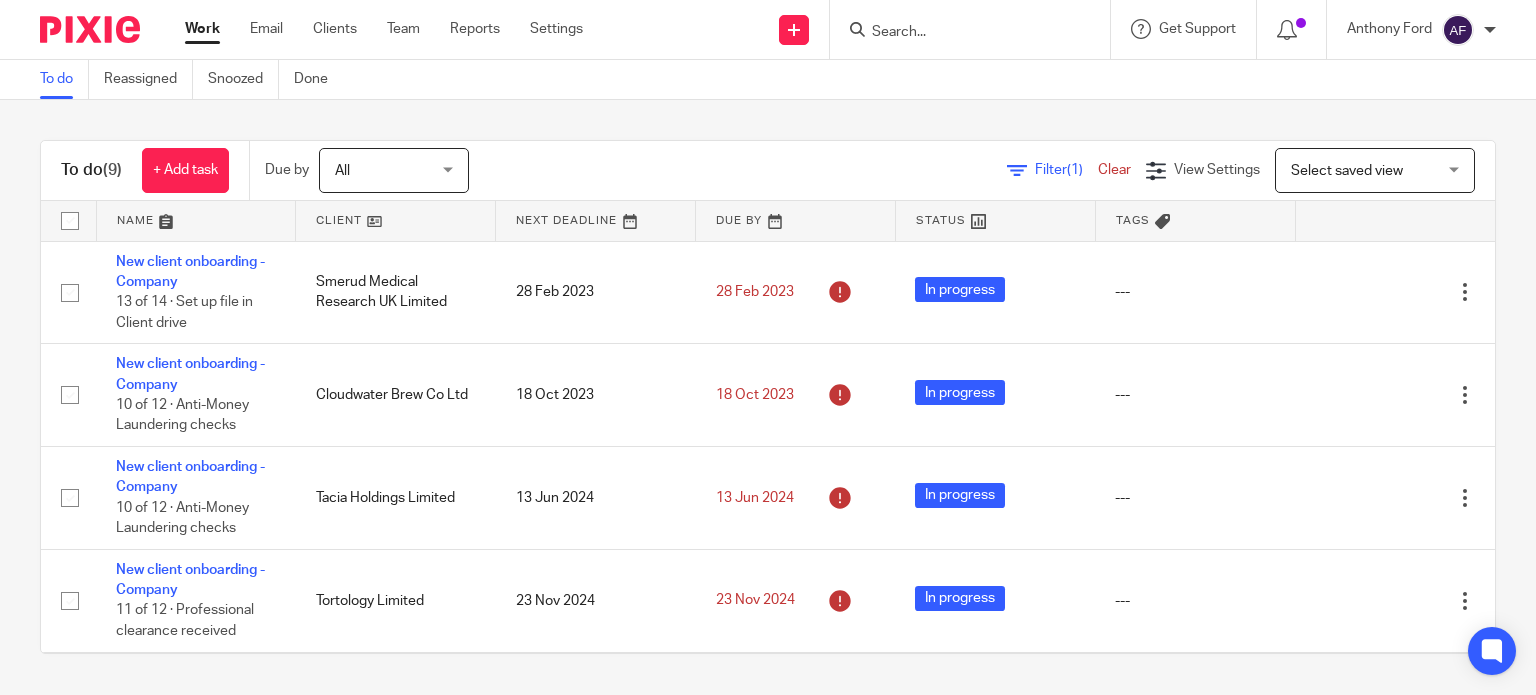 scroll, scrollTop: 0, scrollLeft: 0, axis: both 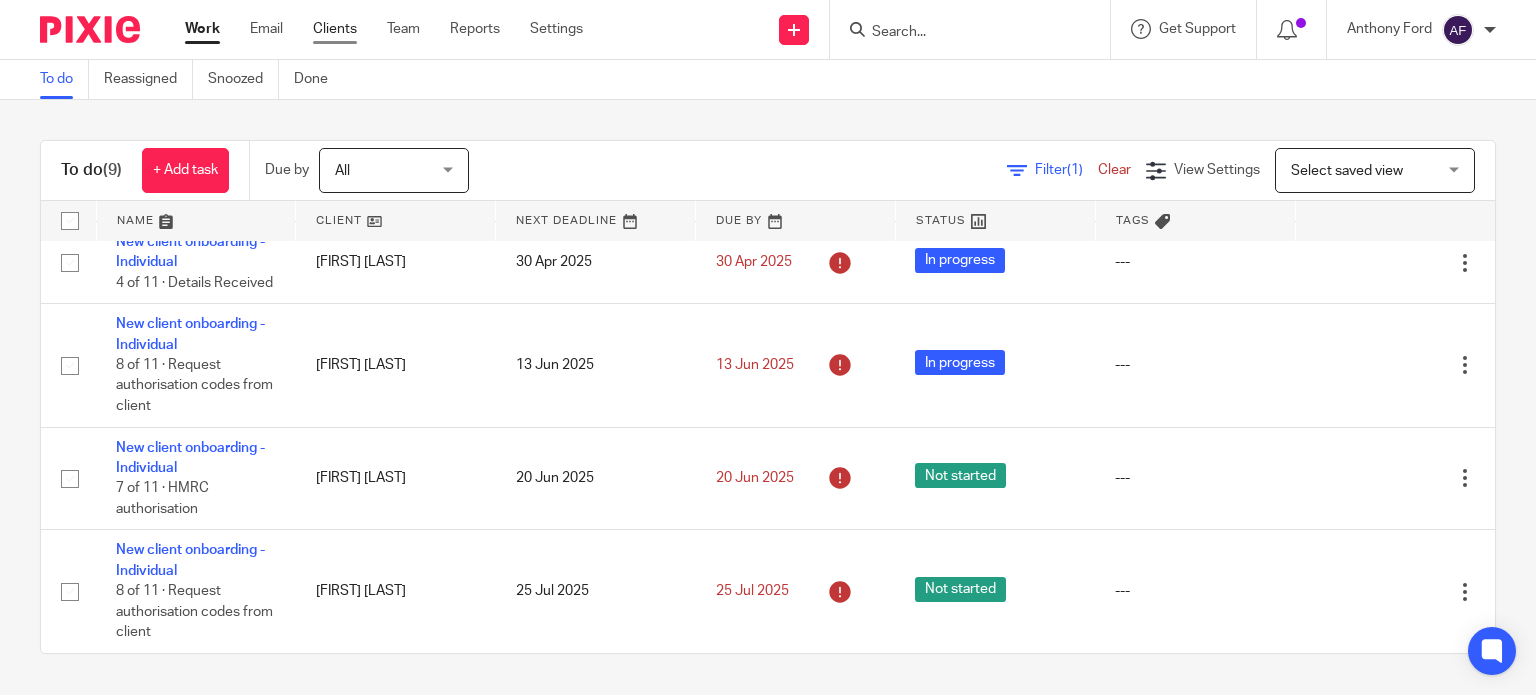 click on "Clients" at bounding box center [335, 29] 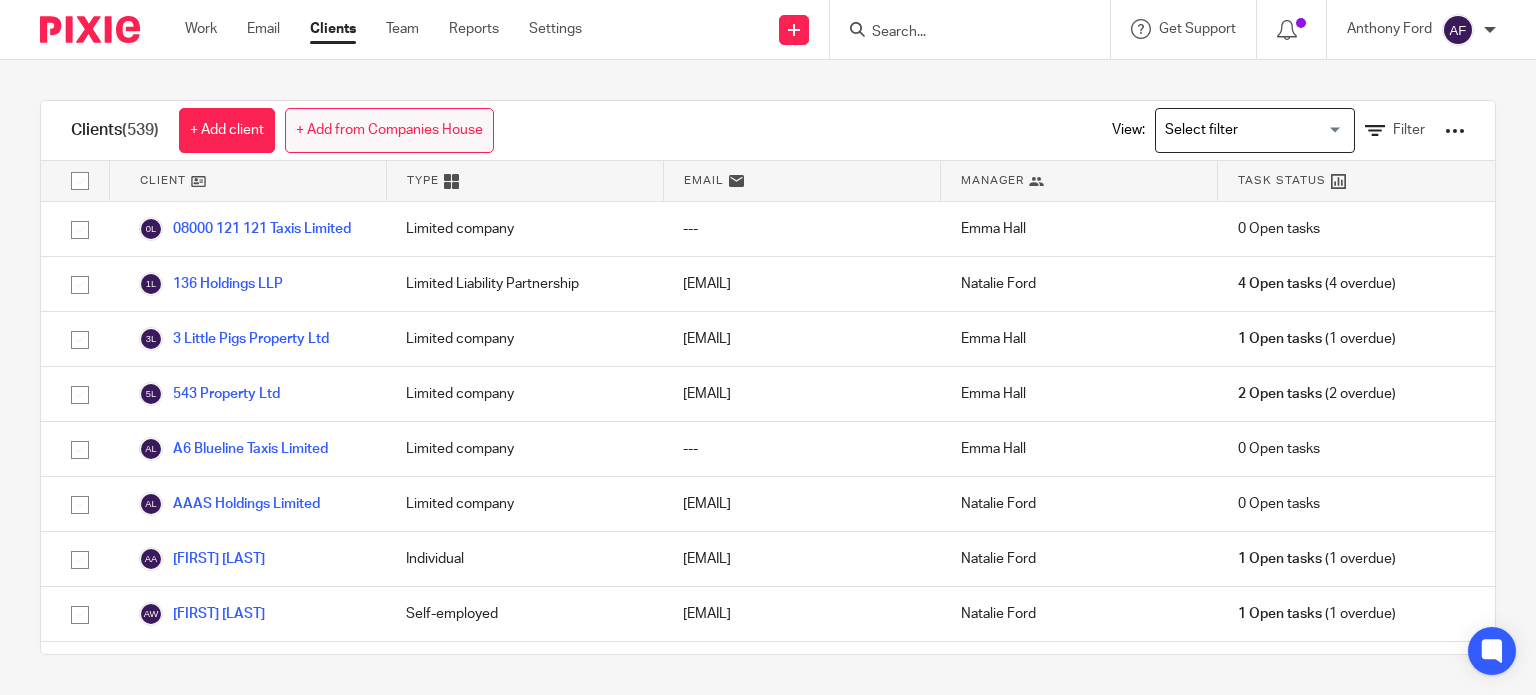 drag, startPoint x: 0, startPoint y: 0, endPoint x: 357, endPoint y: 119, distance: 376.31104 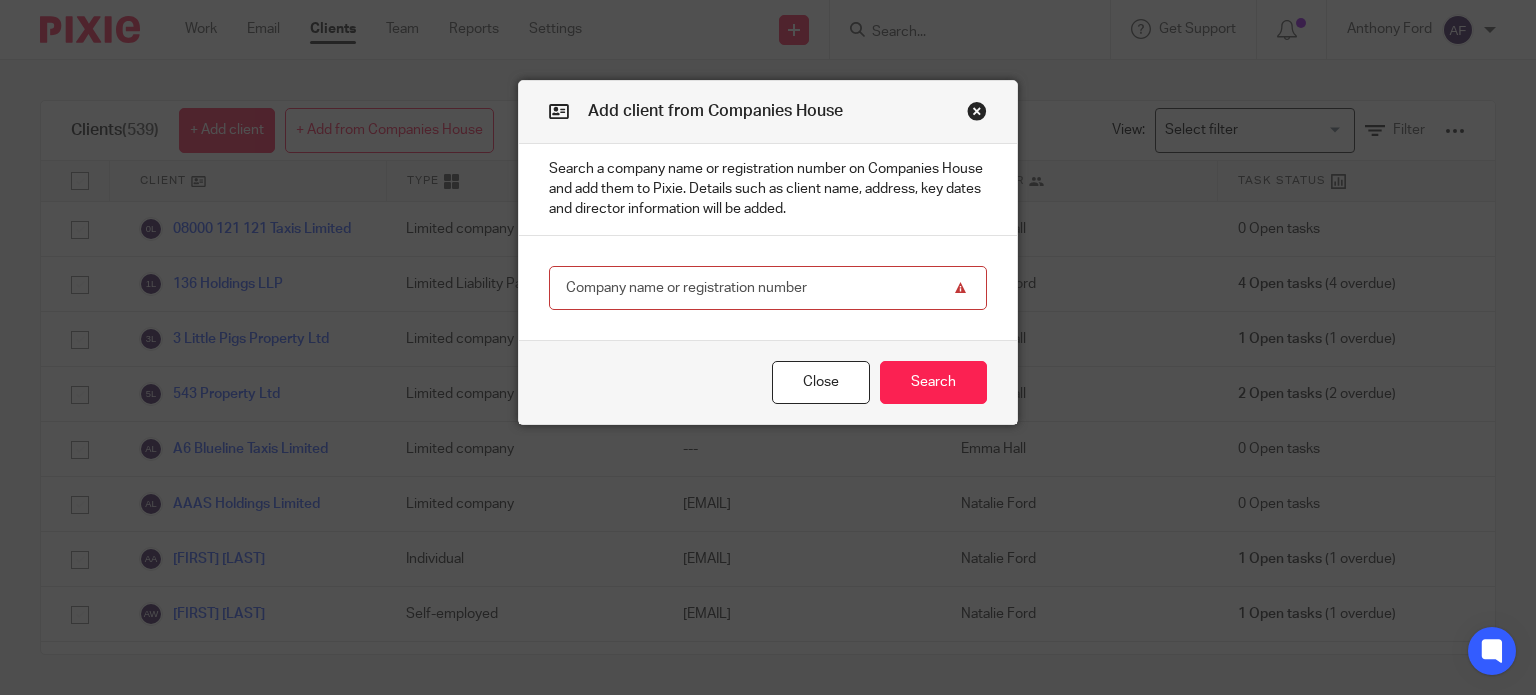 paste on "16632998" 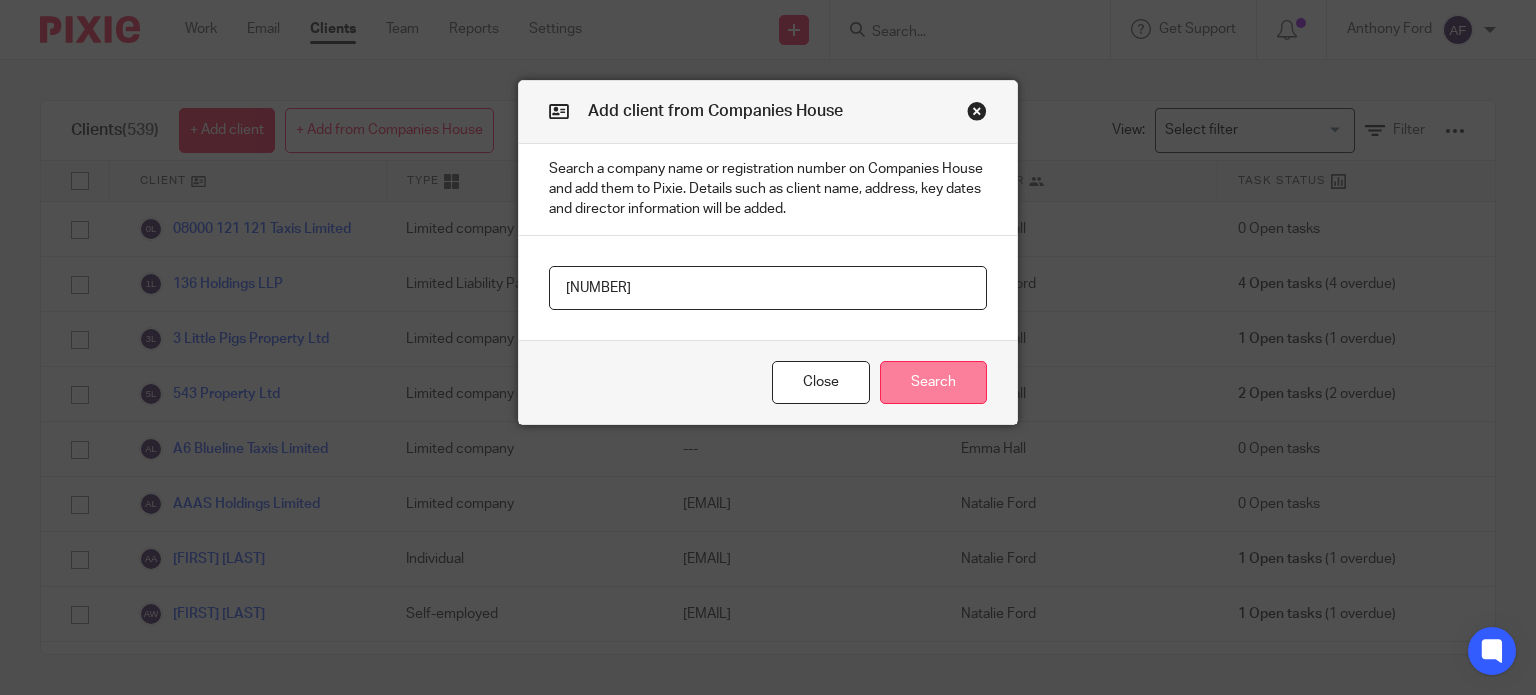 type on "16632998" 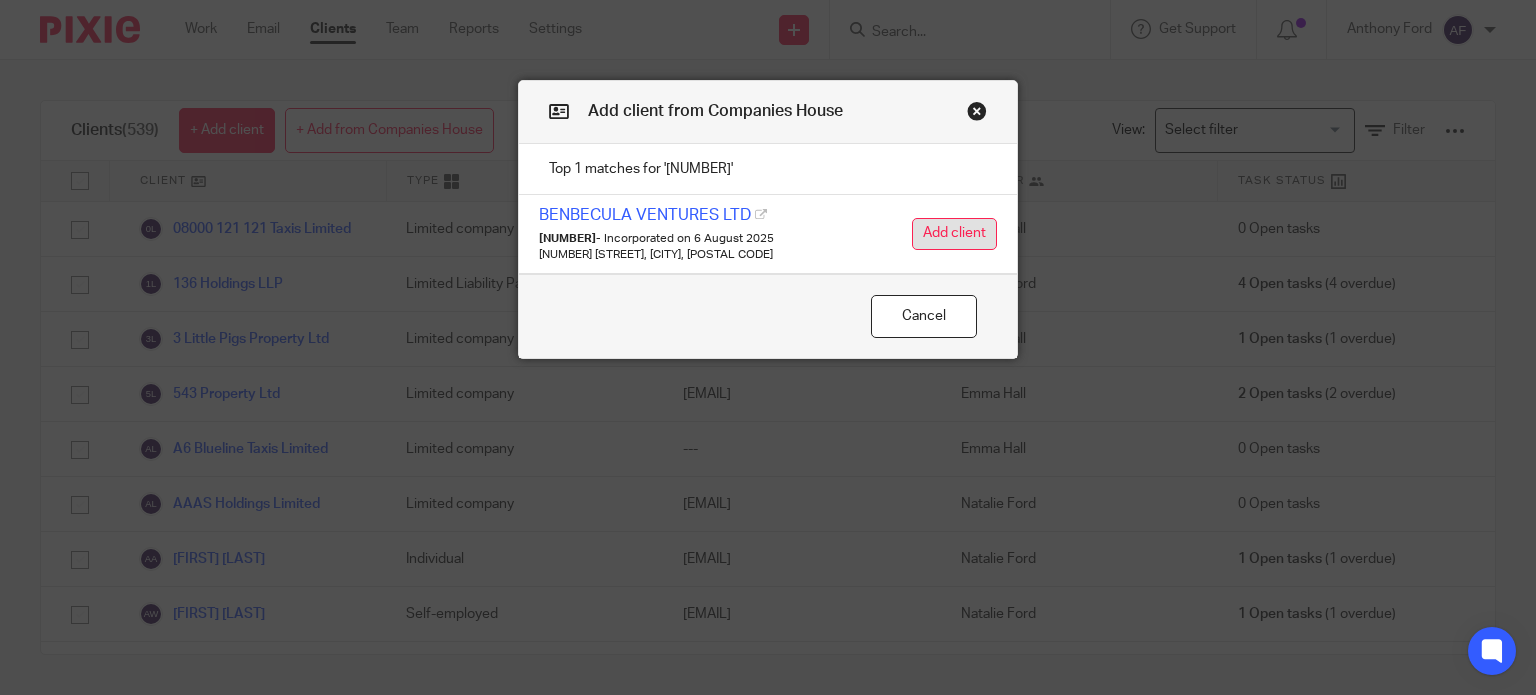 click on "Add client" at bounding box center [954, 234] 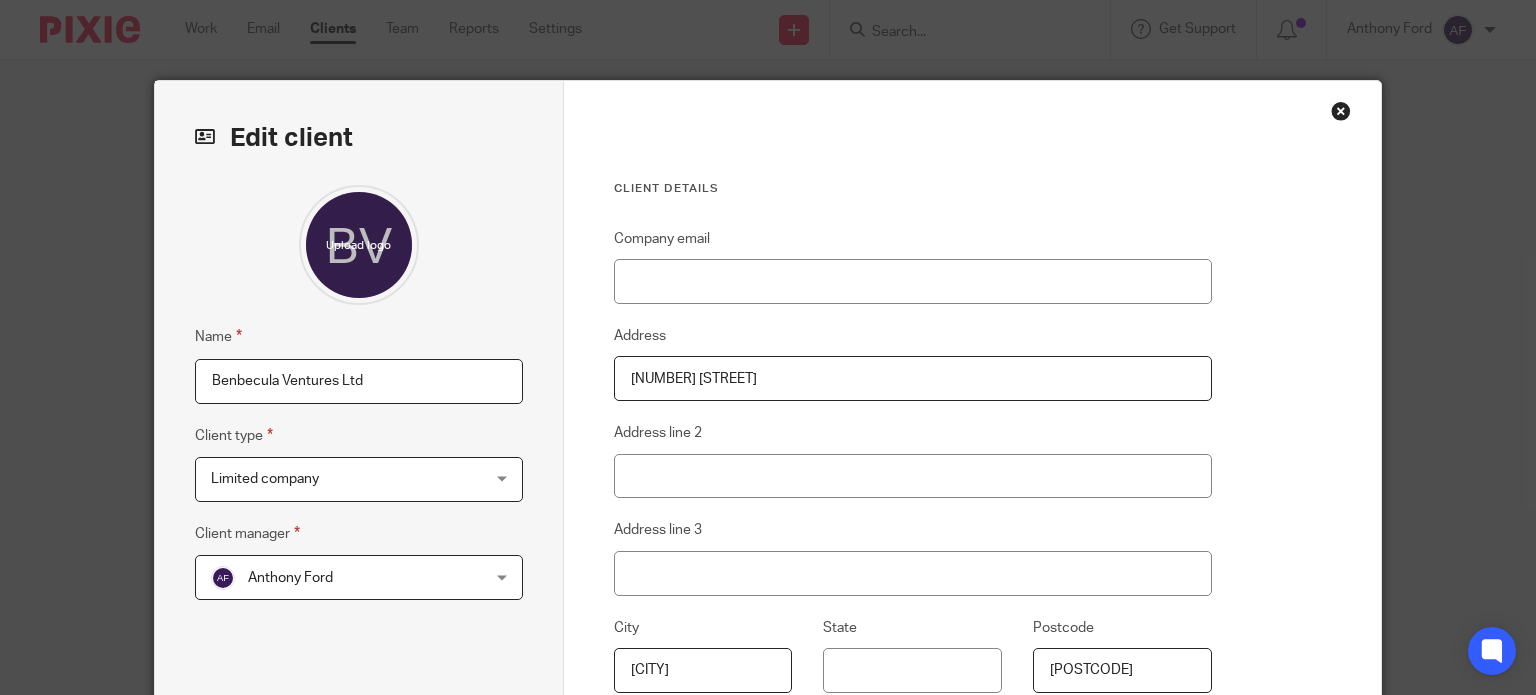 scroll, scrollTop: 0, scrollLeft: 0, axis: both 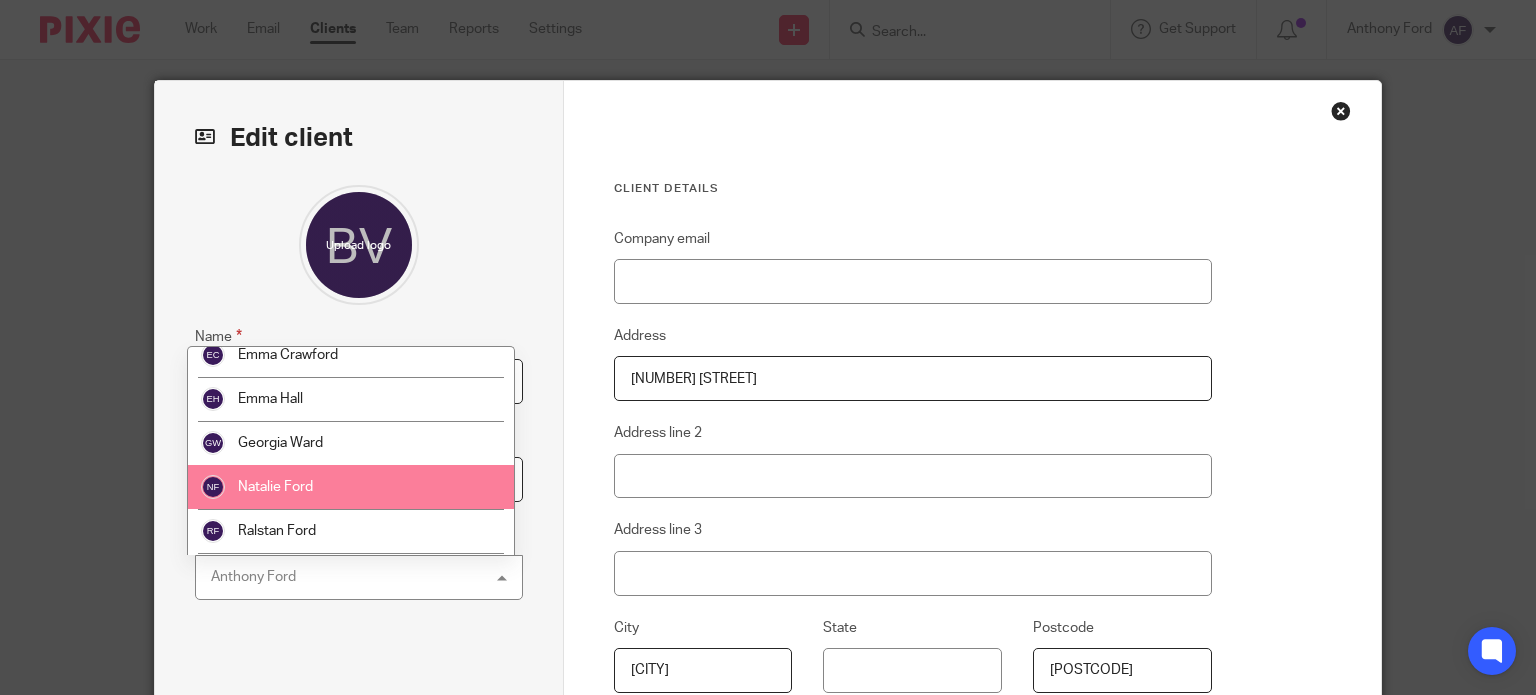 click on "Natalie Ford" at bounding box center [351, 487] 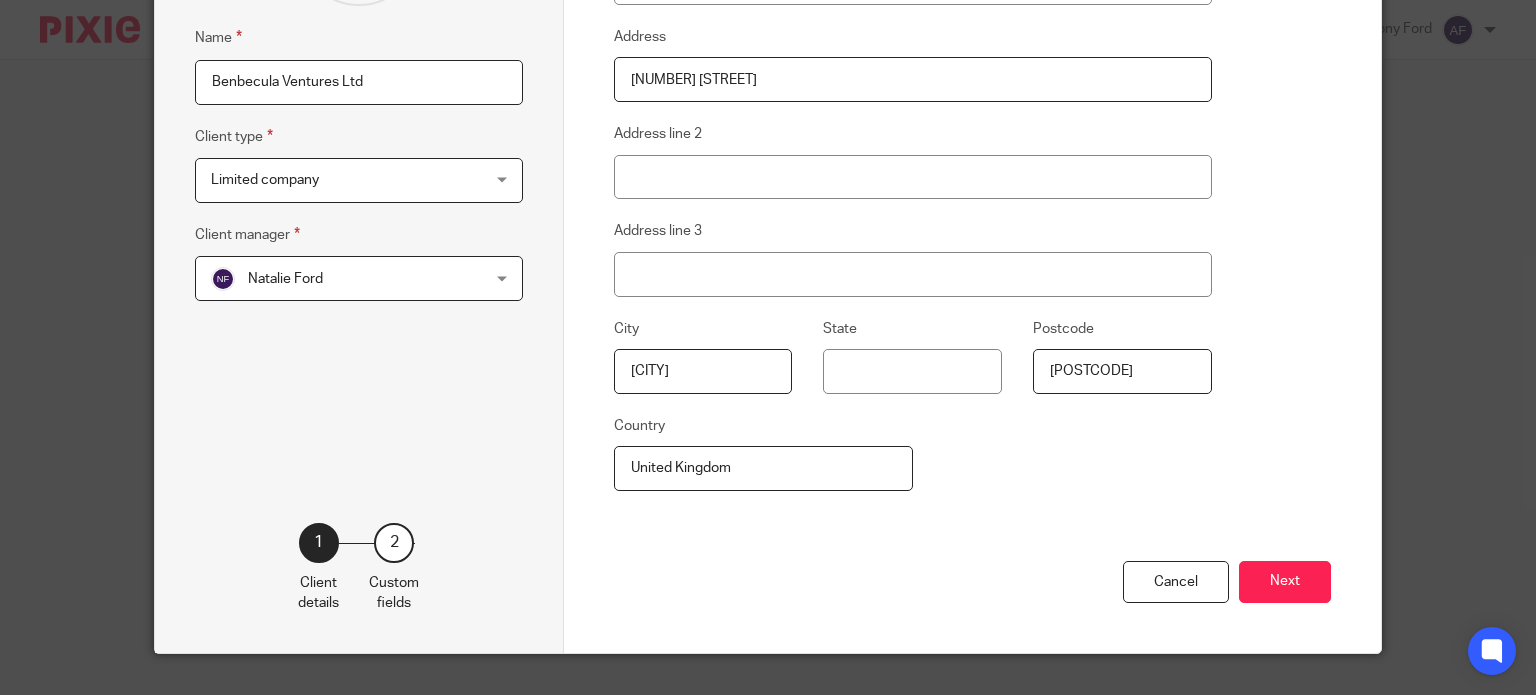 scroll, scrollTop: 312, scrollLeft: 0, axis: vertical 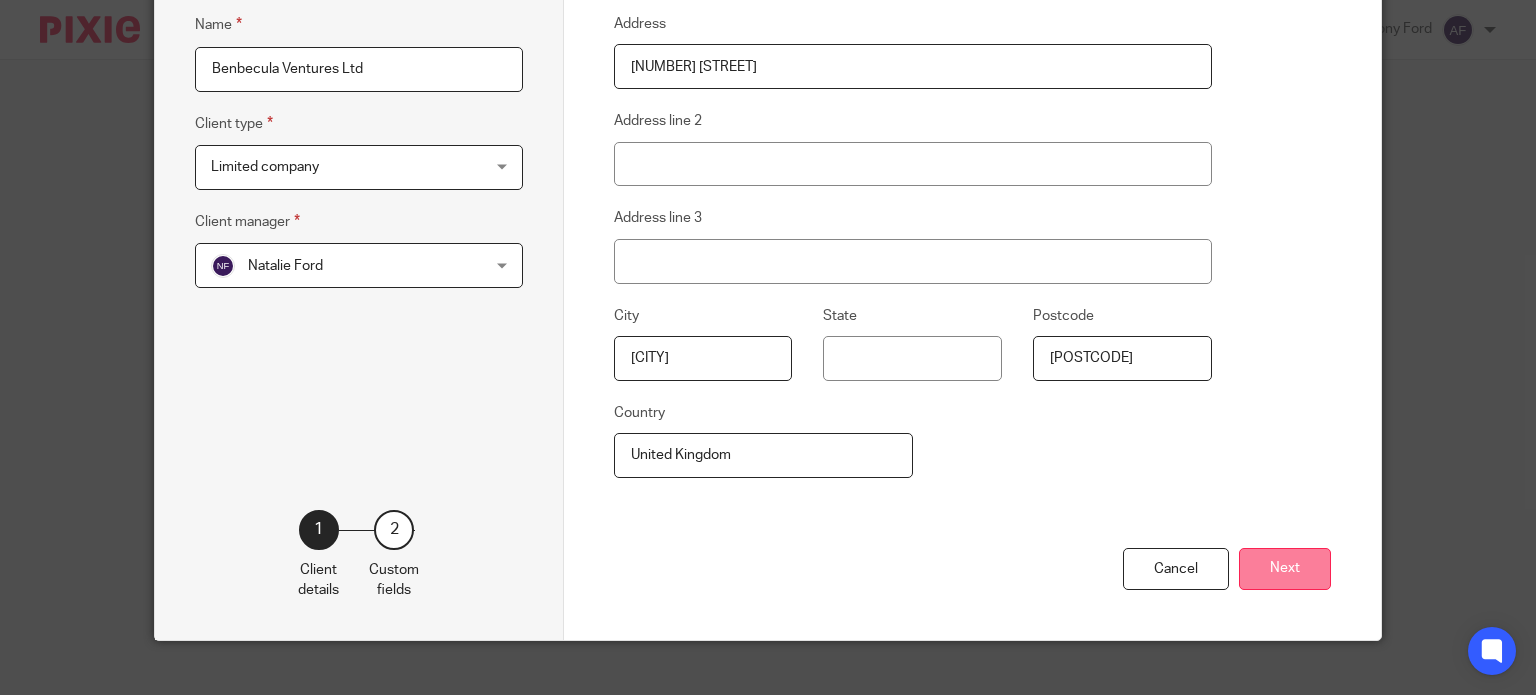 click on "Next" at bounding box center (1285, 569) 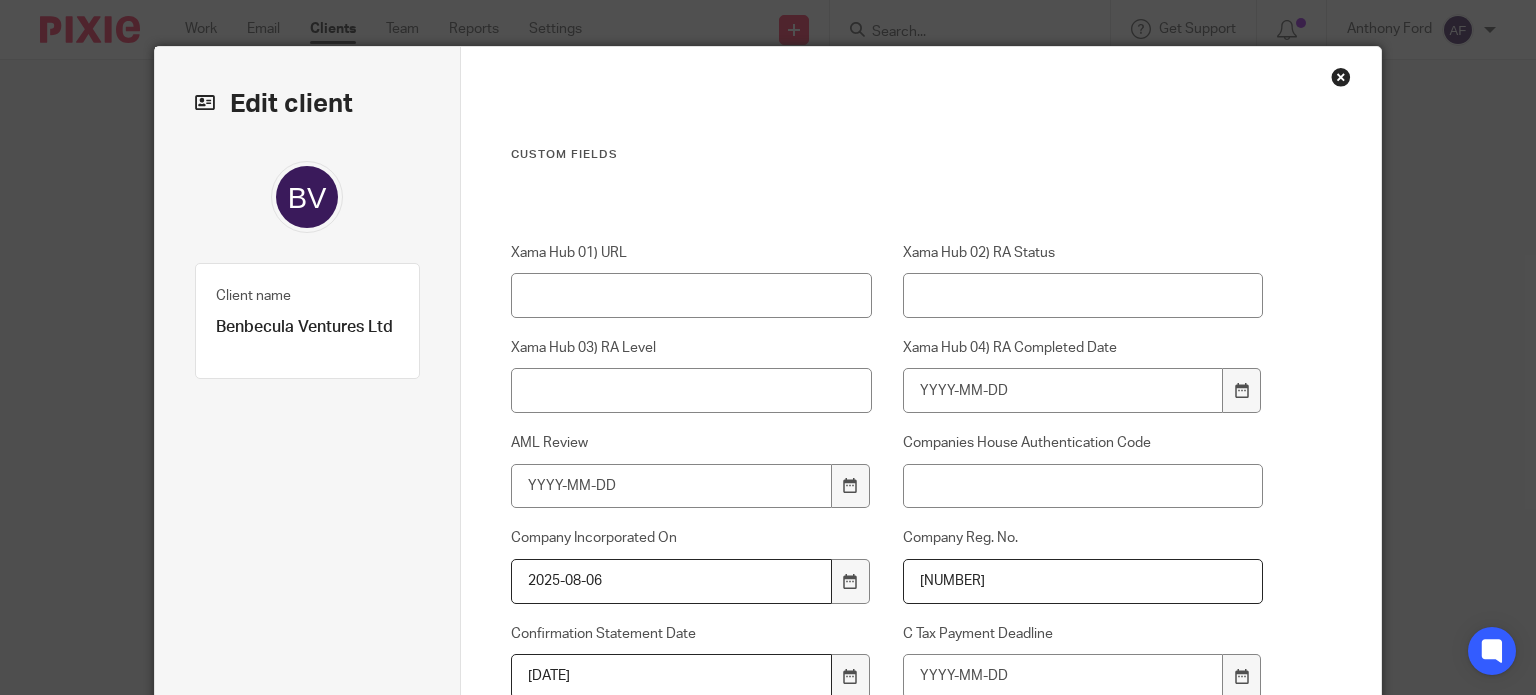 scroll, scrollTop: 32, scrollLeft: 0, axis: vertical 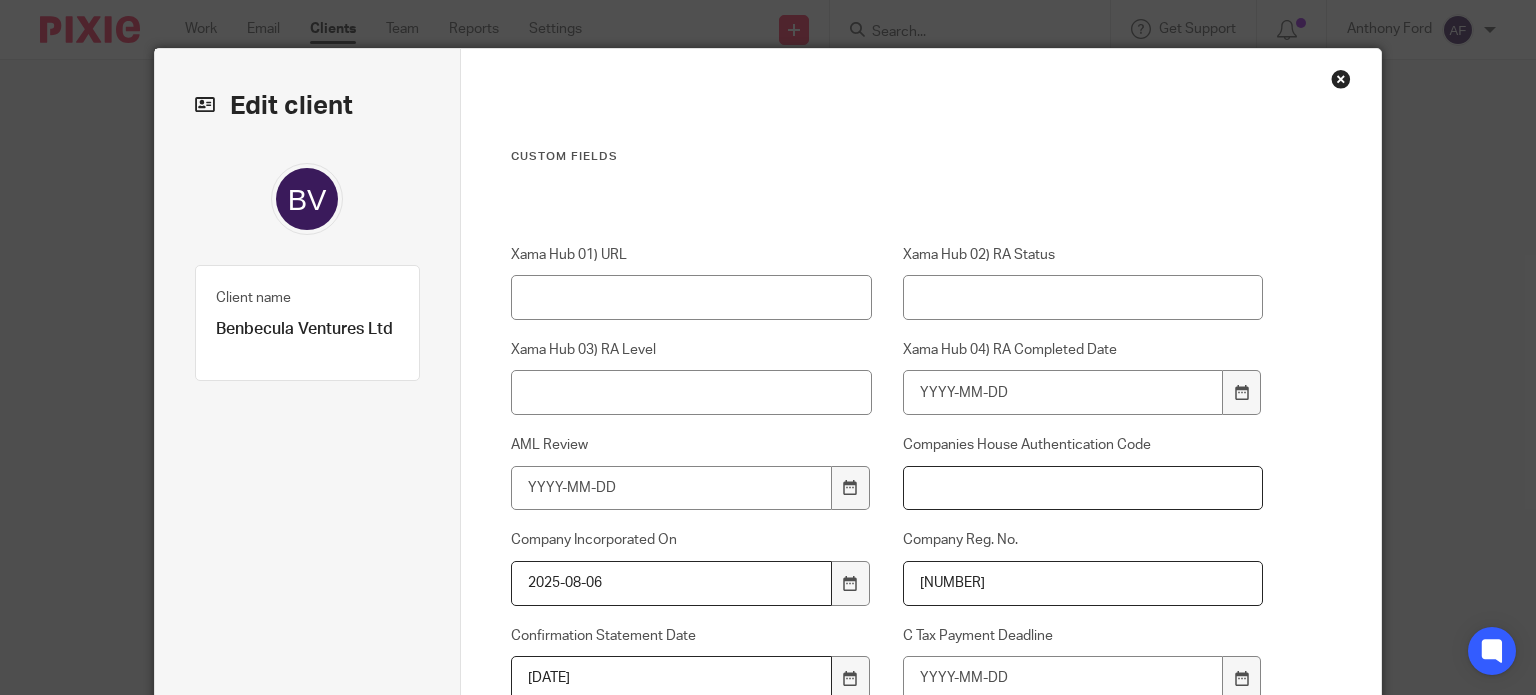 click on "Companies House Authentication Code" at bounding box center [1083, 488] 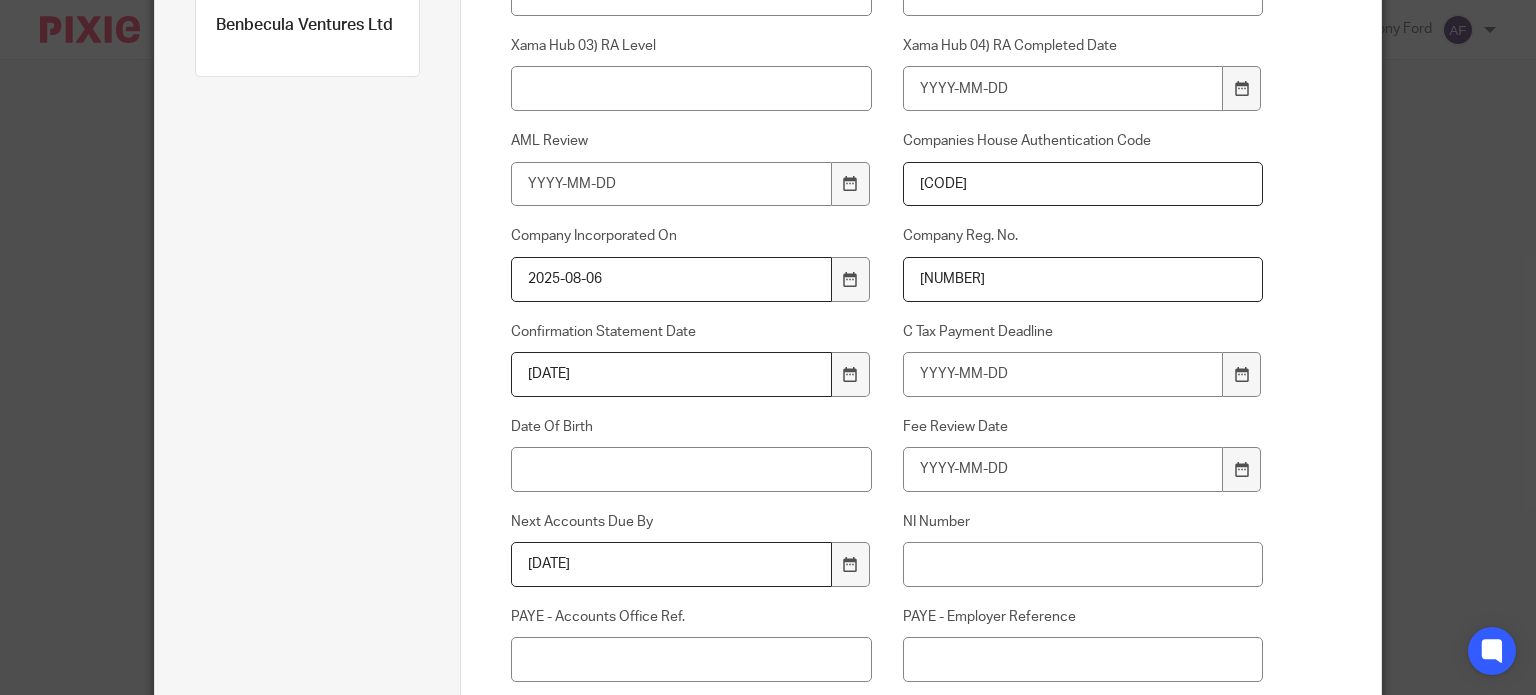 scroll, scrollTop: 308, scrollLeft: 0, axis: vertical 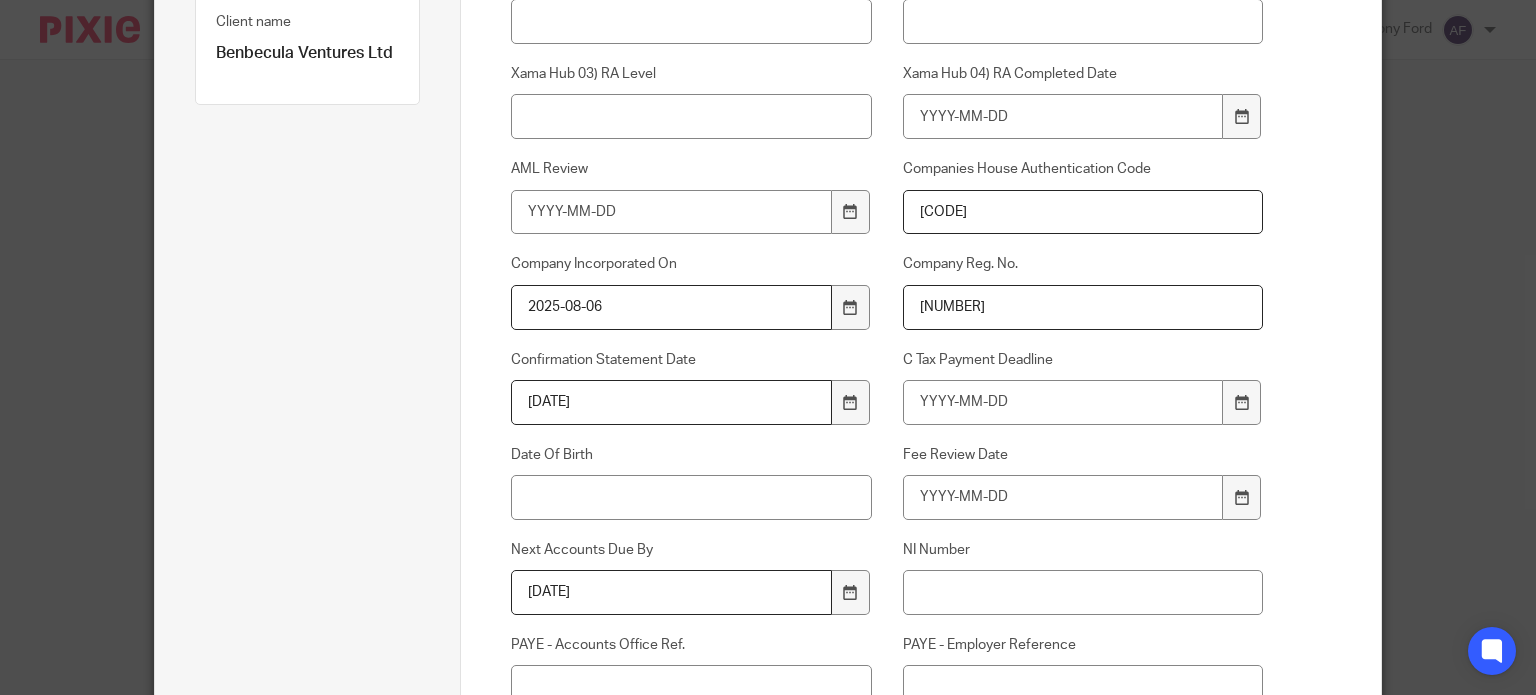 type on "T93K3Q" 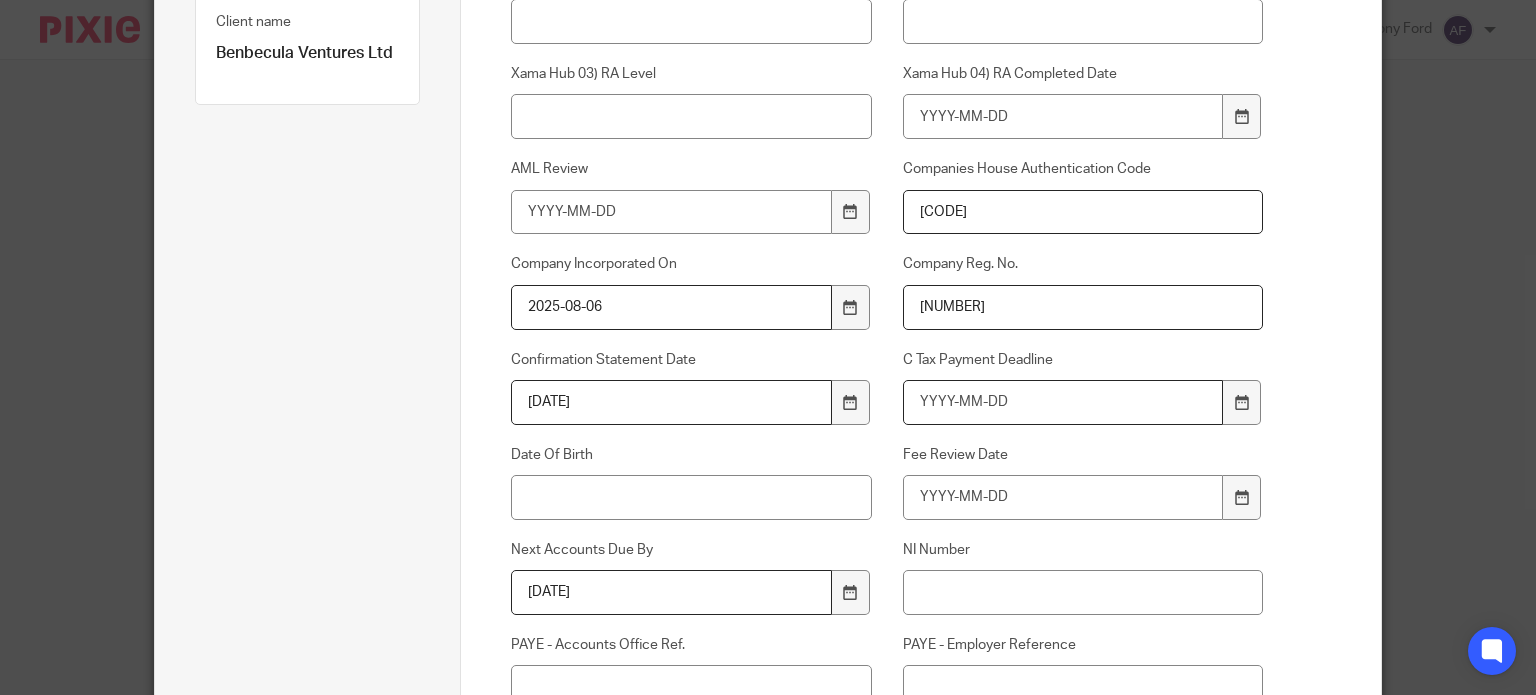 click on "C Tax Payment Deadline" at bounding box center [1063, 402] 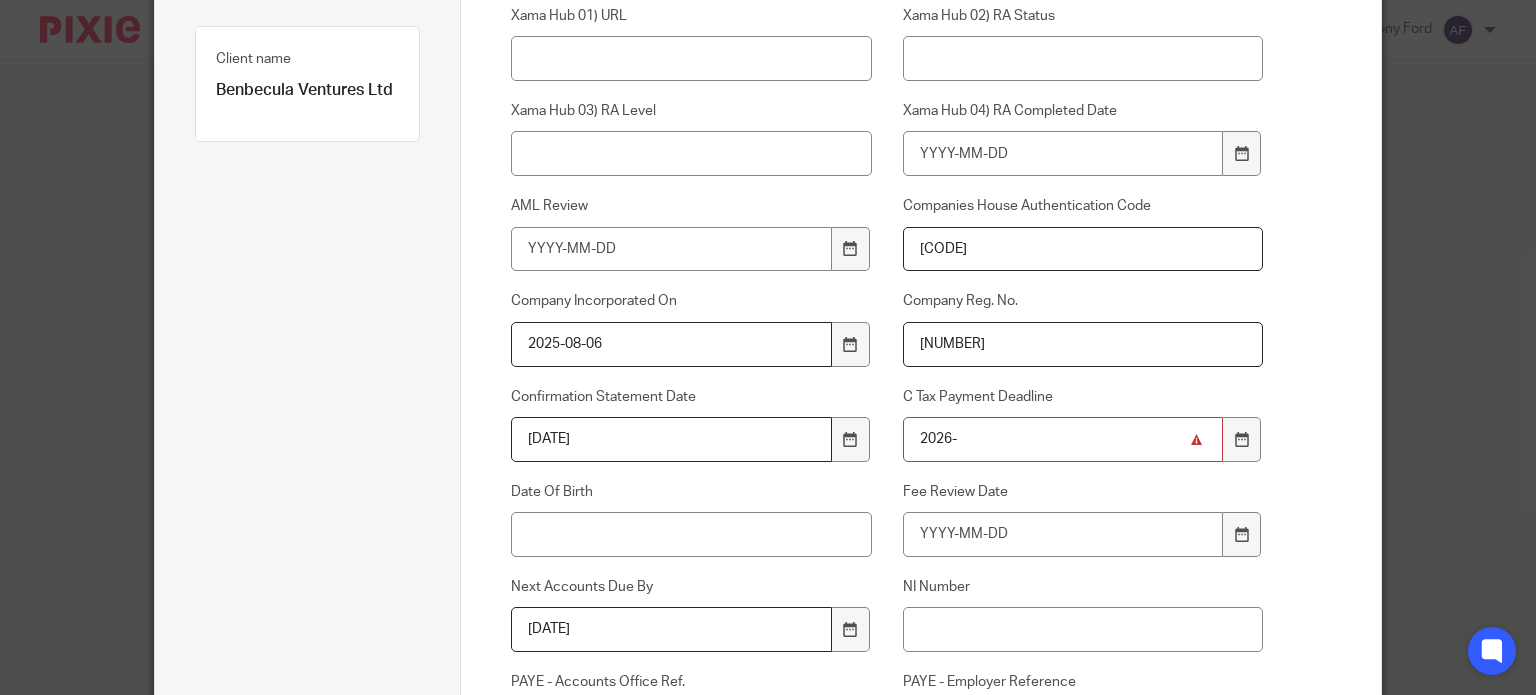 scroll, scrollTop: 268, scrollLeft: 0, axis: vertical 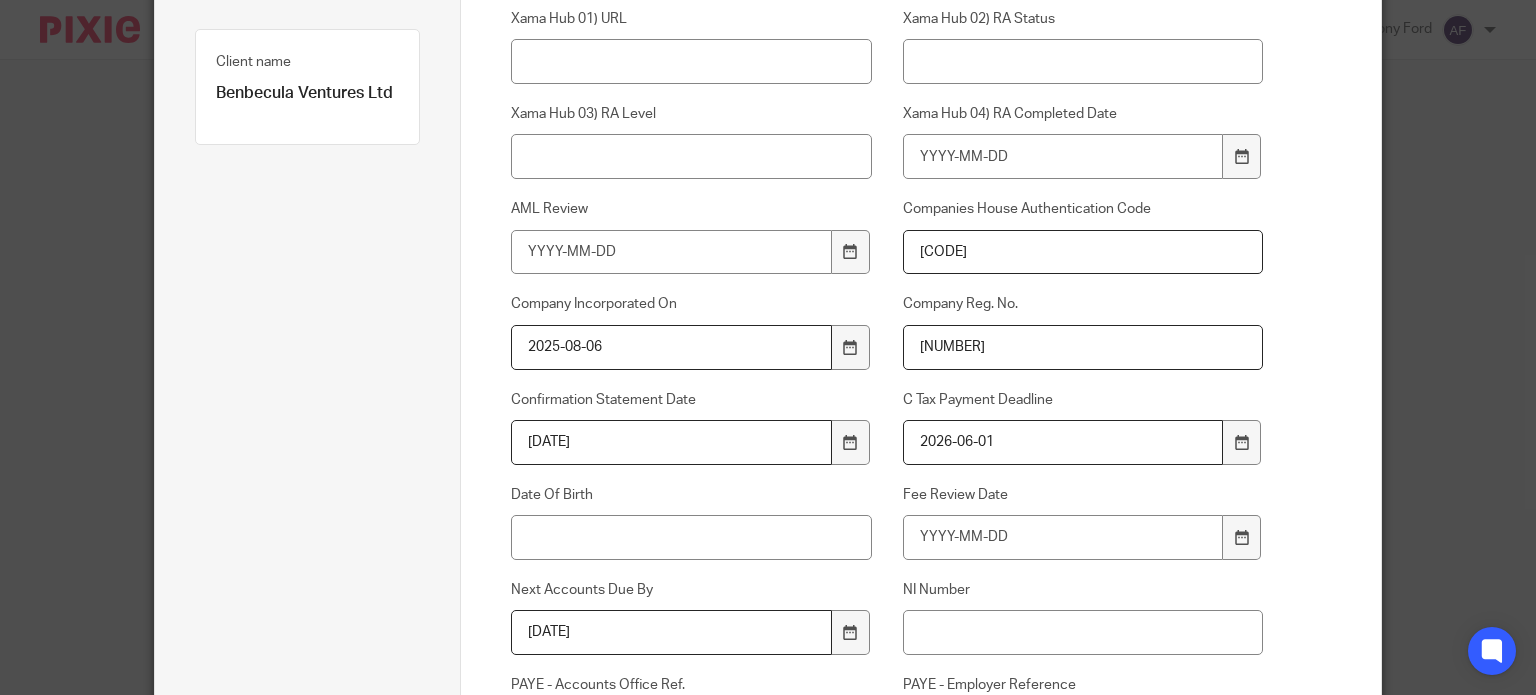 type on "2026-06-01" 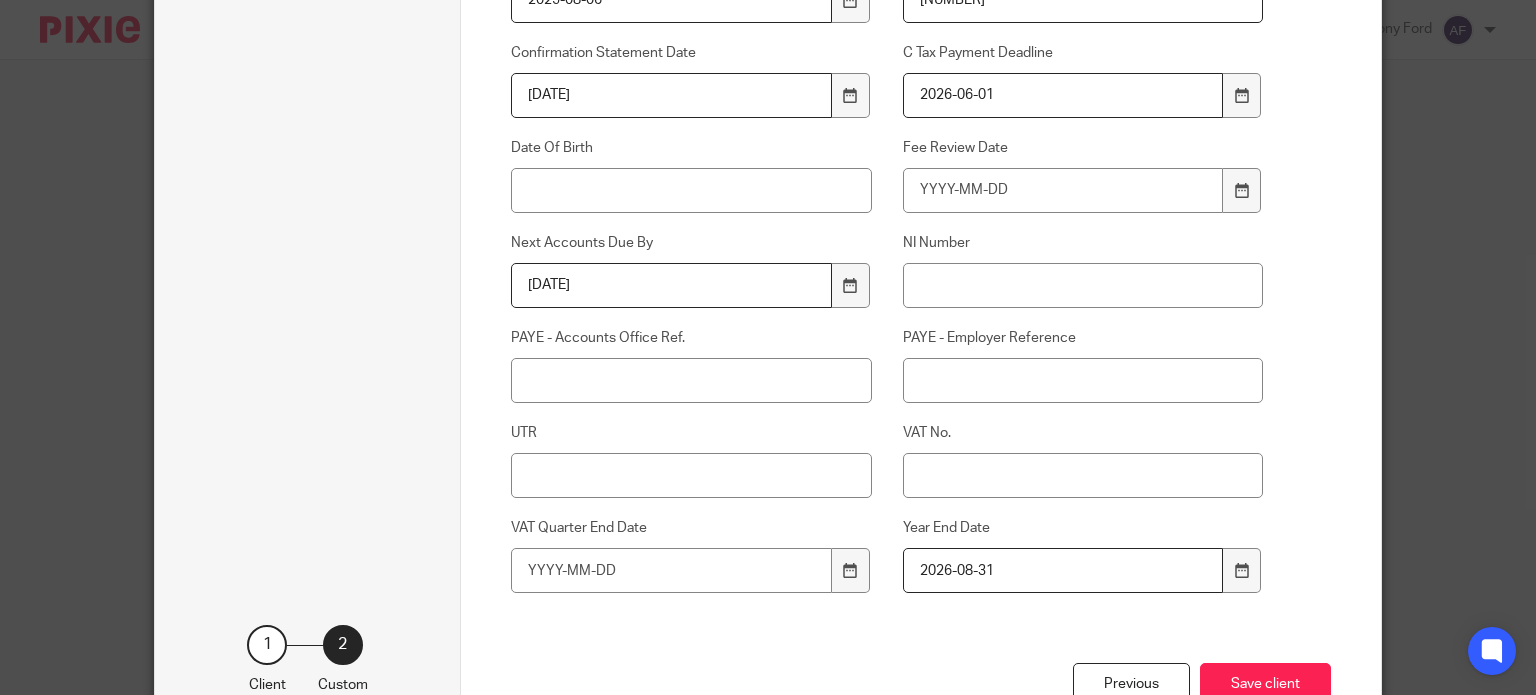 scroll, scrollTop: 756, scrollLeft: 0, axis: vertical 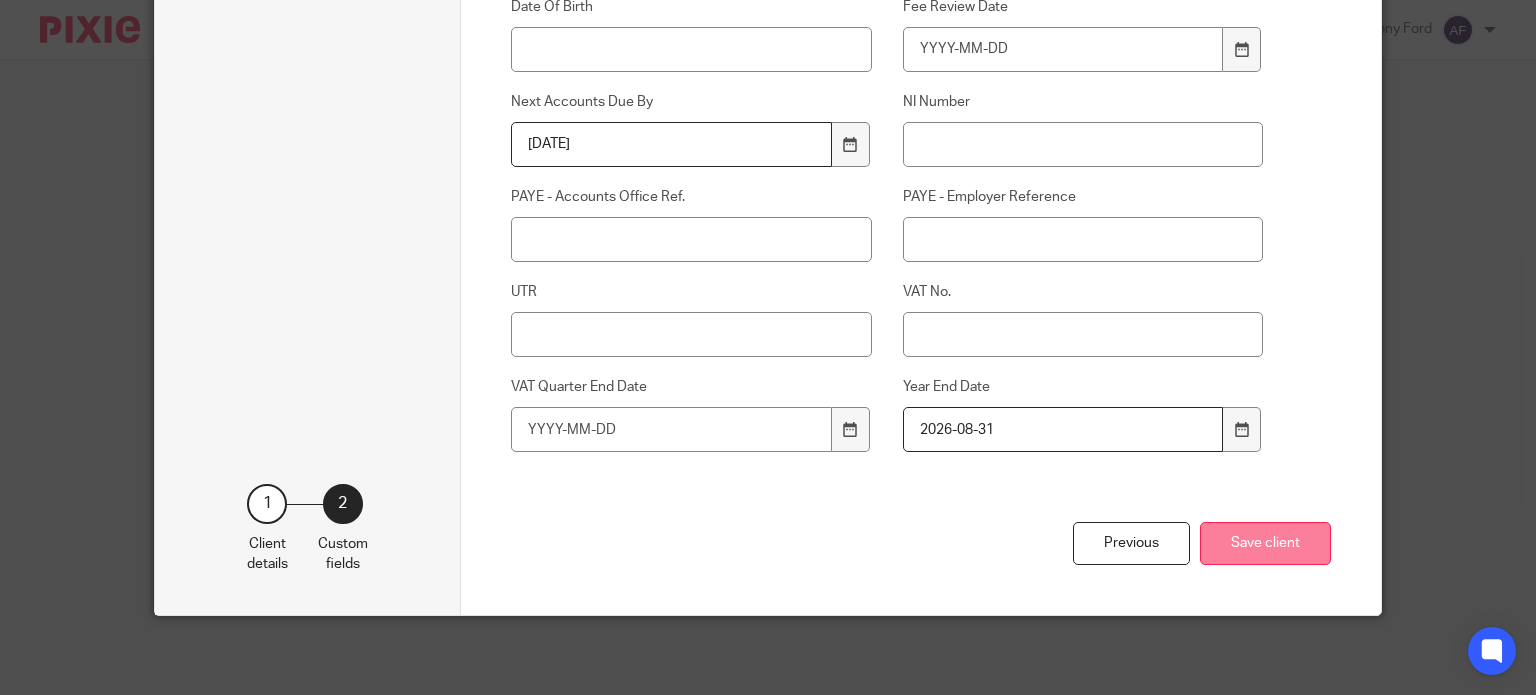 click on "Save client" at bounding box center [1265, 543] 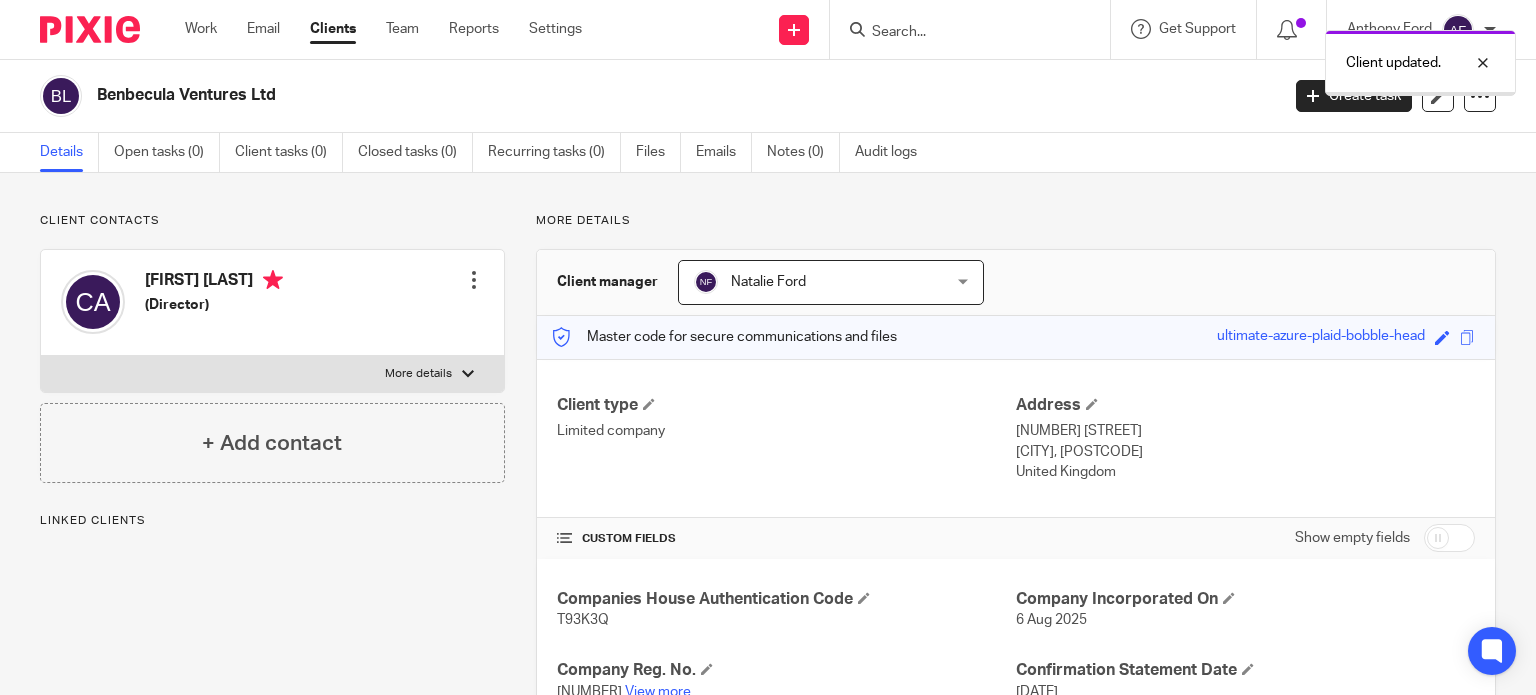 scroll, scrollTop: 0, scrollLeft: 0, axis: both 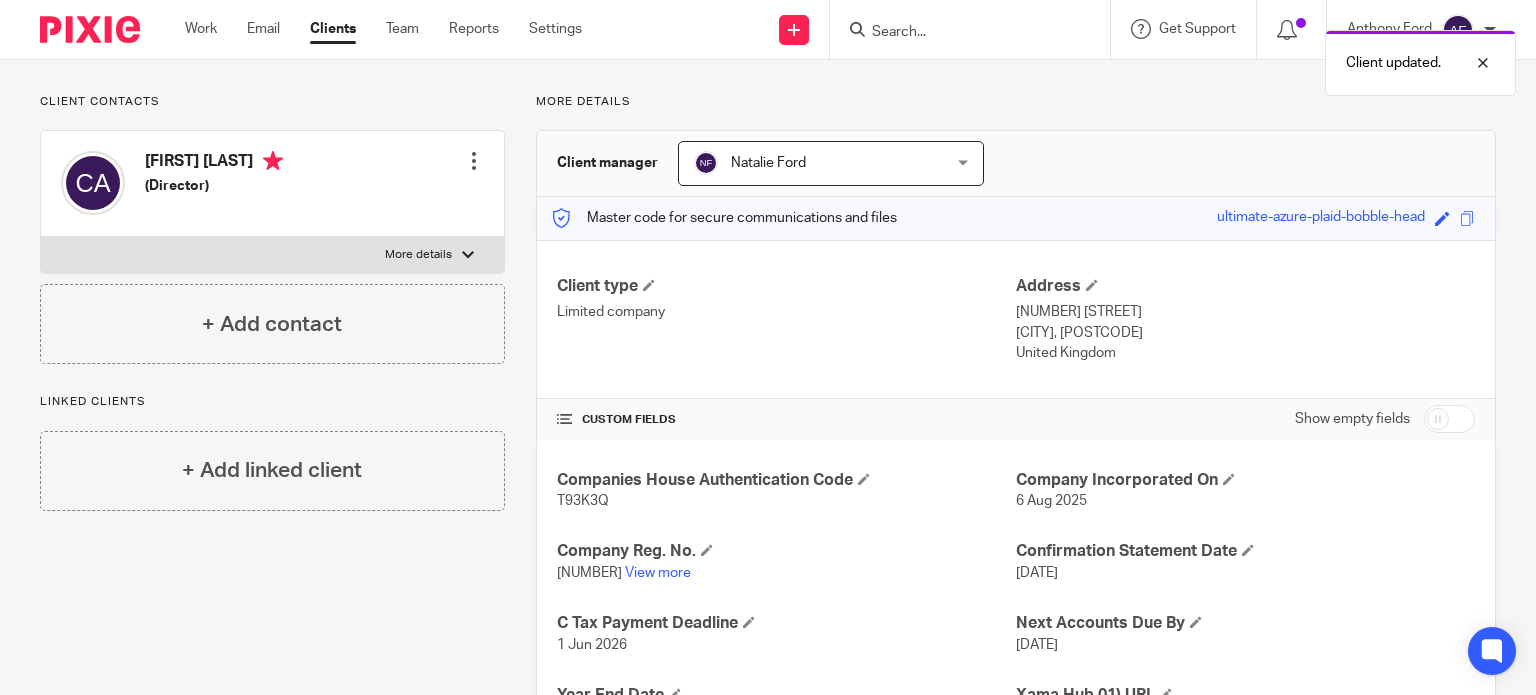 click on "[NUMBER]" at bounding box center (589, 573) 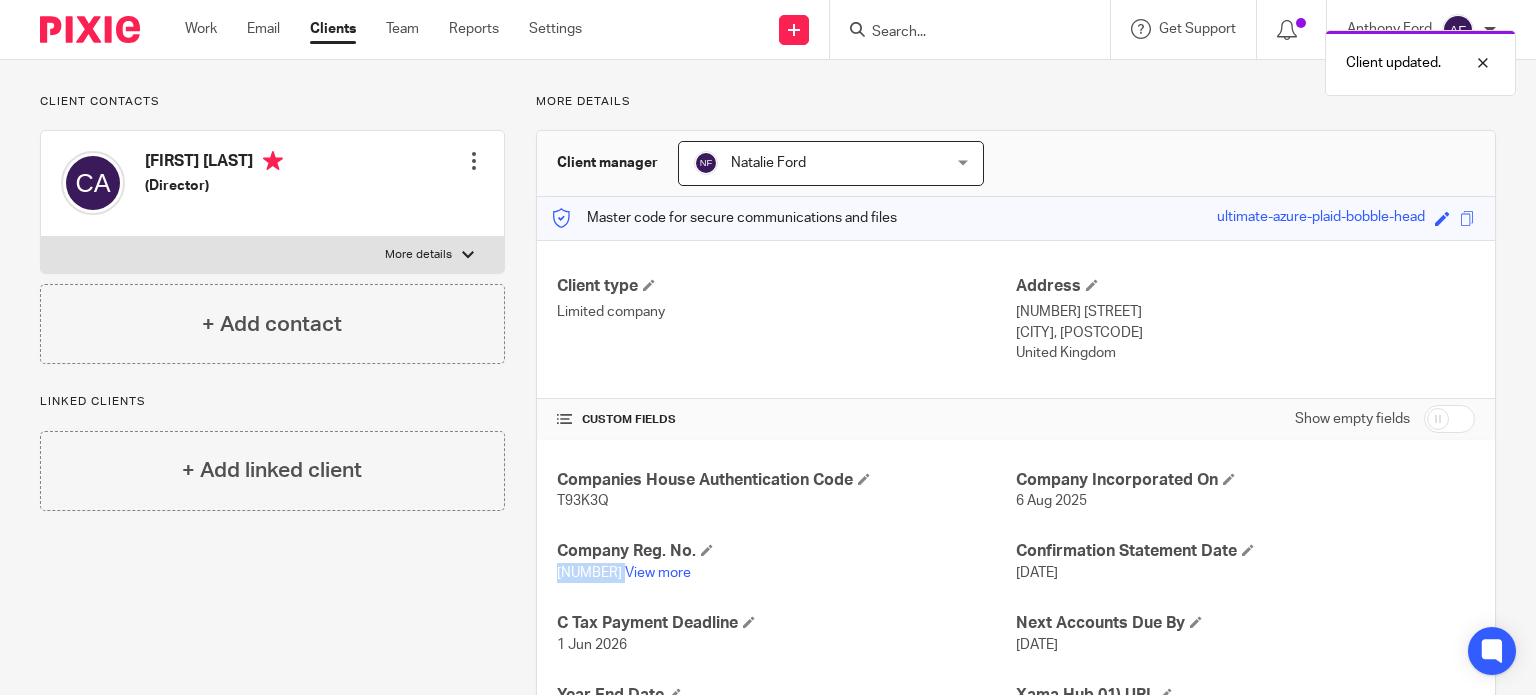 click on "[NUMBER]" at bounding box center (589, 573) 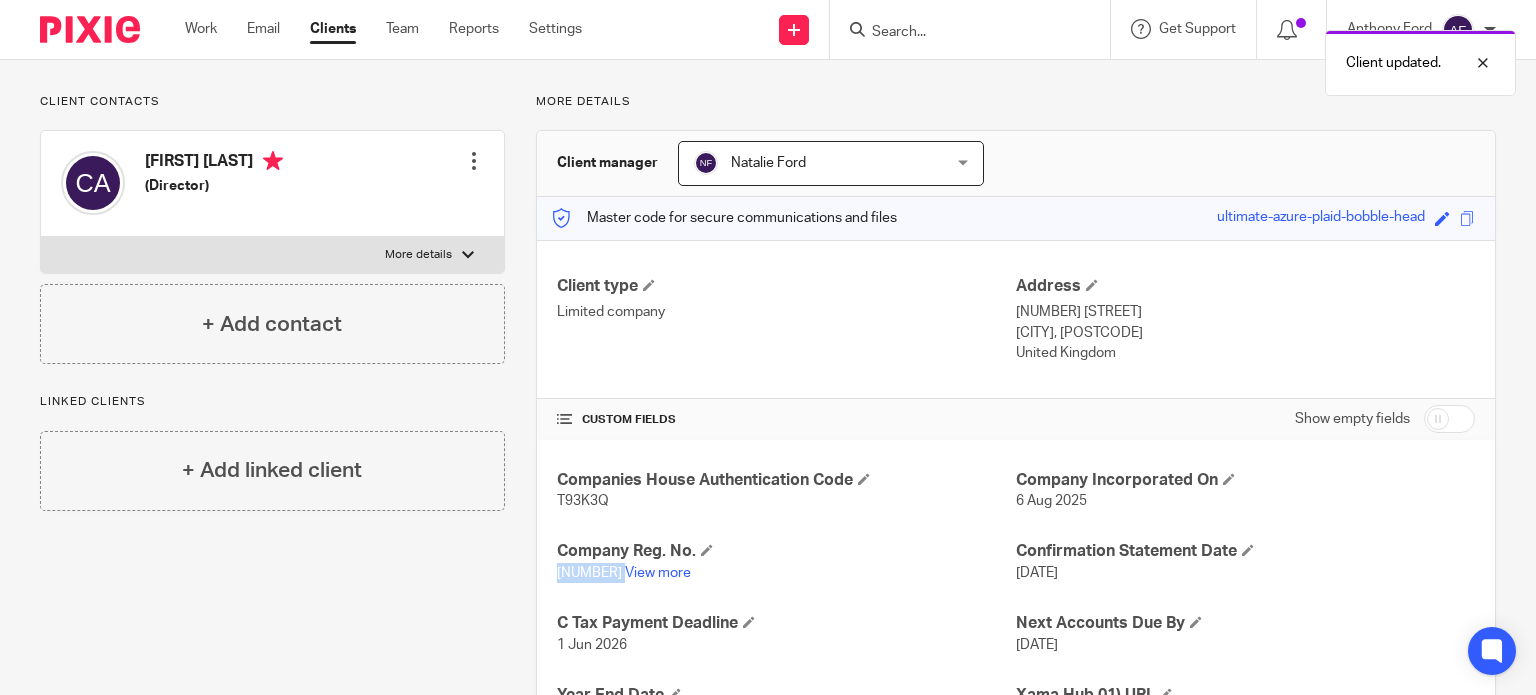 copy on "[NUMBER]" 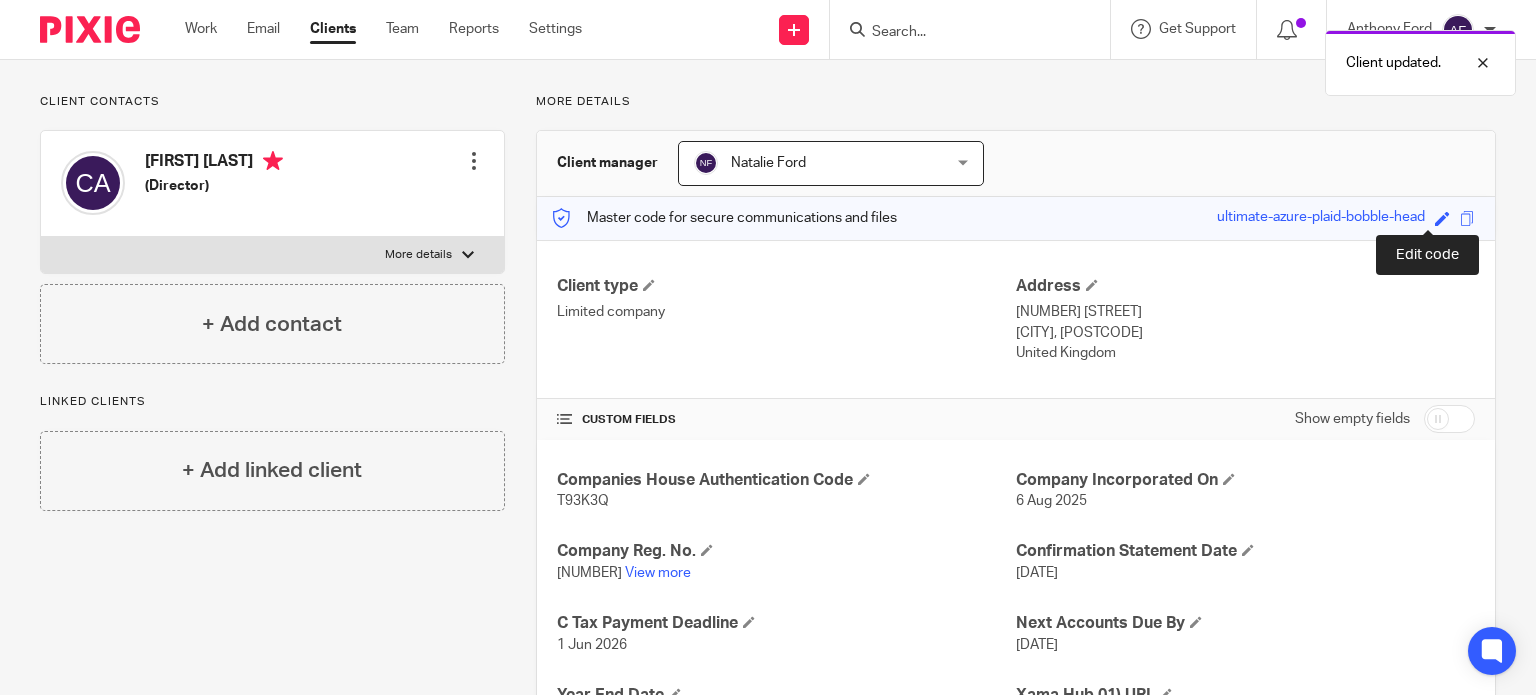 click at bounding box center [1442, 218] 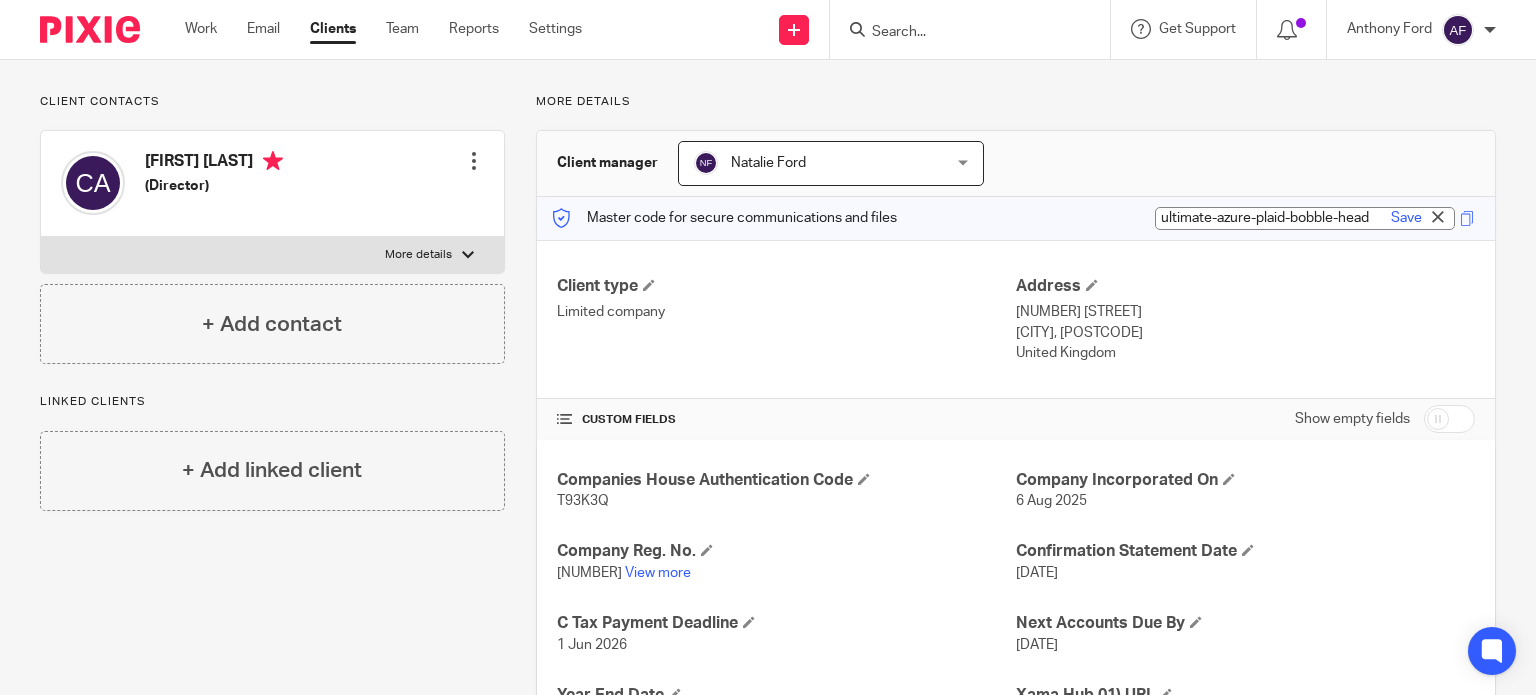 paste on "[NUMBER]" 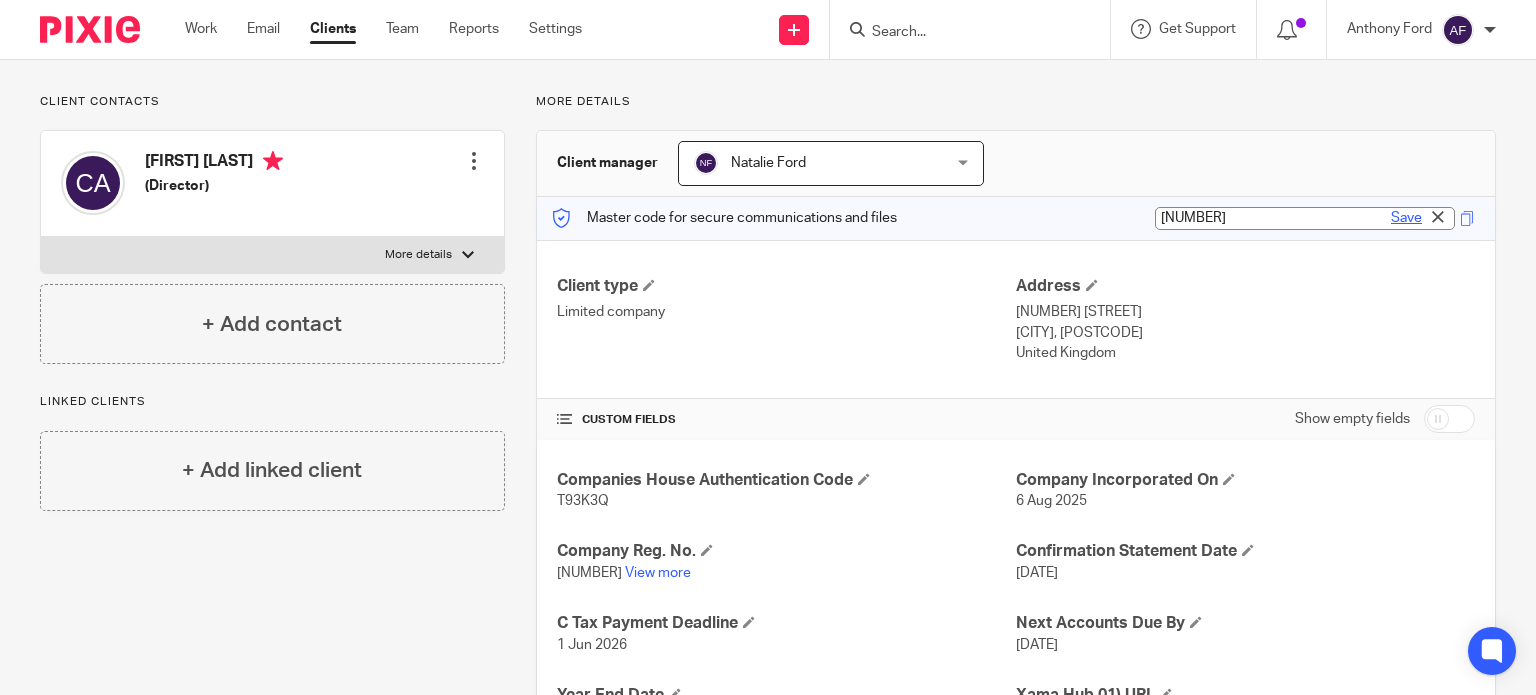 type on "[NUMBER]" 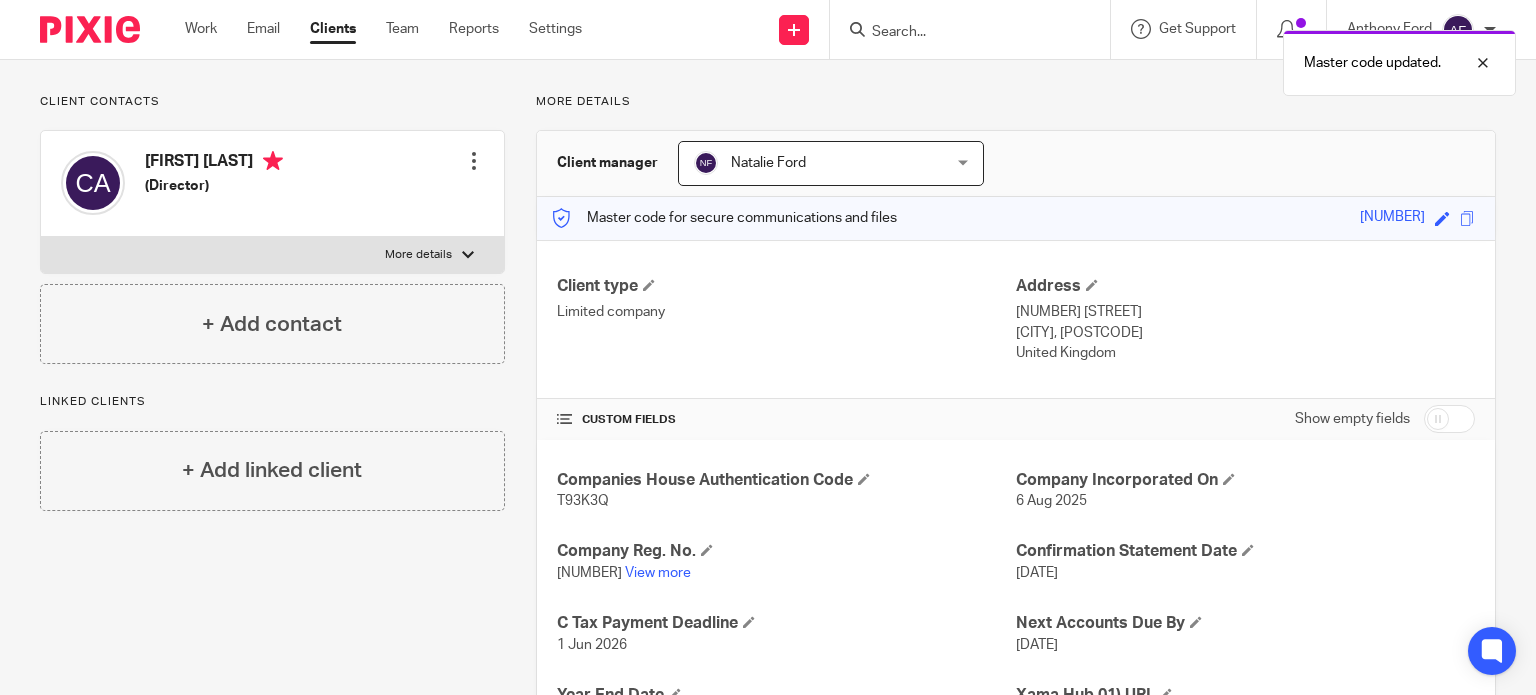 scroll, scrollTop: 0, scrollLeft: 0, axis: both 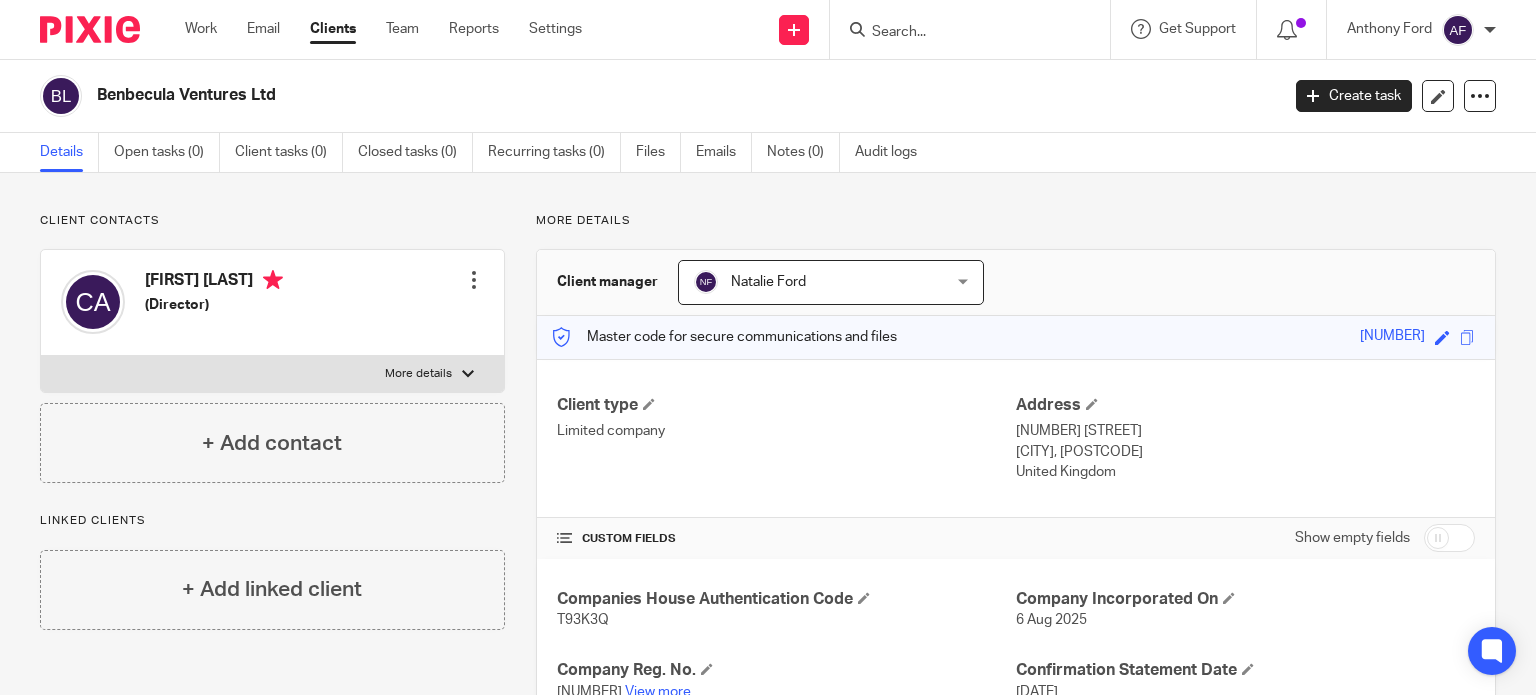 click at bounding box center [474, 280] 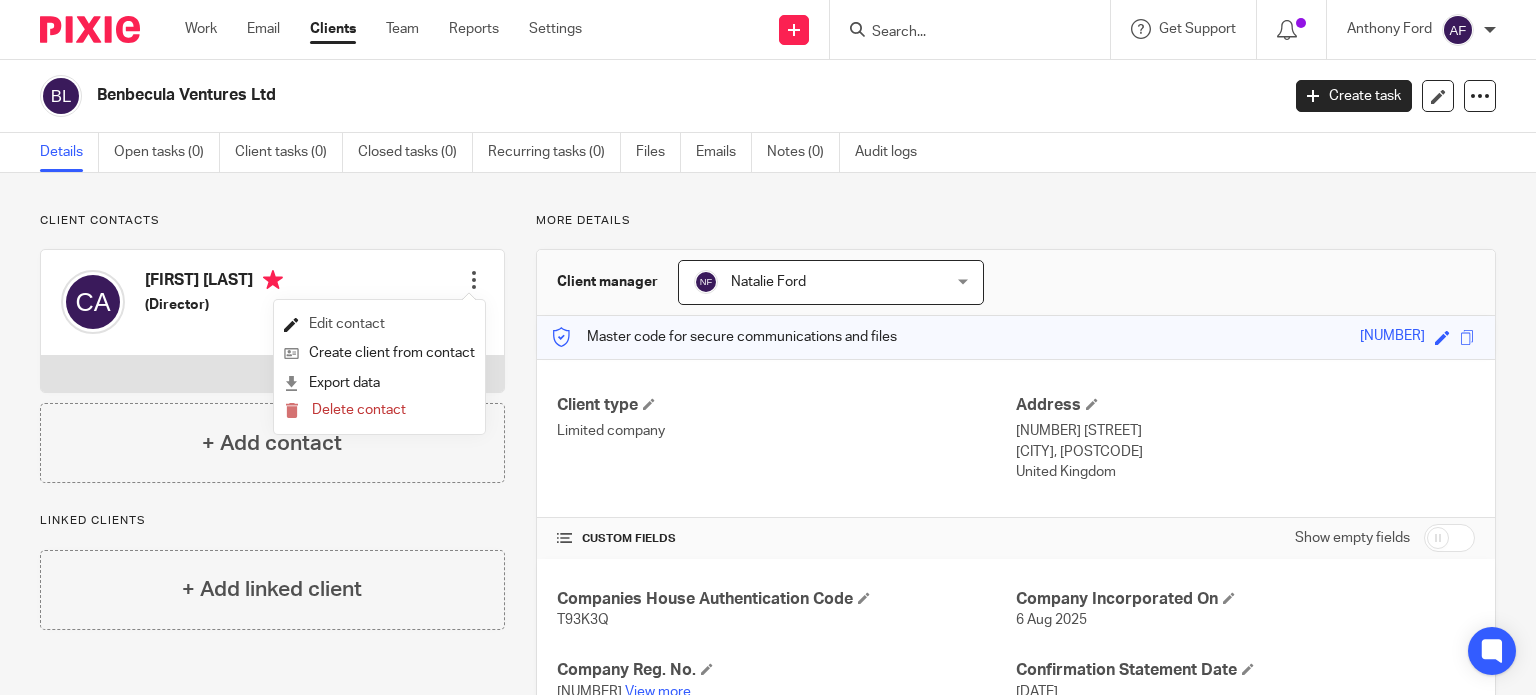 click on "Edit contact" at bounding box center [379, 324] 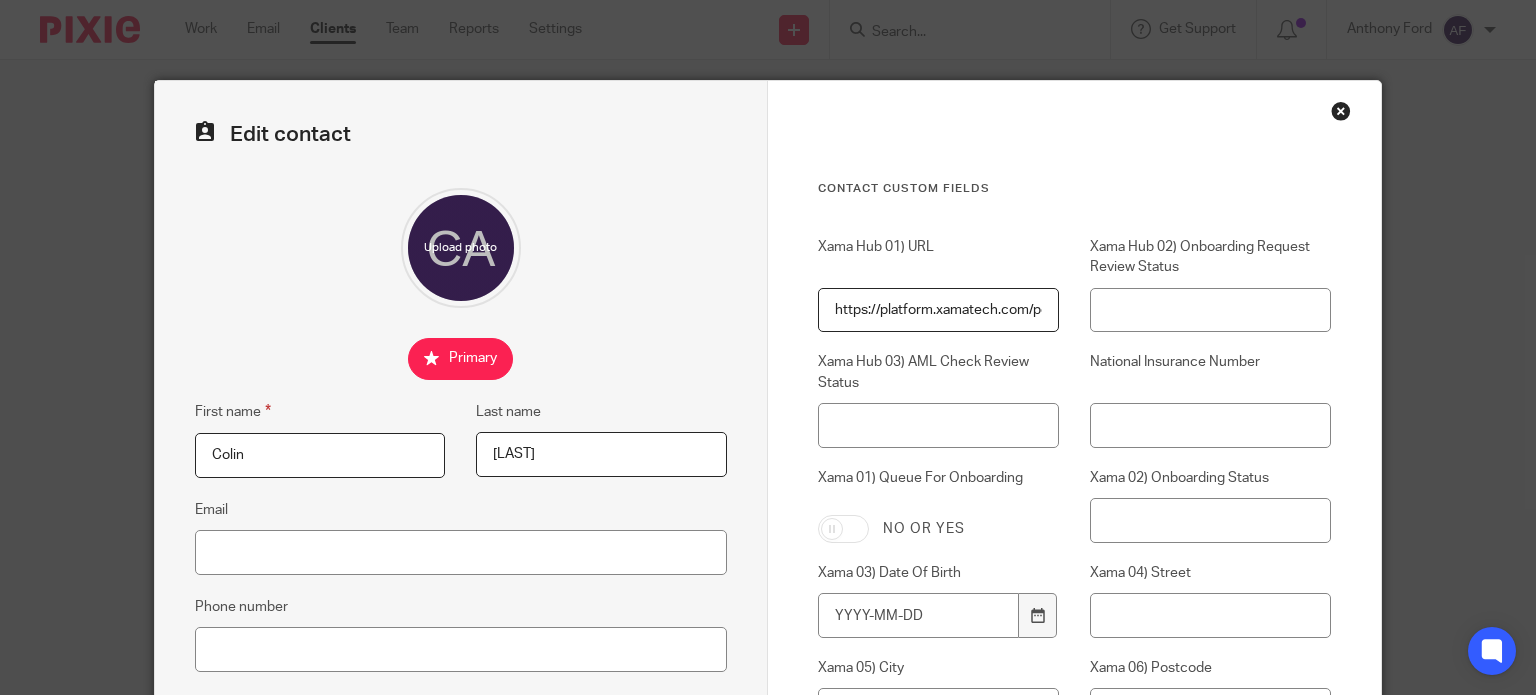 scroll, scrollTop: 0, scrollLeft: 0, axis: both 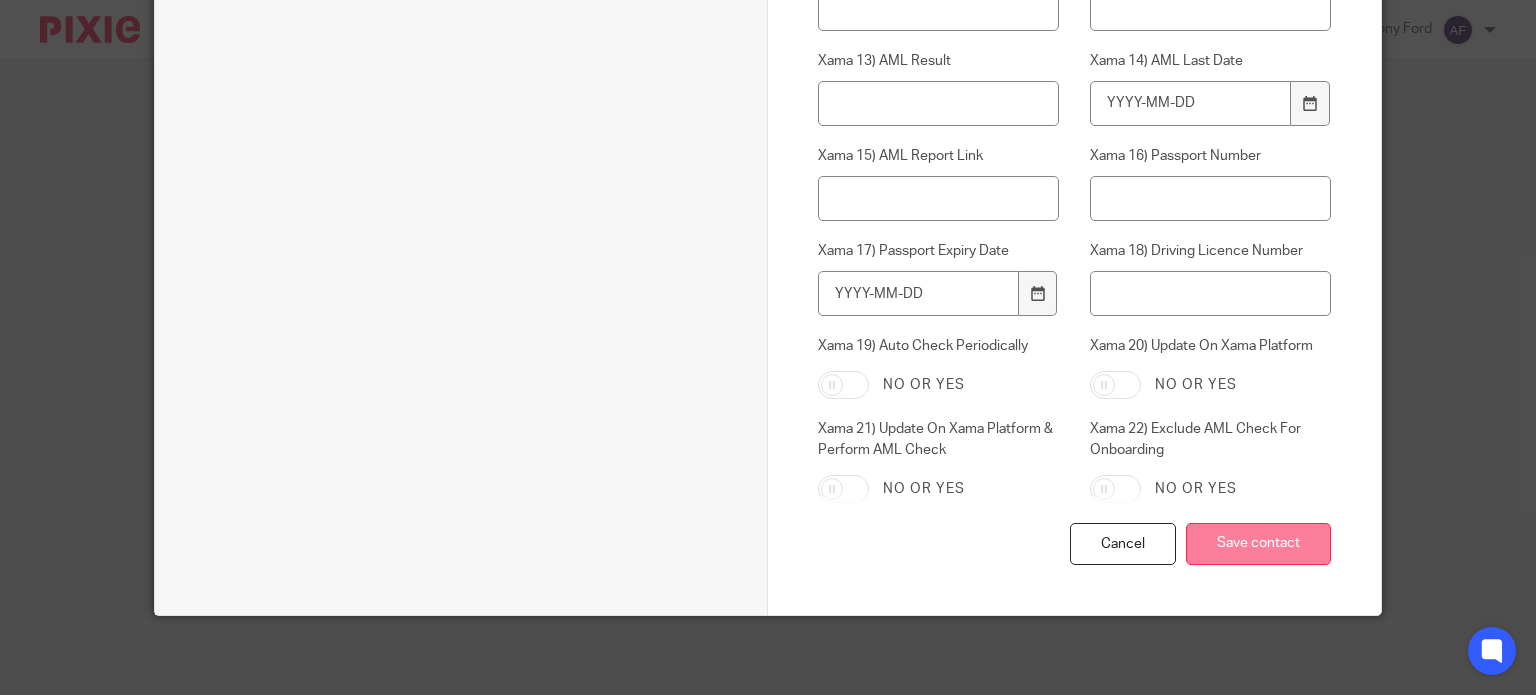 type on "colinarlott@hotmail.co.uk" 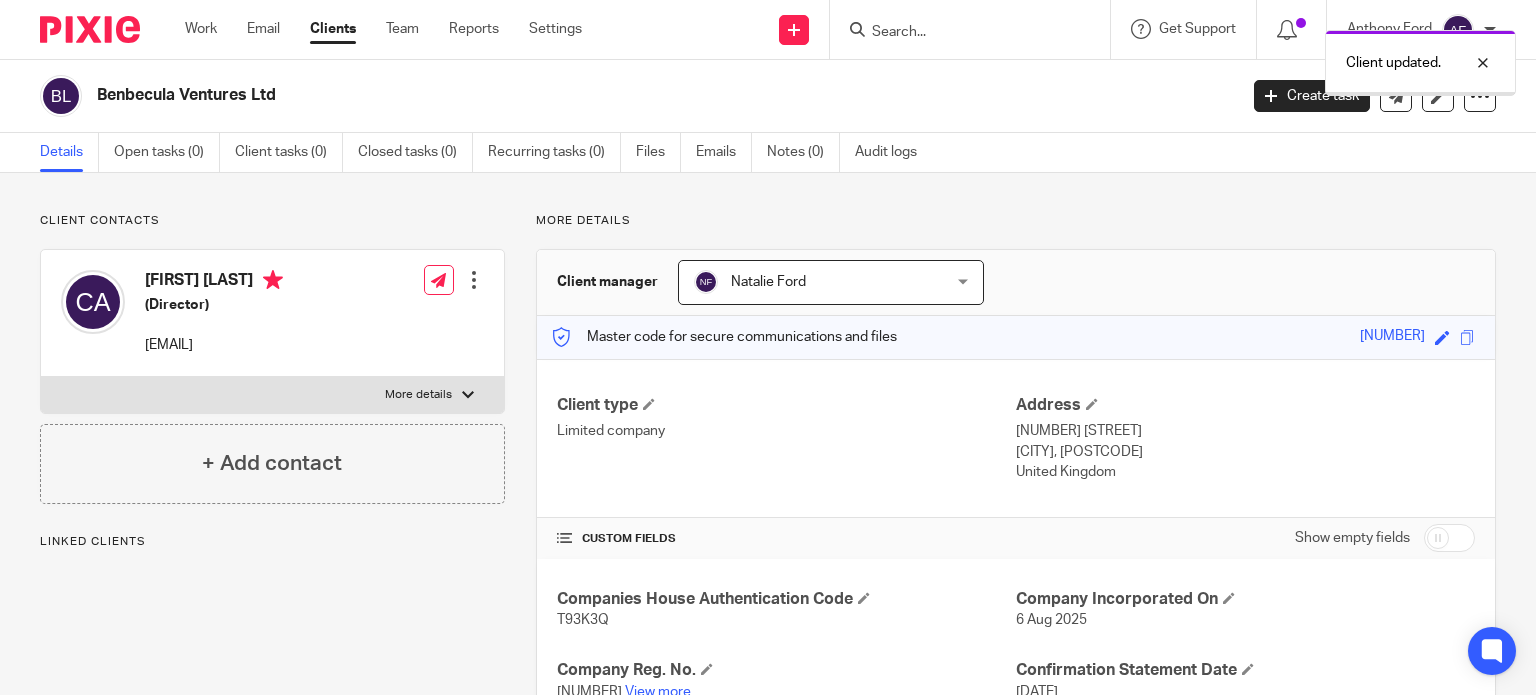 scroll, scrollTop: 0, scrollLeft: 0, axis: both 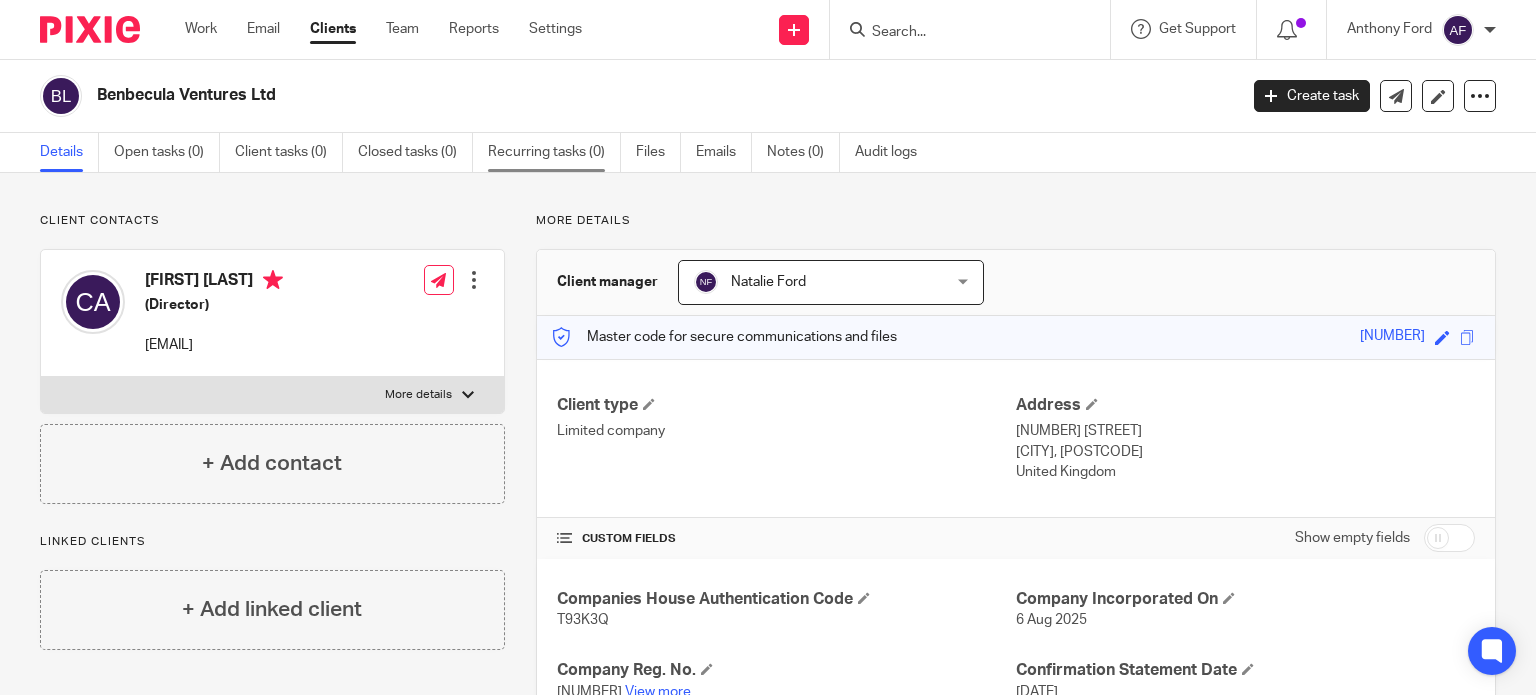 click on "Recurring tasks (0)" at bounding box center (554, 152) 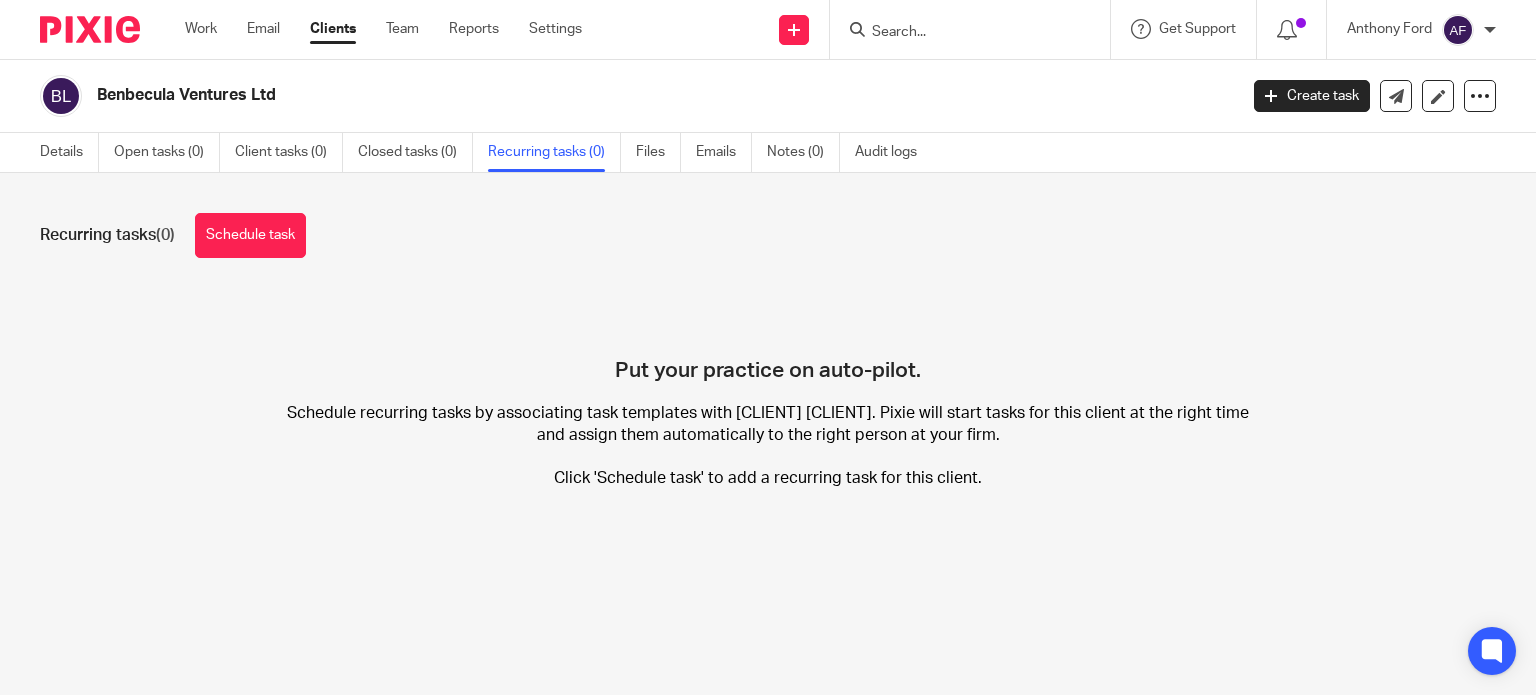 scroll, scrollTop: 0, scrollLeft: 0, axis: both 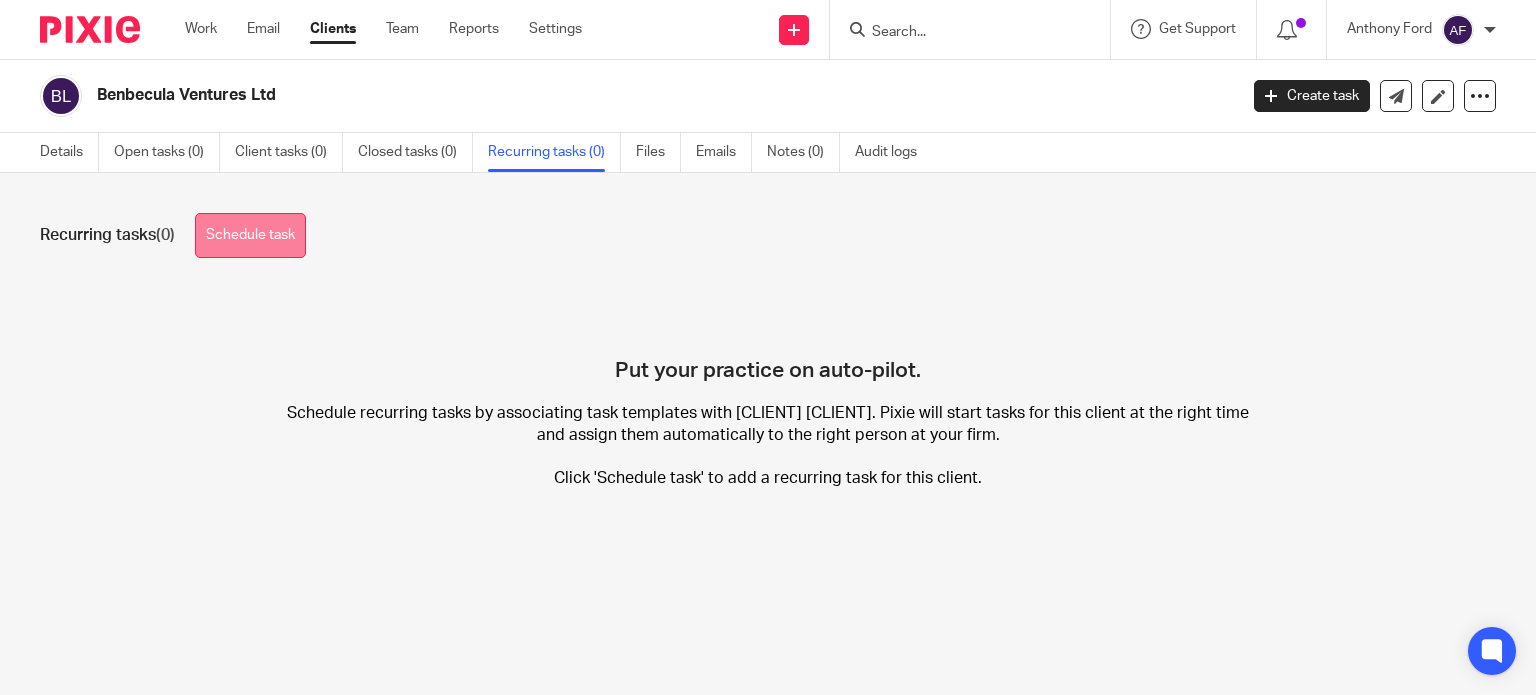 click on "Schedule task" at bounding box center [250, 235] 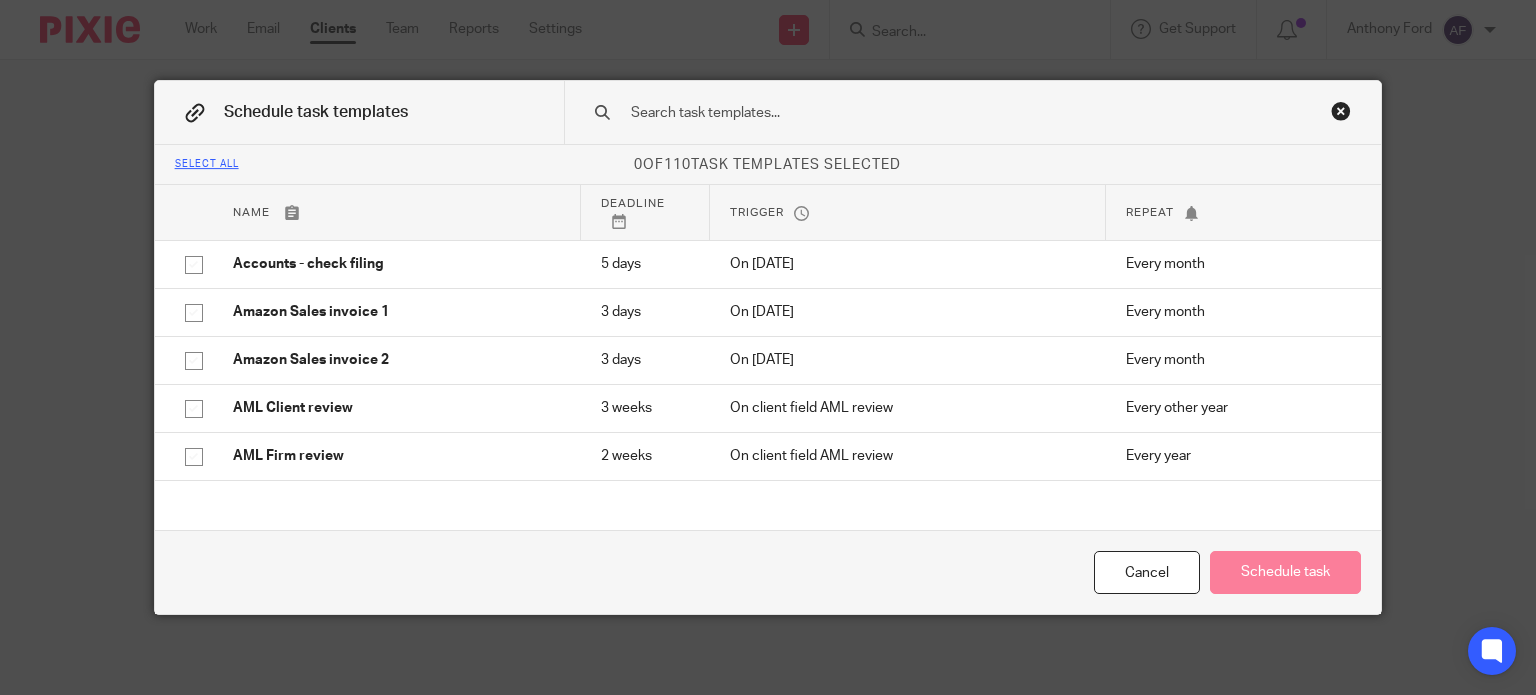 scroll, scrollTop: 0, scrollLeft: 0, axis: both 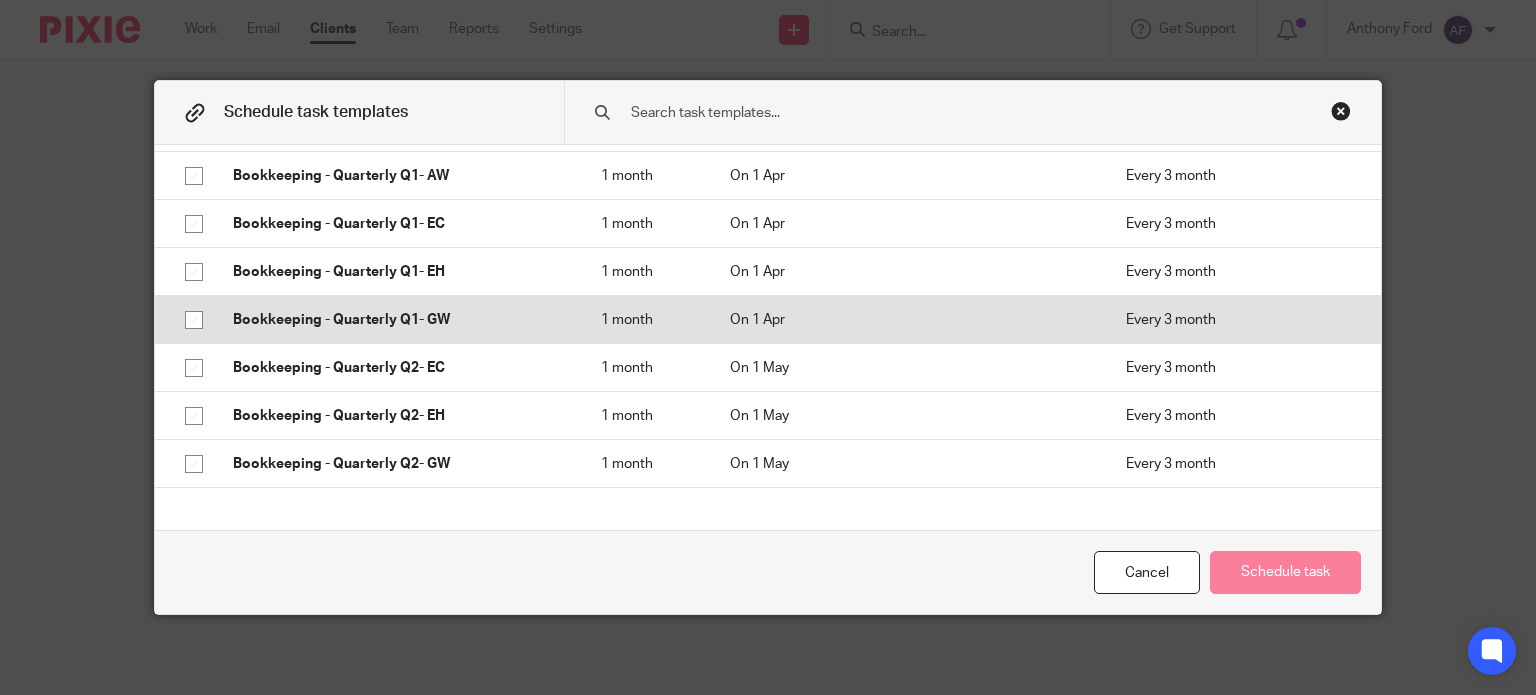 click on "Bookkeeping - Quarterly Q1- GW" at bounding box center [397, 320] 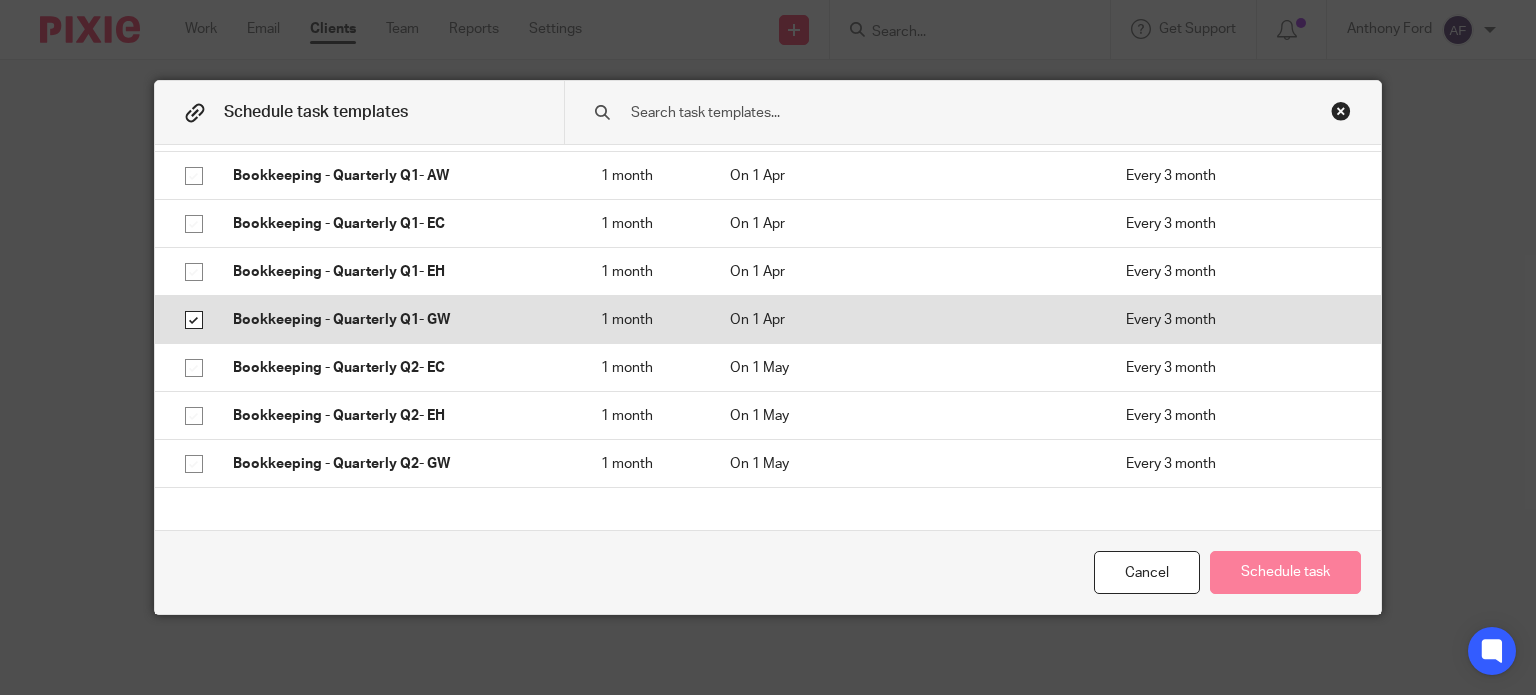 checkbox on "true" 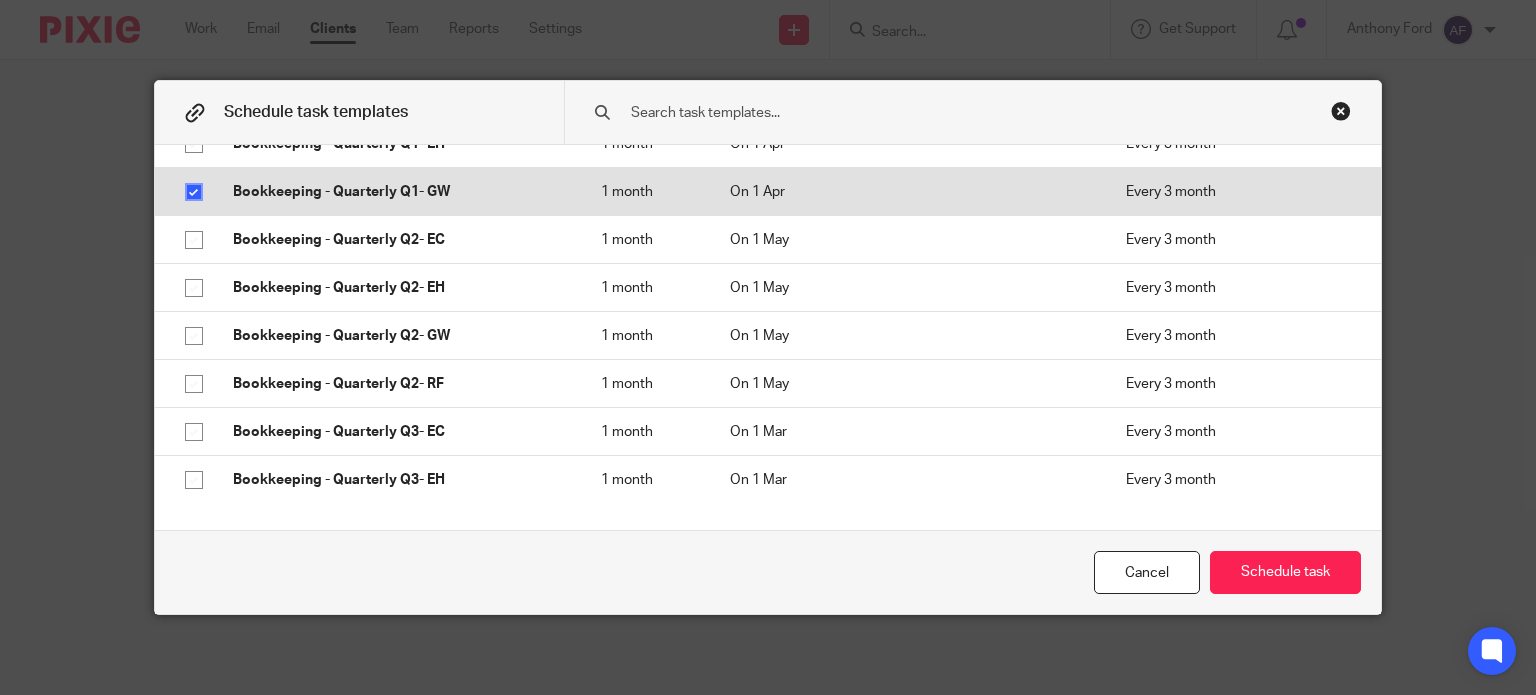 click on "Bookkeeping - Quarterly Q2- GW" at bounding box center (397, 336) 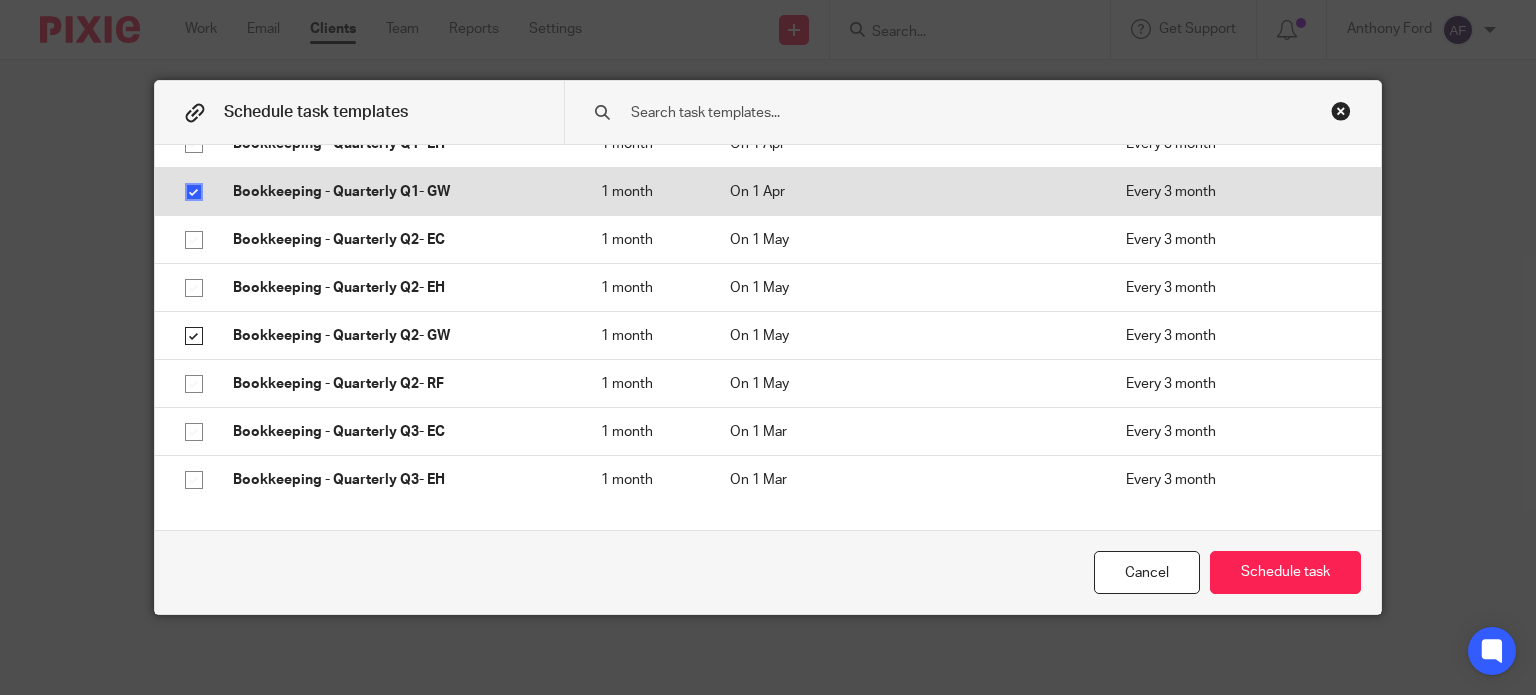 checkbox on "true" 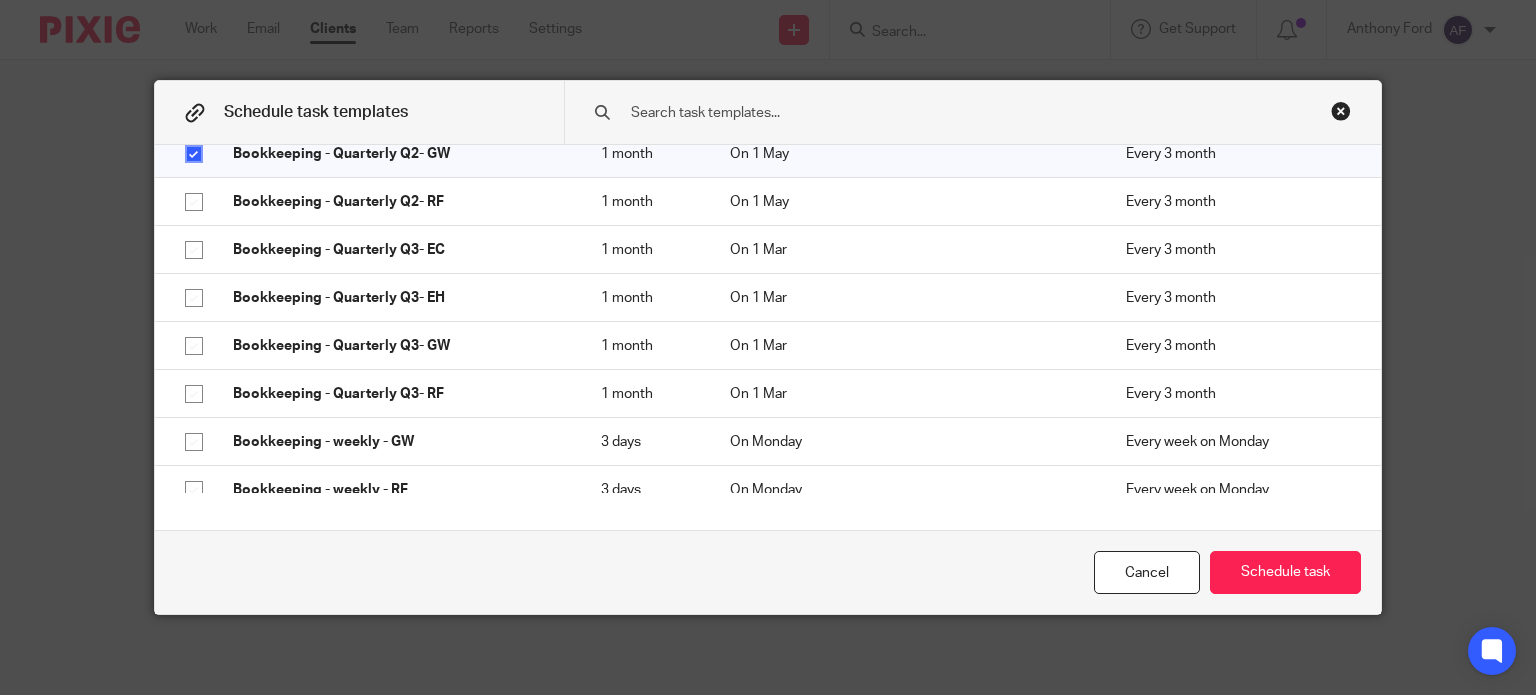 scroll, scrollTop: 1756, scrollLeft: 0, axis: vertical 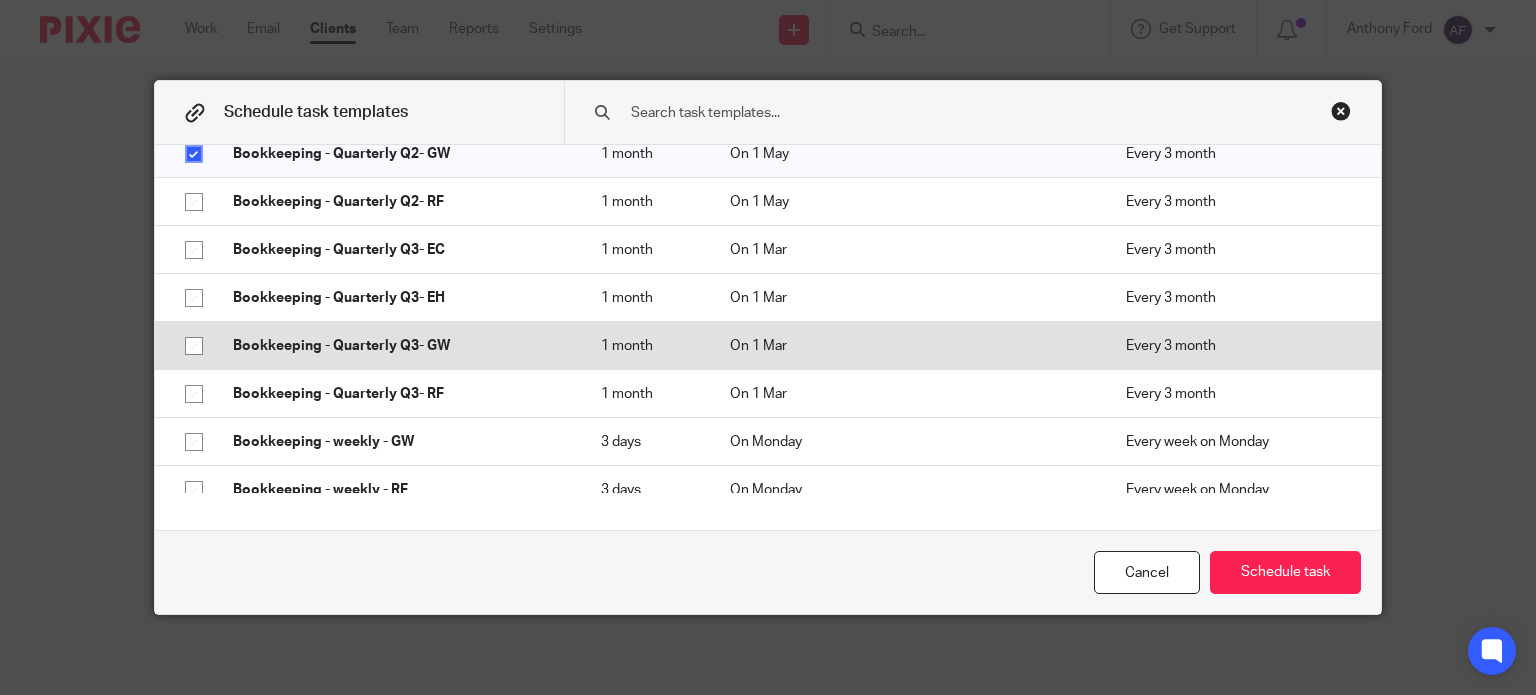 click on "Bookkeeping - Quarterly Q3- GW" at bounding box center [397, 346] 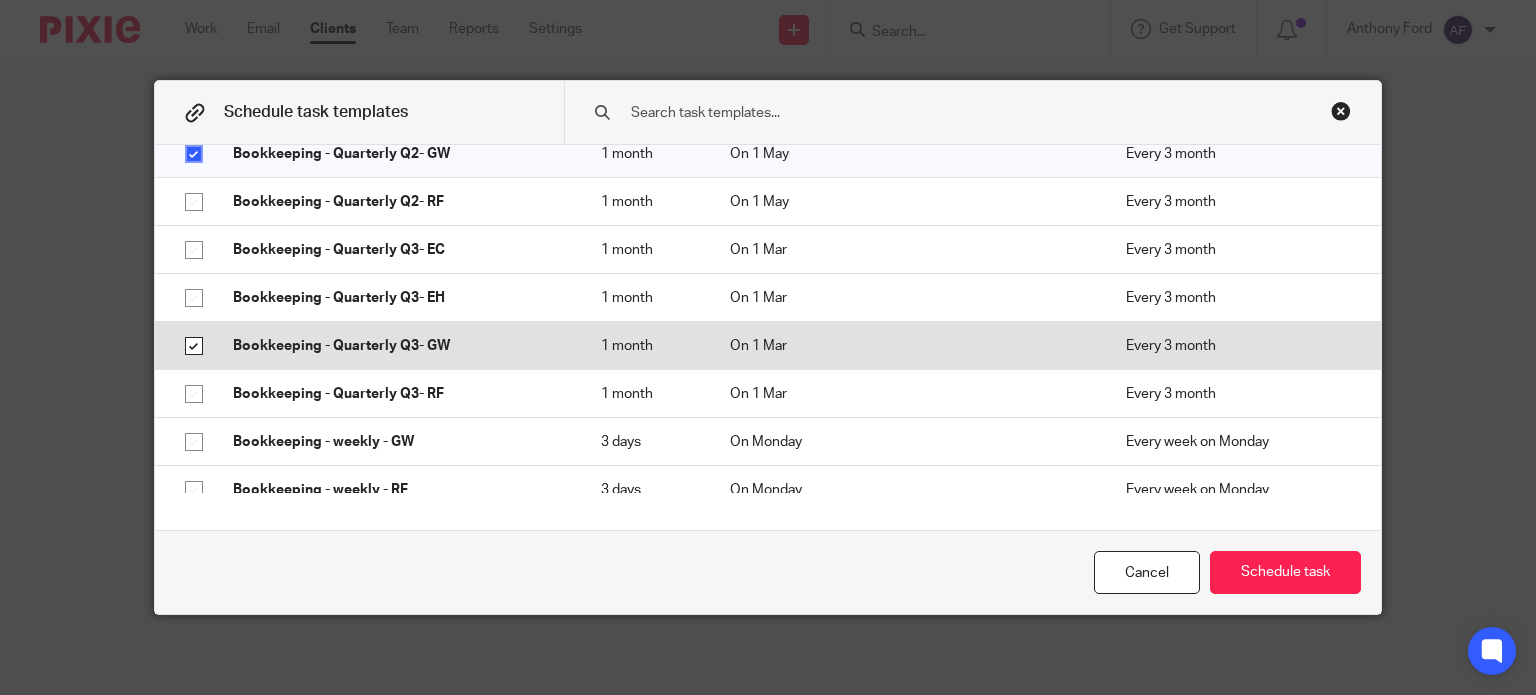checkbox on "true" 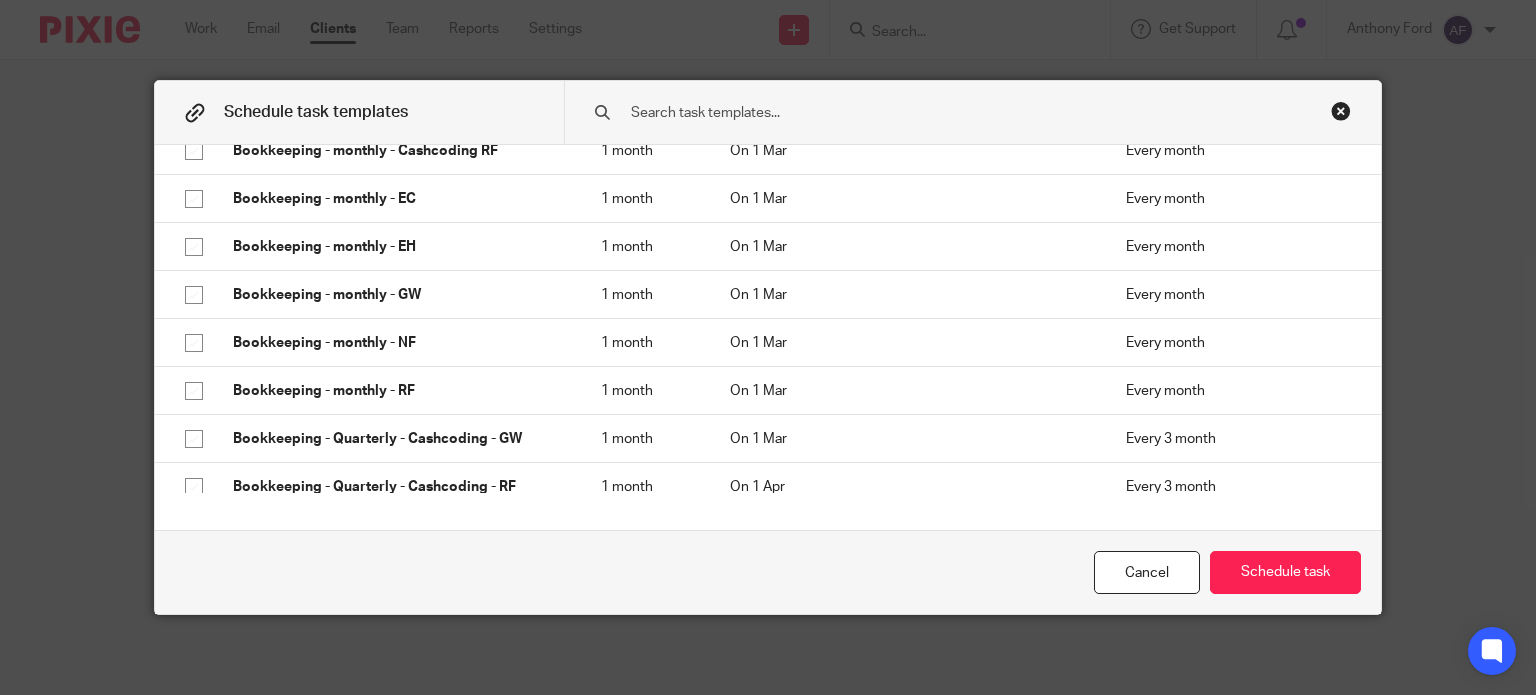scroll, scrollTop: 1083, scrollLeft: 0, axis: vertical 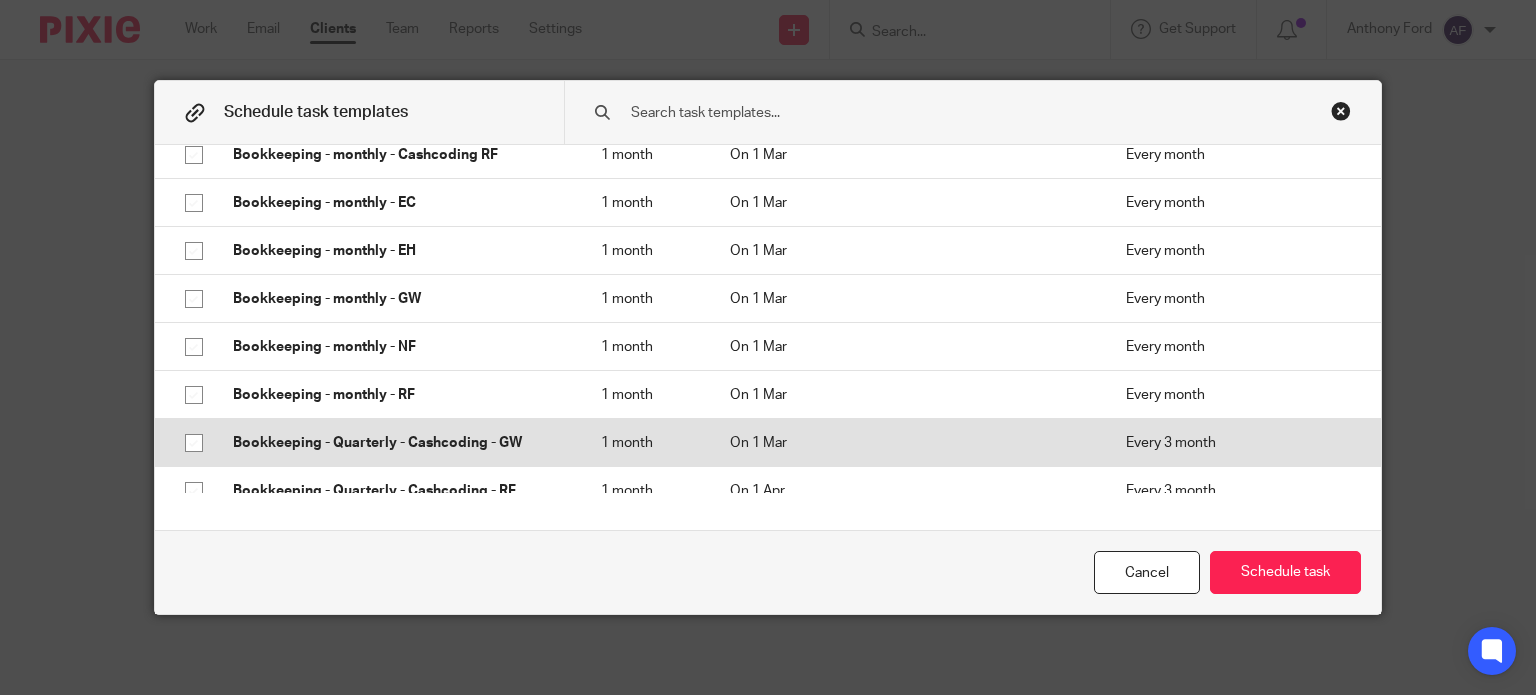 click on "Bookkeeping - Quarterly - Cashcoding - GW" at bounding box center [397, 443] 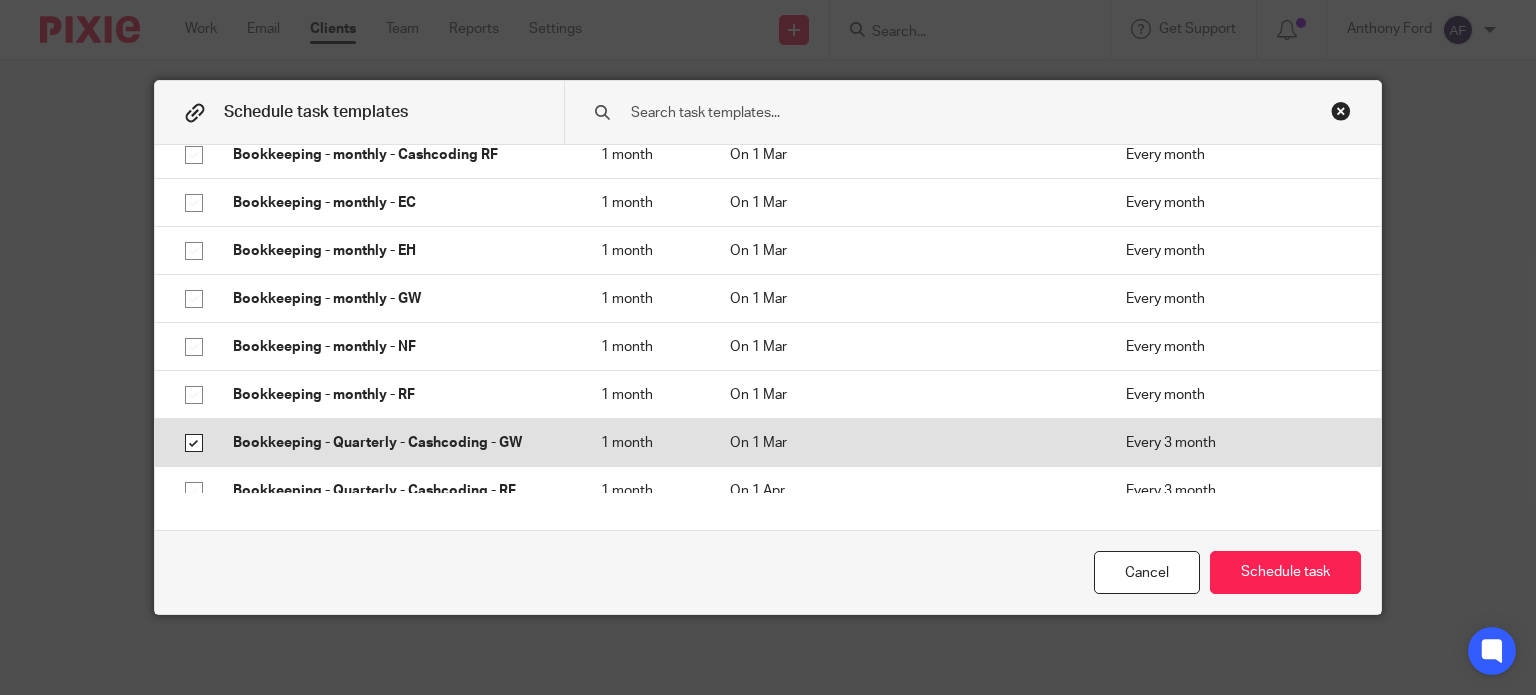 checkbox on "true" 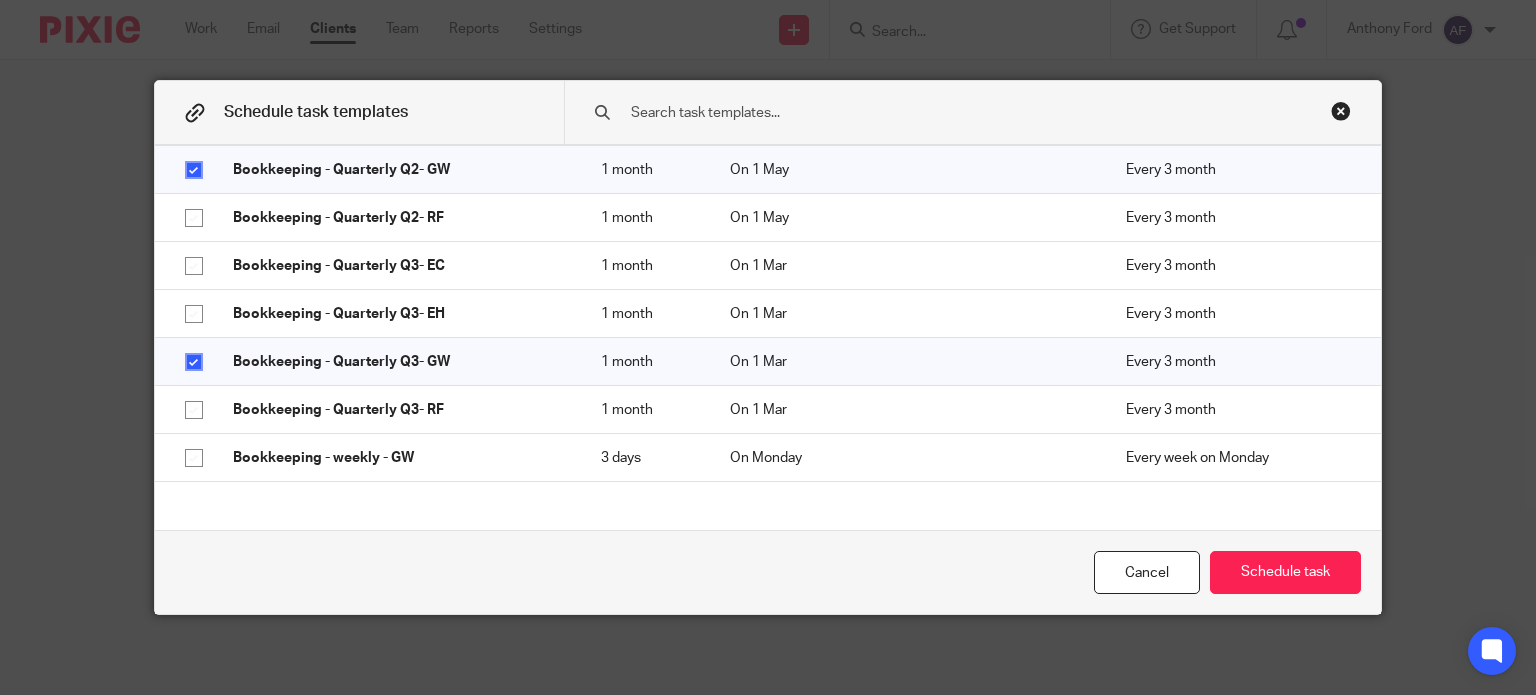 scroll, scrollTop: 1742, scrollLeft: 0, axis: vertical 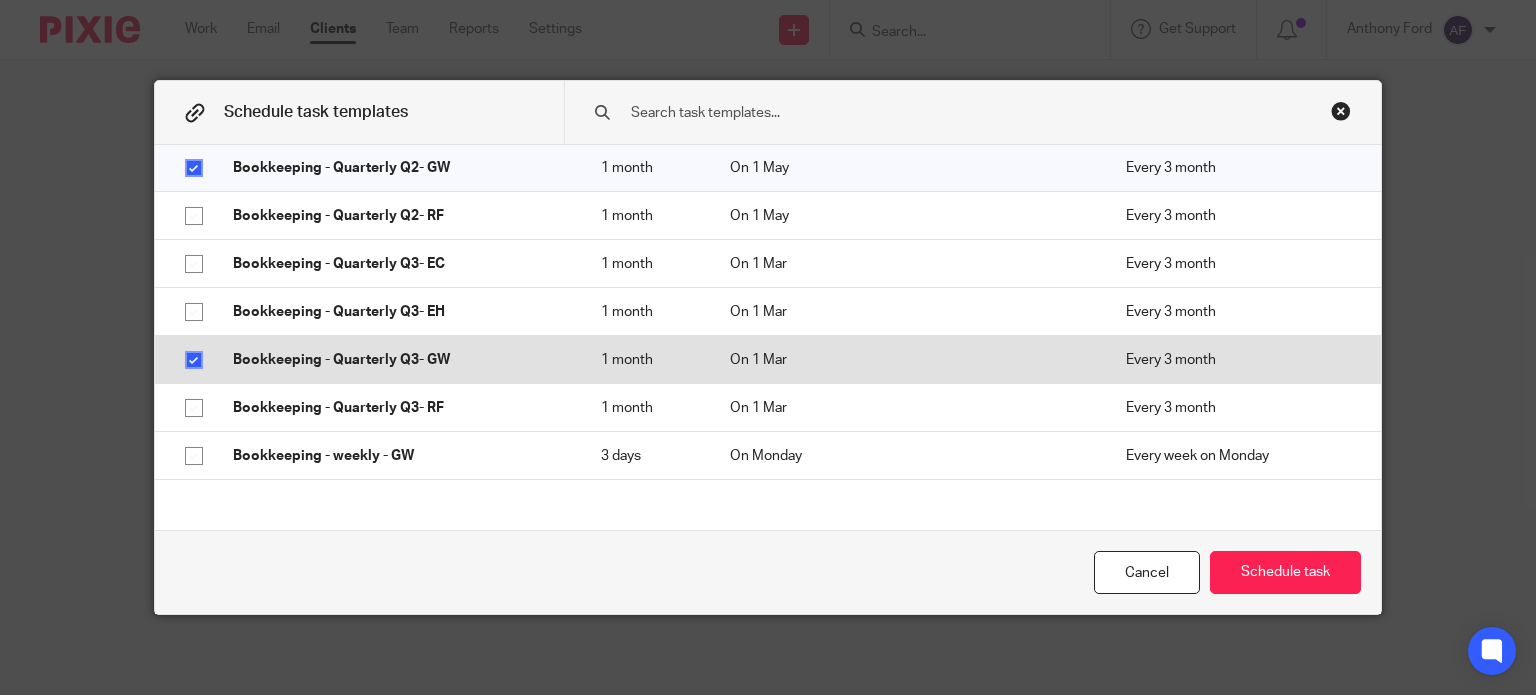 click at bounding box center (194, 360) 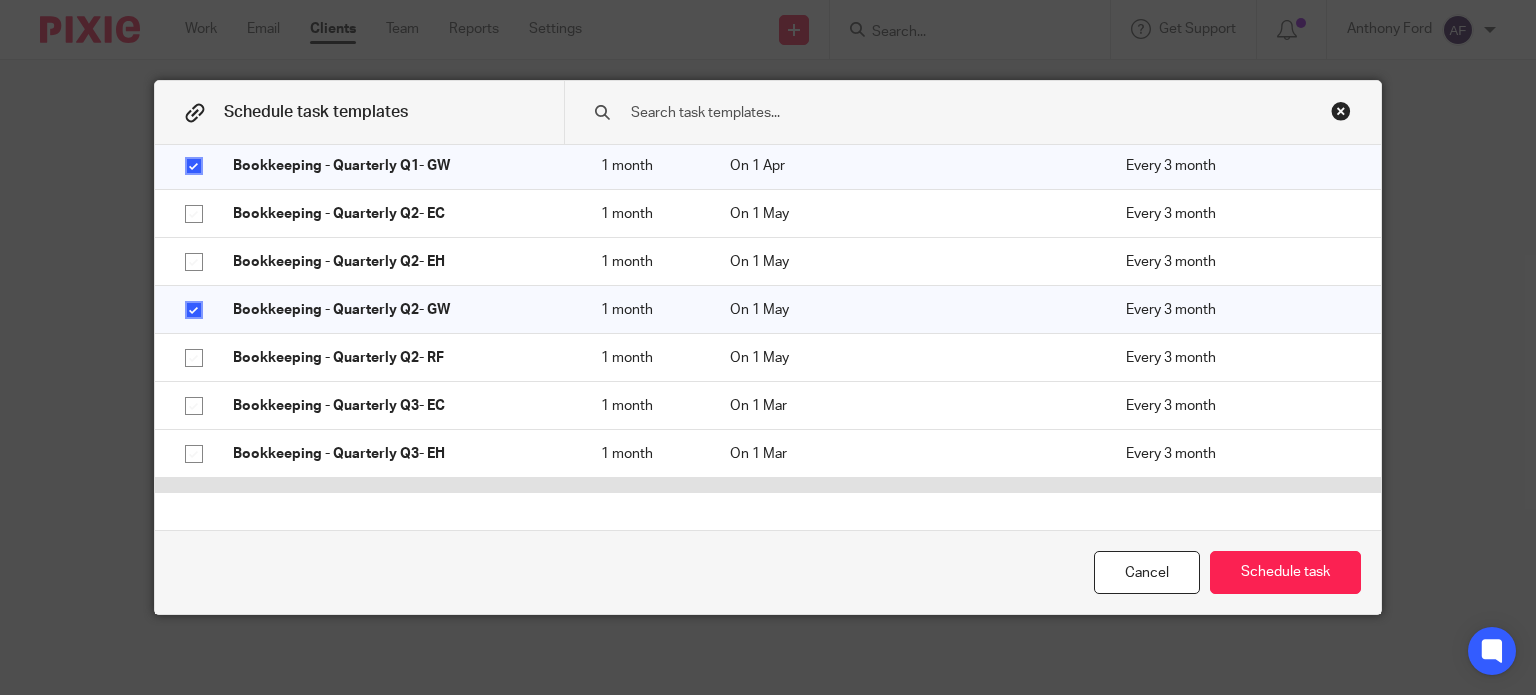 scroll, scrollTop: 1567, scrollLeft: 0, axis: vertical 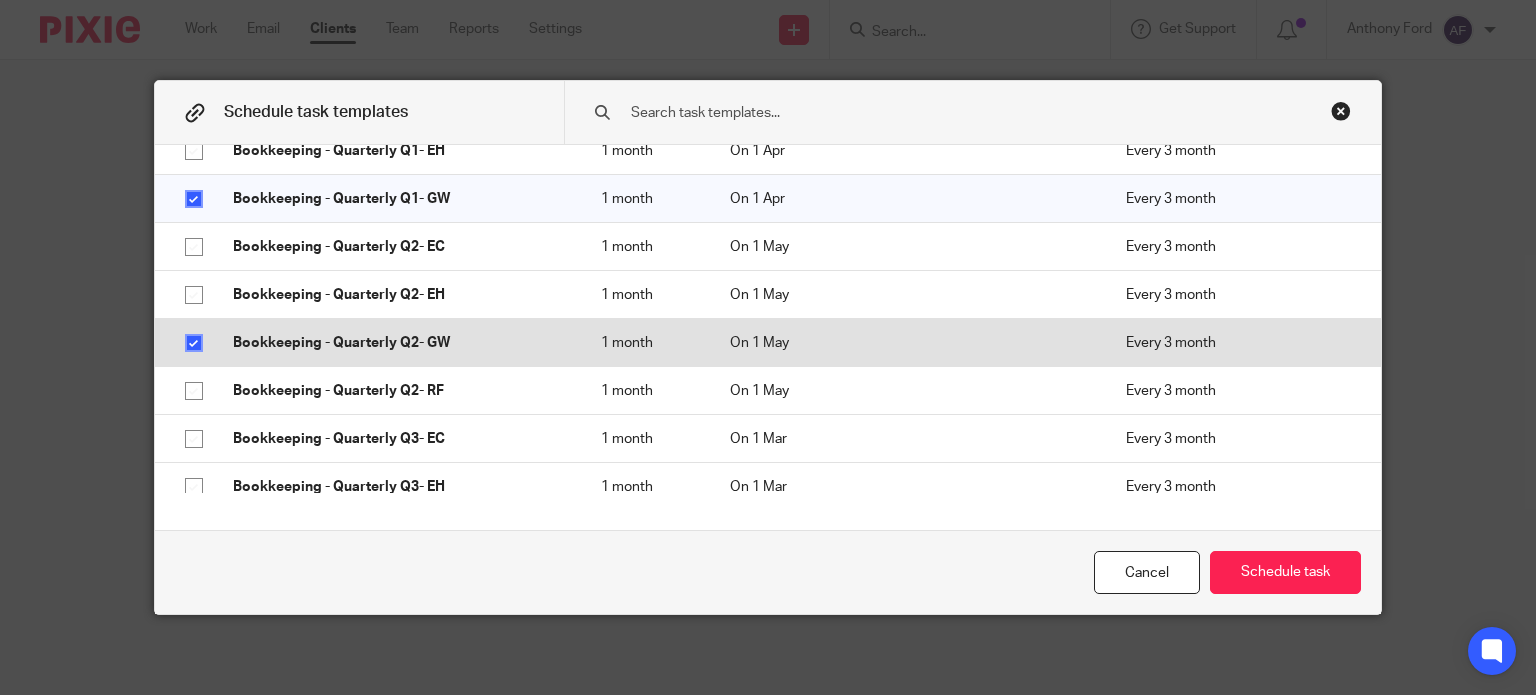 click at bounding box center [194, 343] 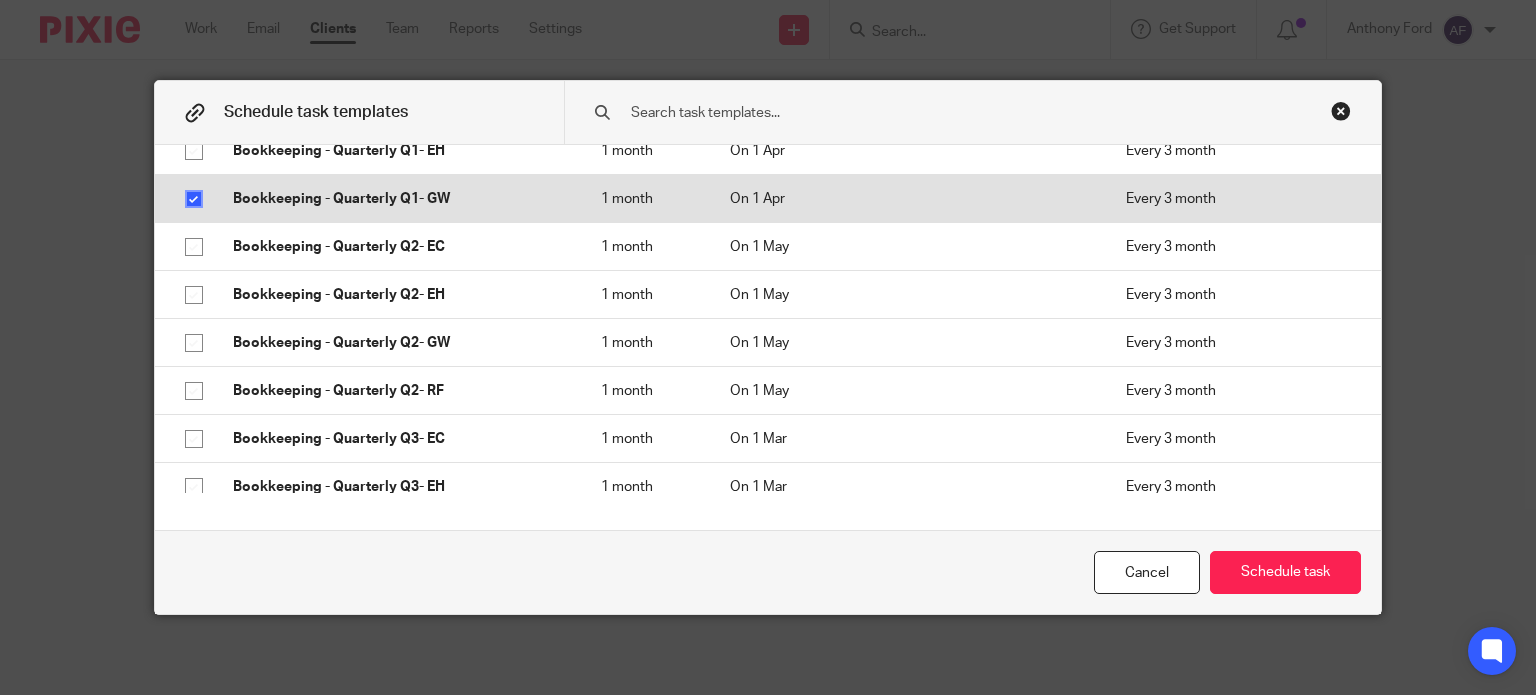 click at bounding box center (194, 199) 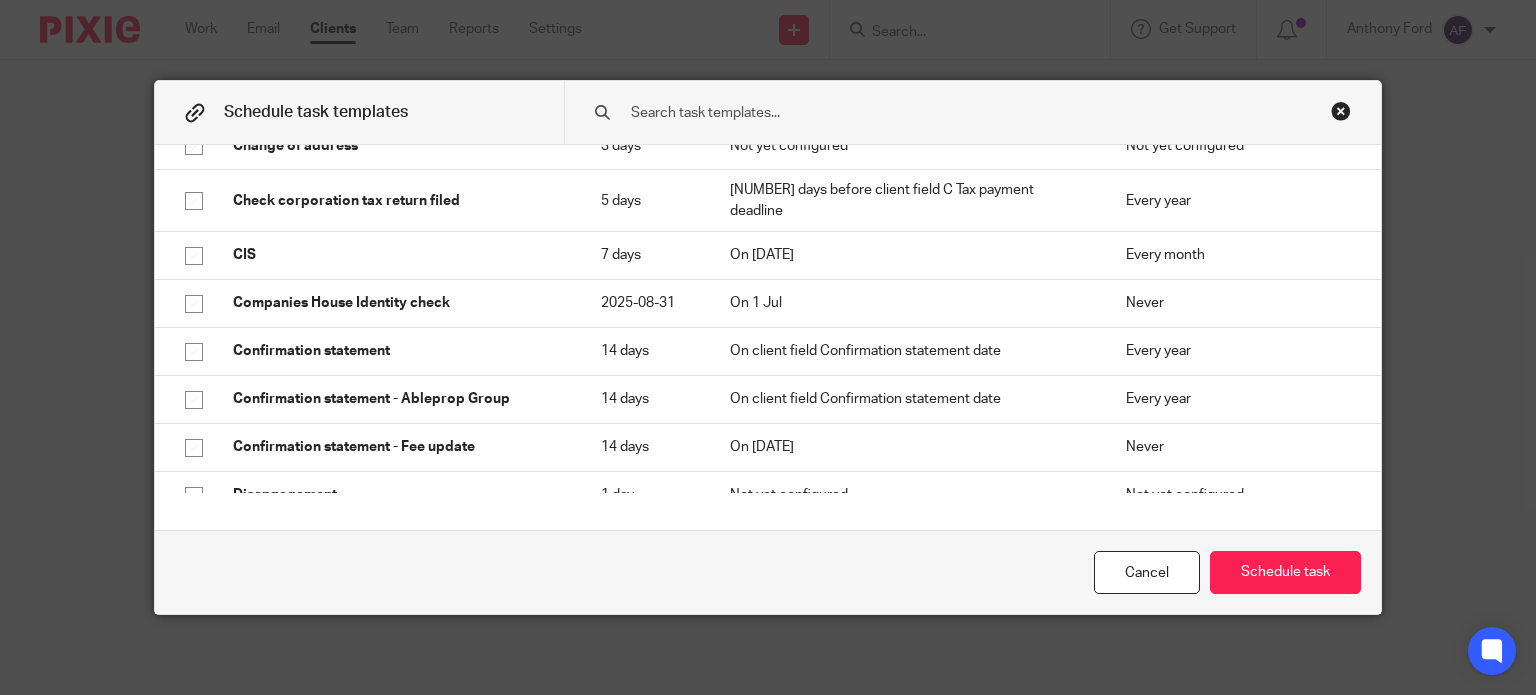 scroll, scrollTop: 2148, scrollLeft: 0, axis: vertical 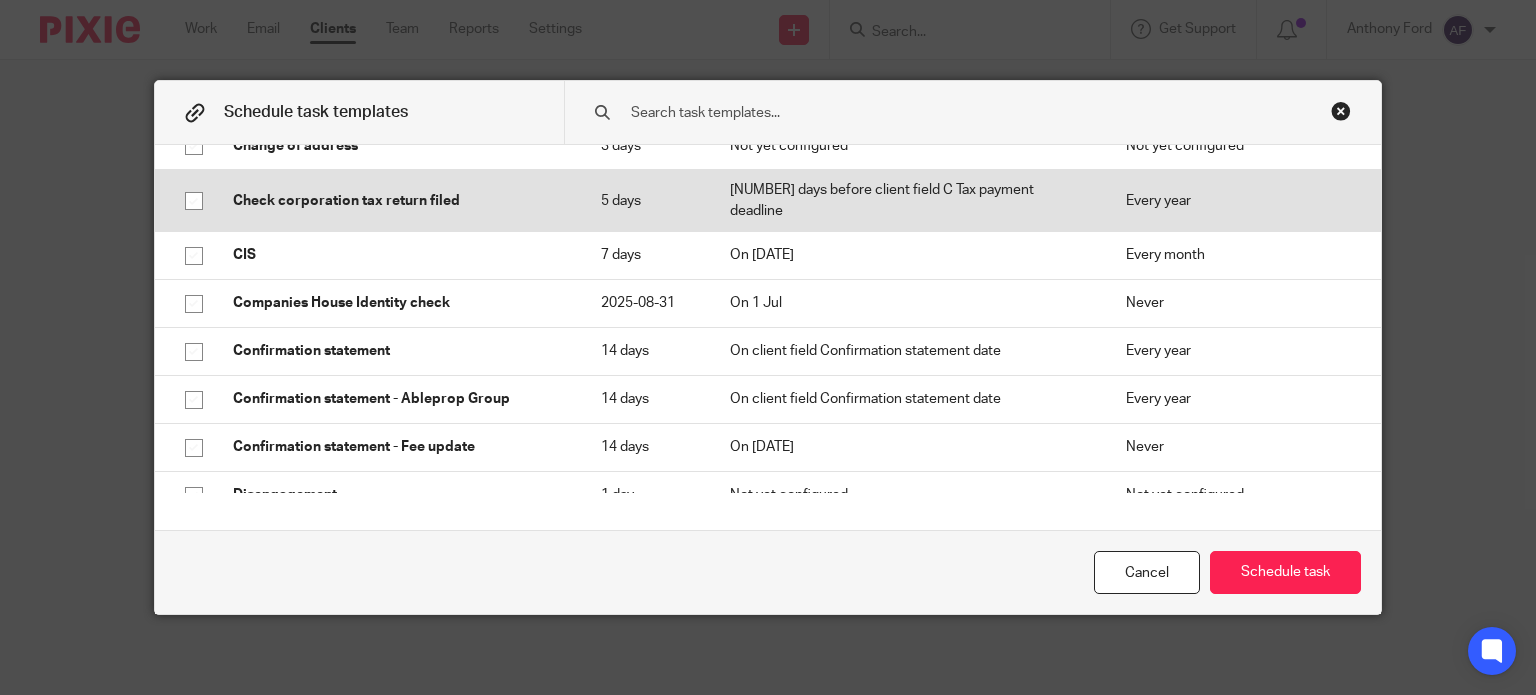click on "Check corporation tax return filed" at bounding box center [397, 201] 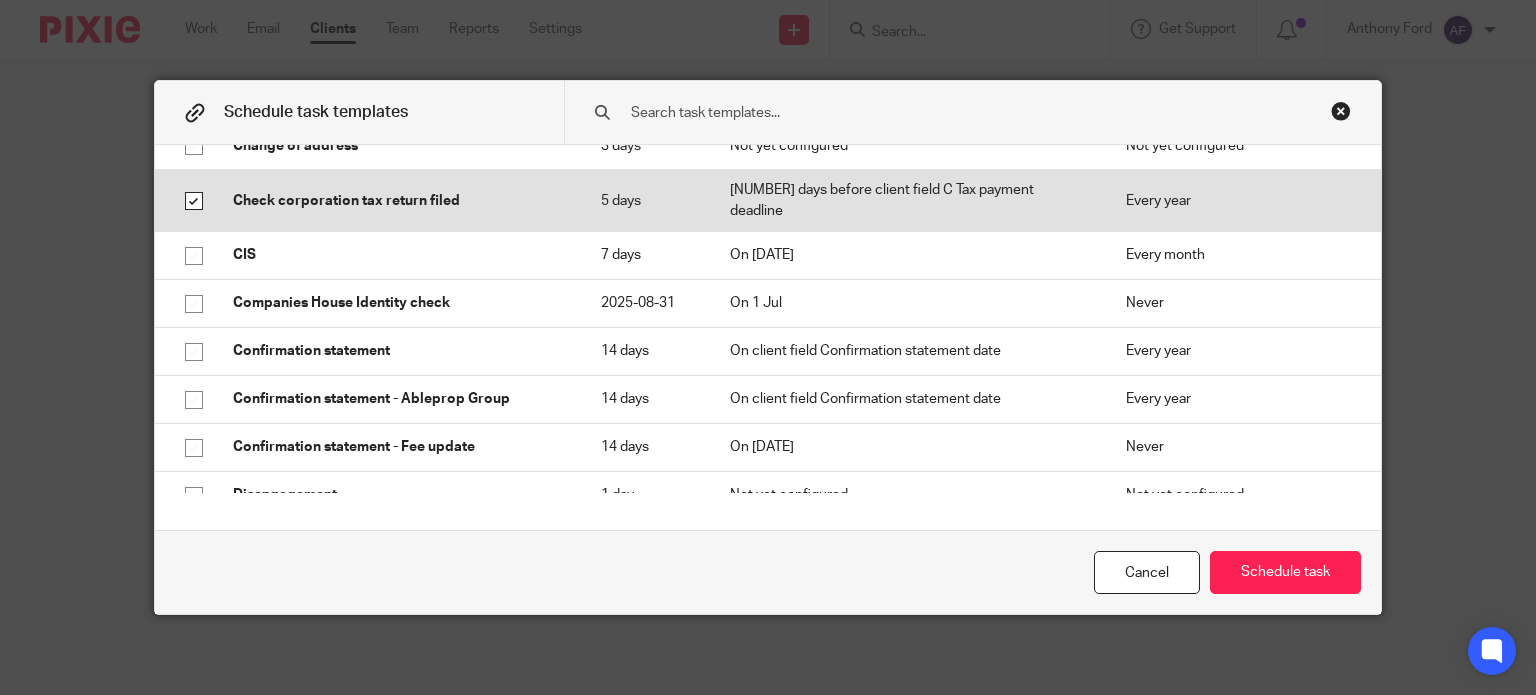 checkbox on "true" 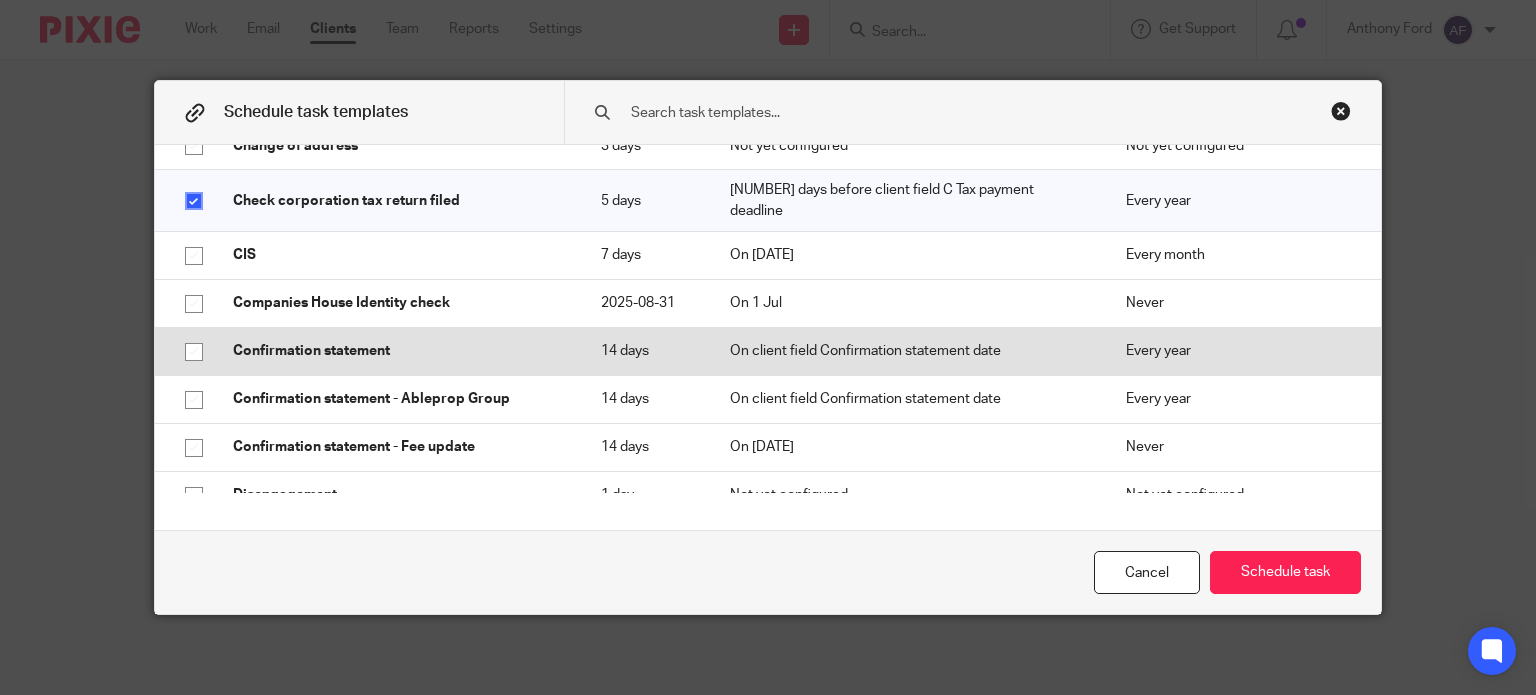 click on "Confirmation statement" at bounding box center (397, 351) 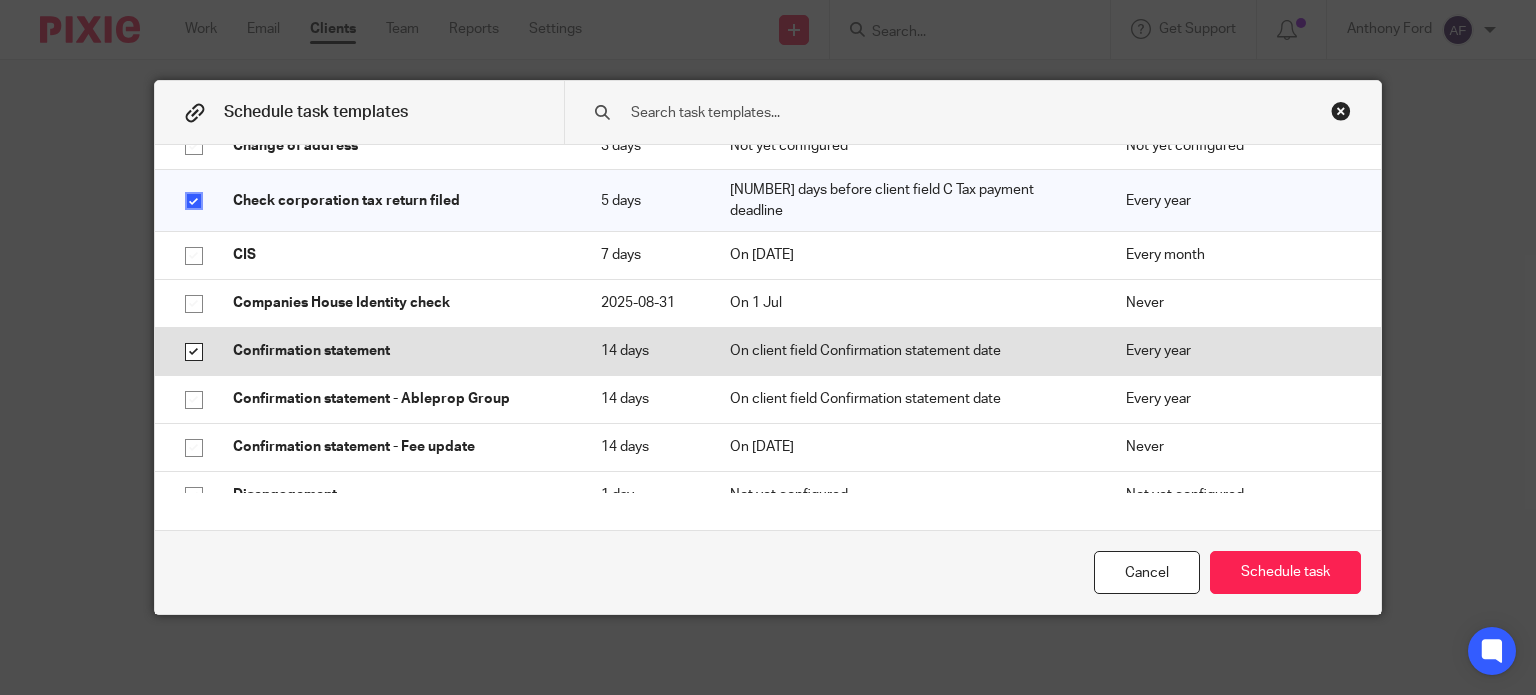 checkbox on "true" 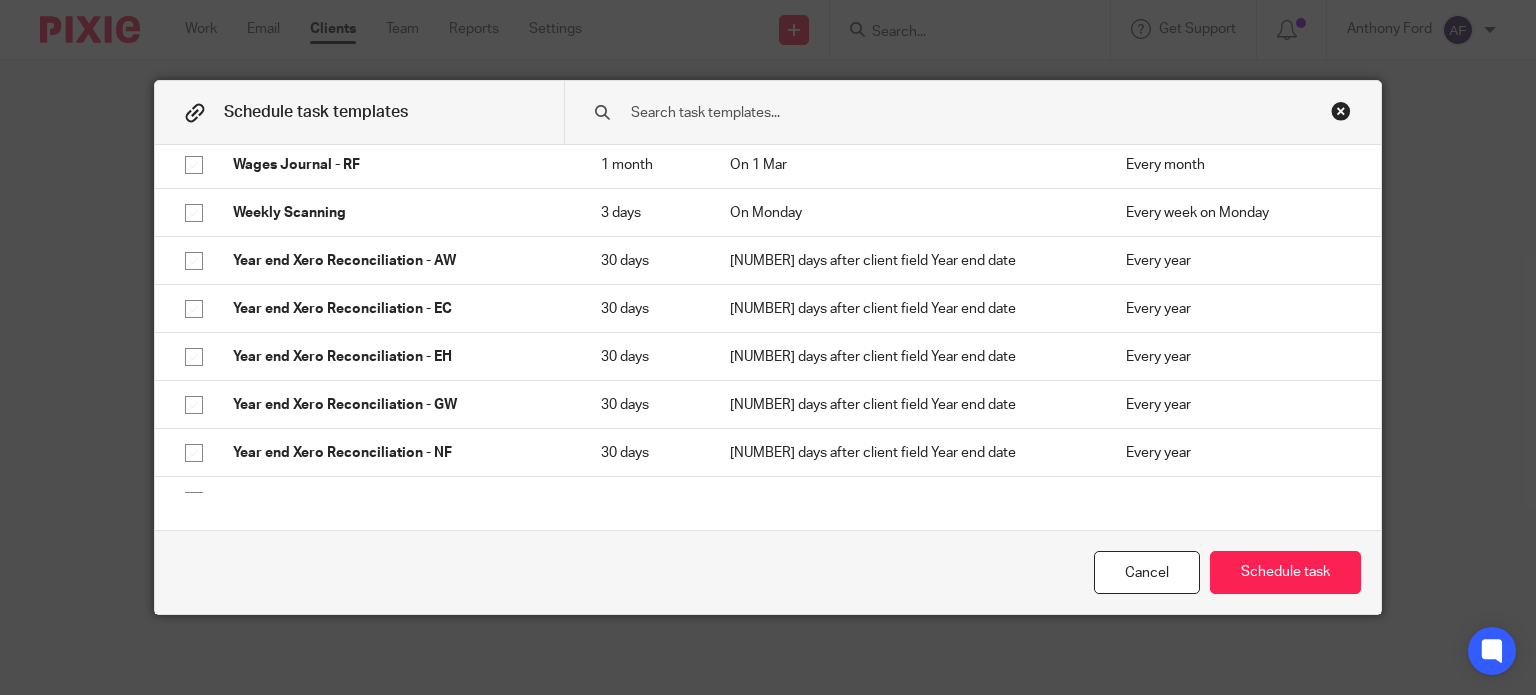 scroll, scrollTop: 5024, scrollLeft: 0, axis: vertical 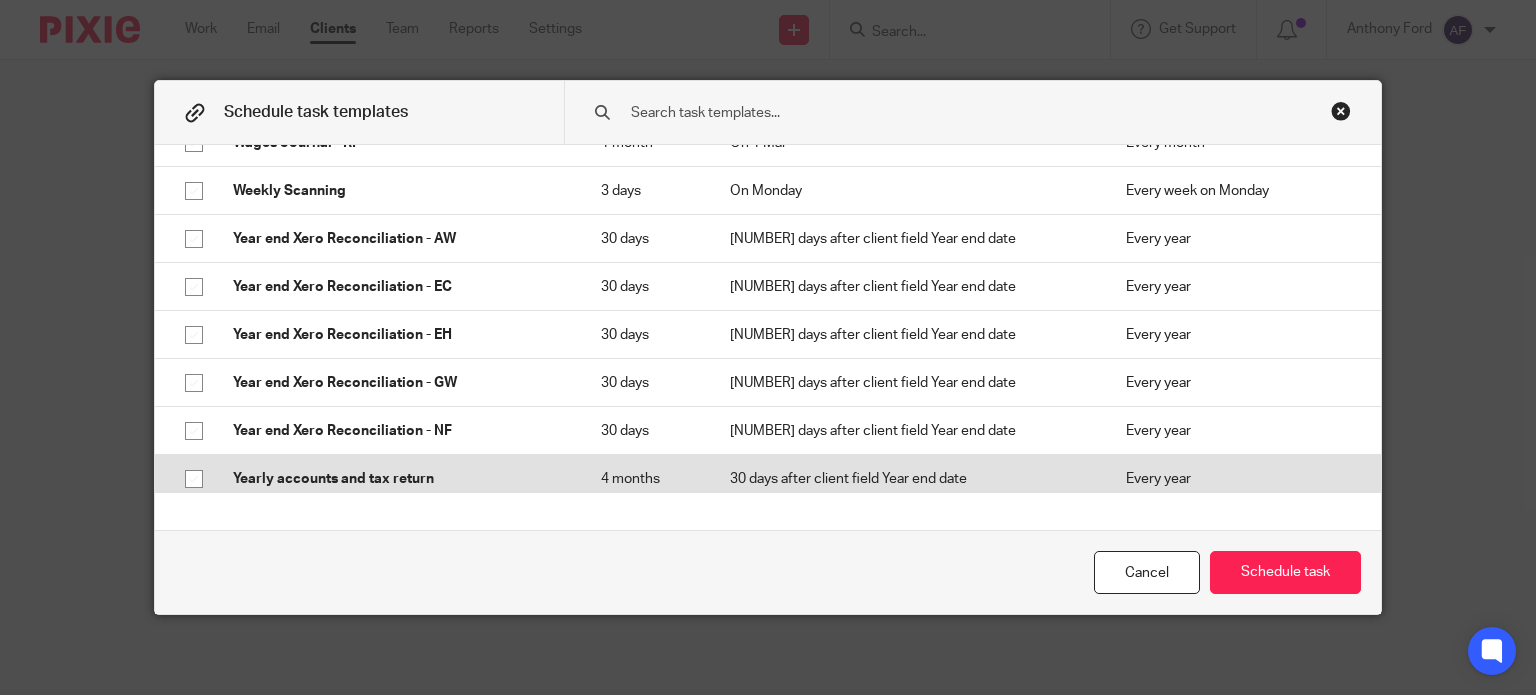 click on "Yearly accounts and tax return" at bounding box center [397, 479] 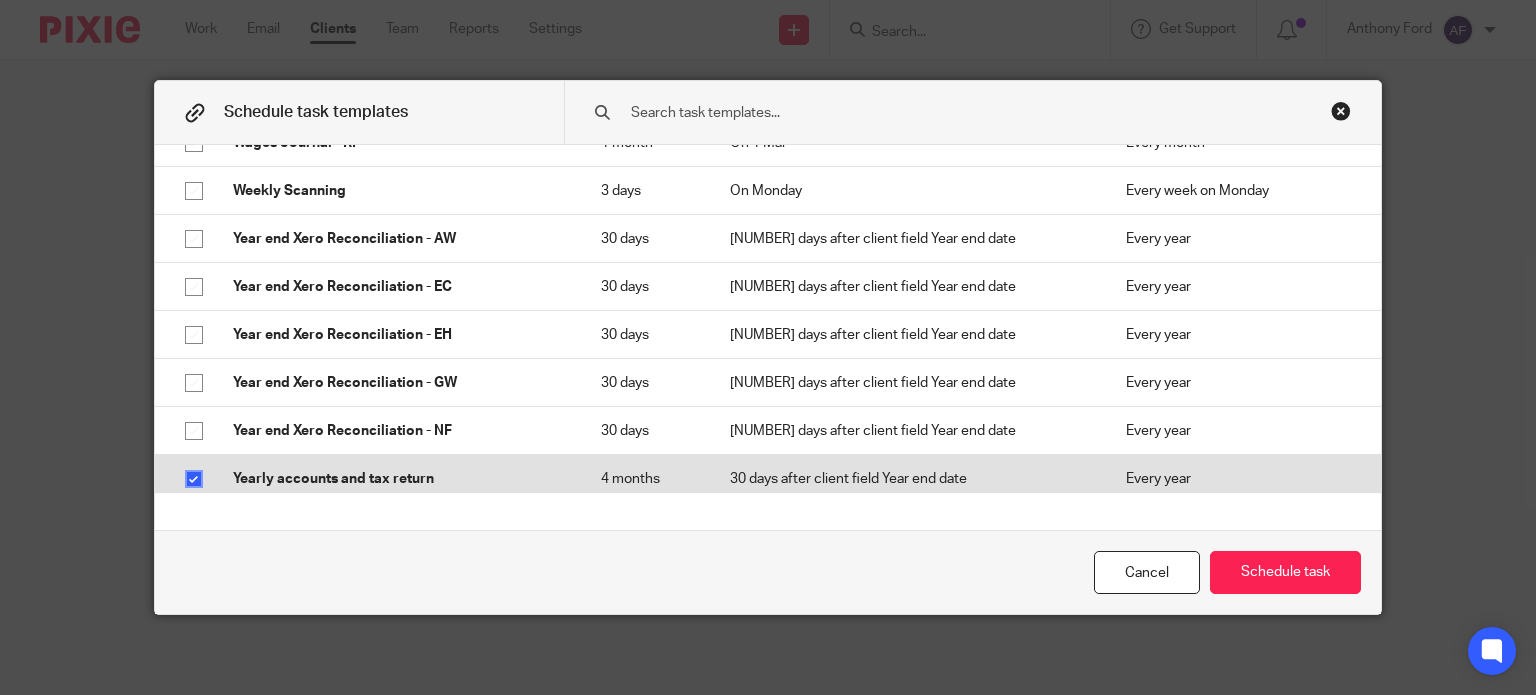 checkbox on "true" 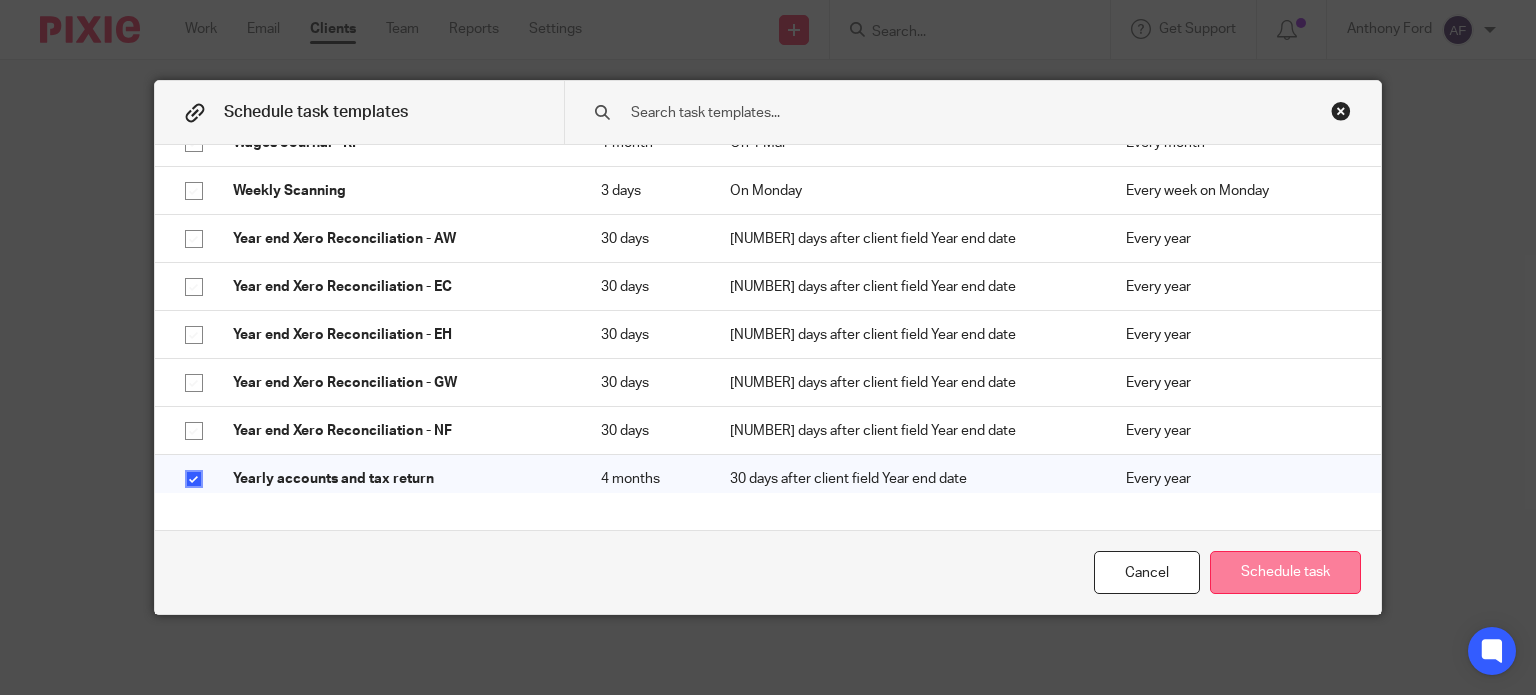 click on "Schedule task" at bounding box center [1285, 572] 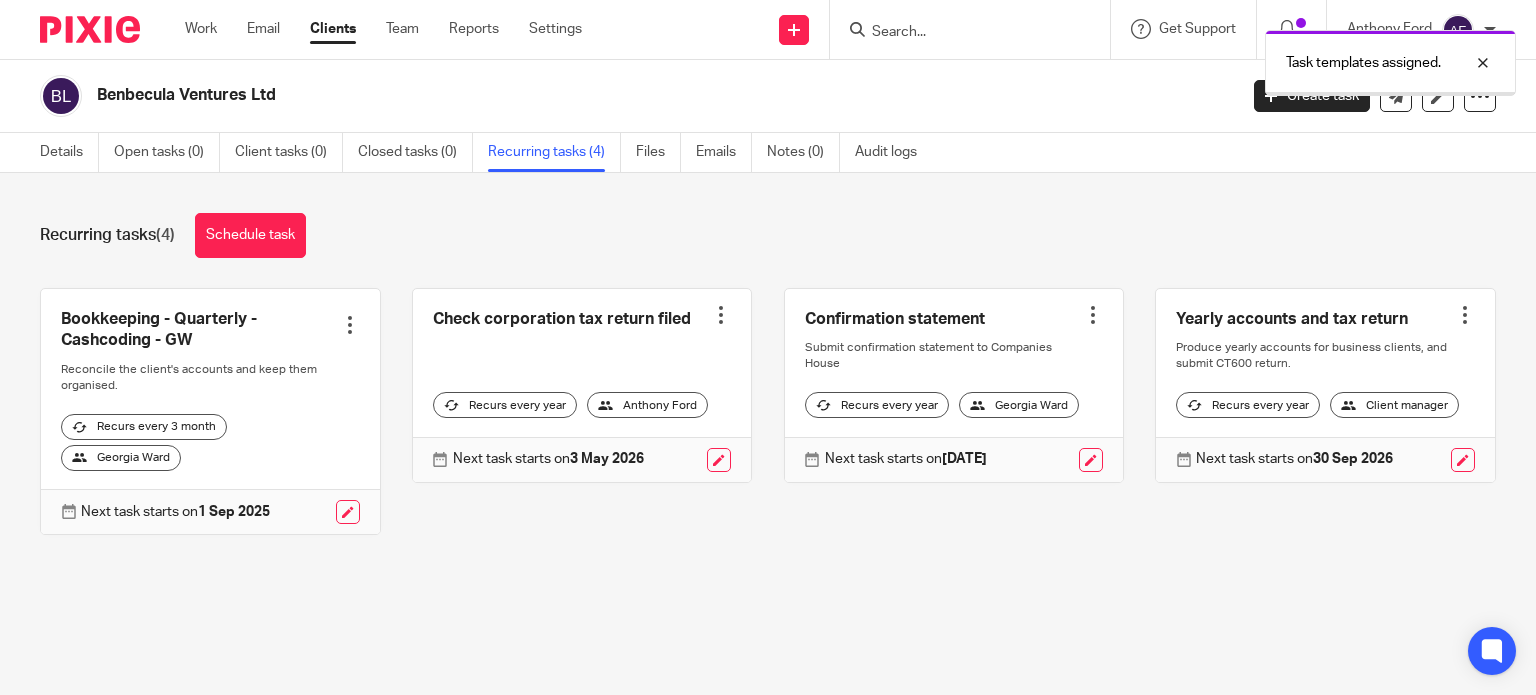 scroll, scrollTop: 0, scrollLeft: 0, axis: both 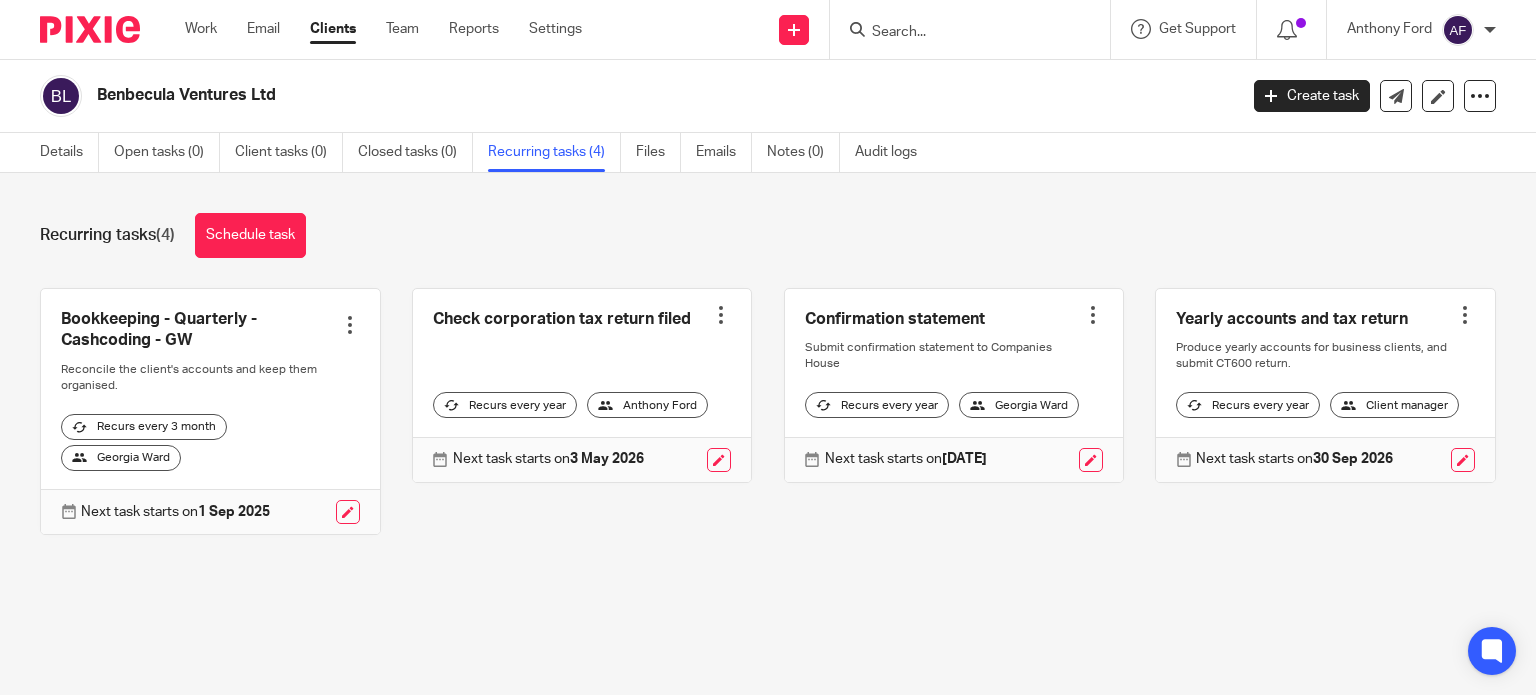 click at bounding box center (350, 325) 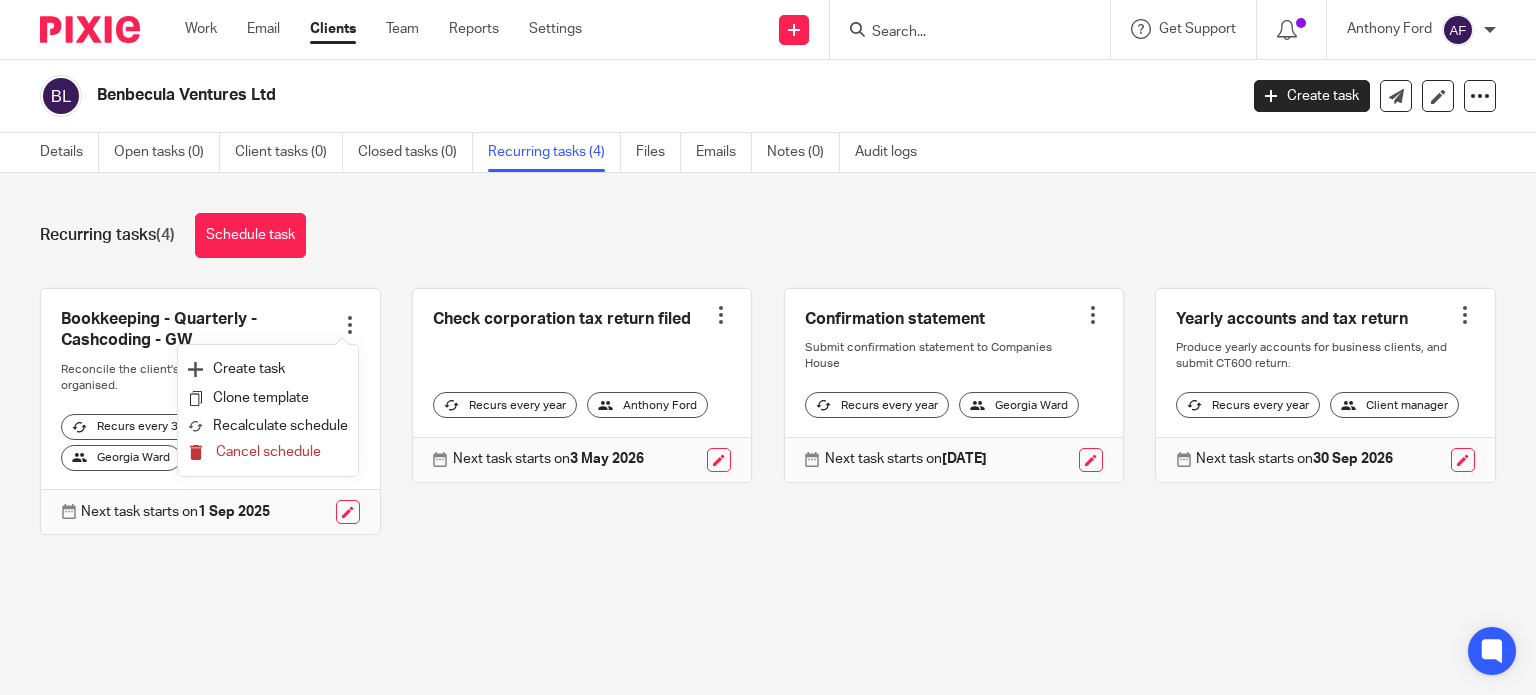click on "Cancel schedule" at bounding box center (268, 452) 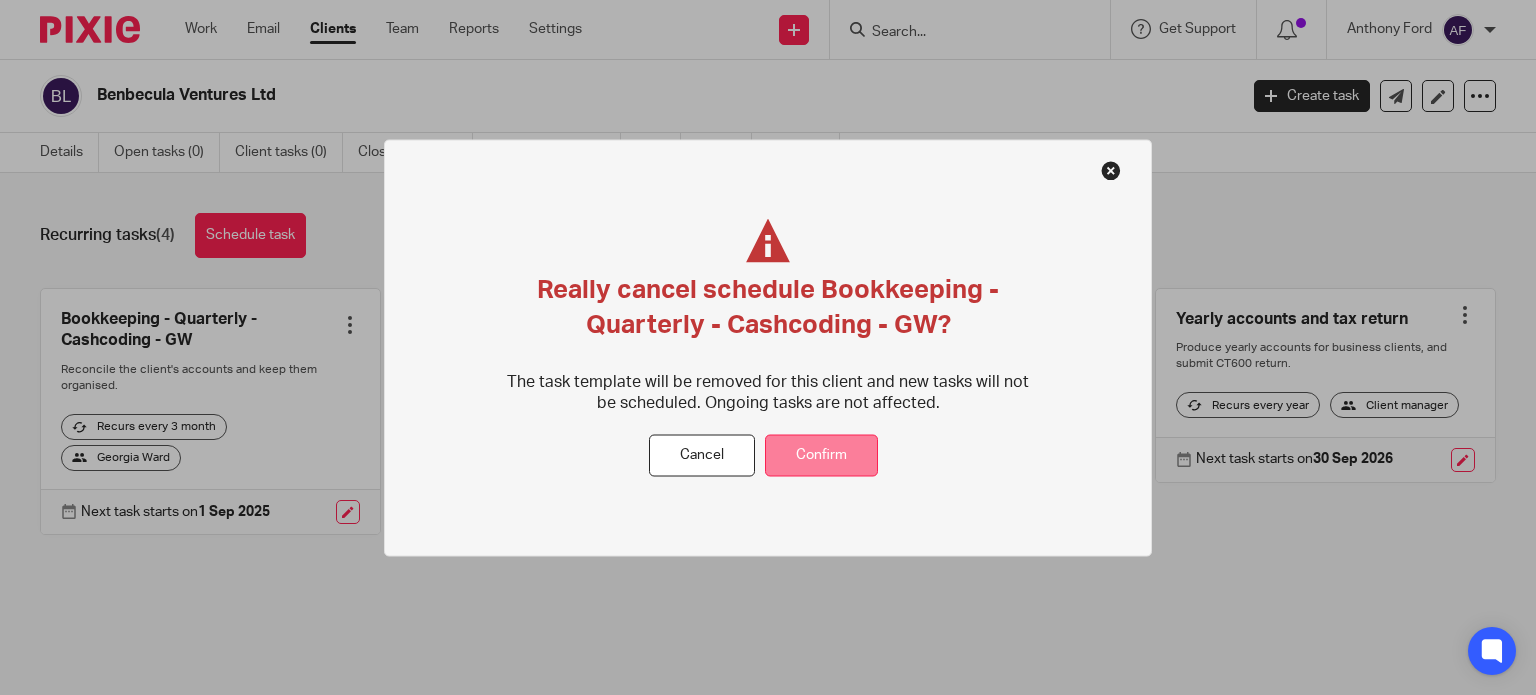 click on "Confirm" at bounding box center [821, 455] 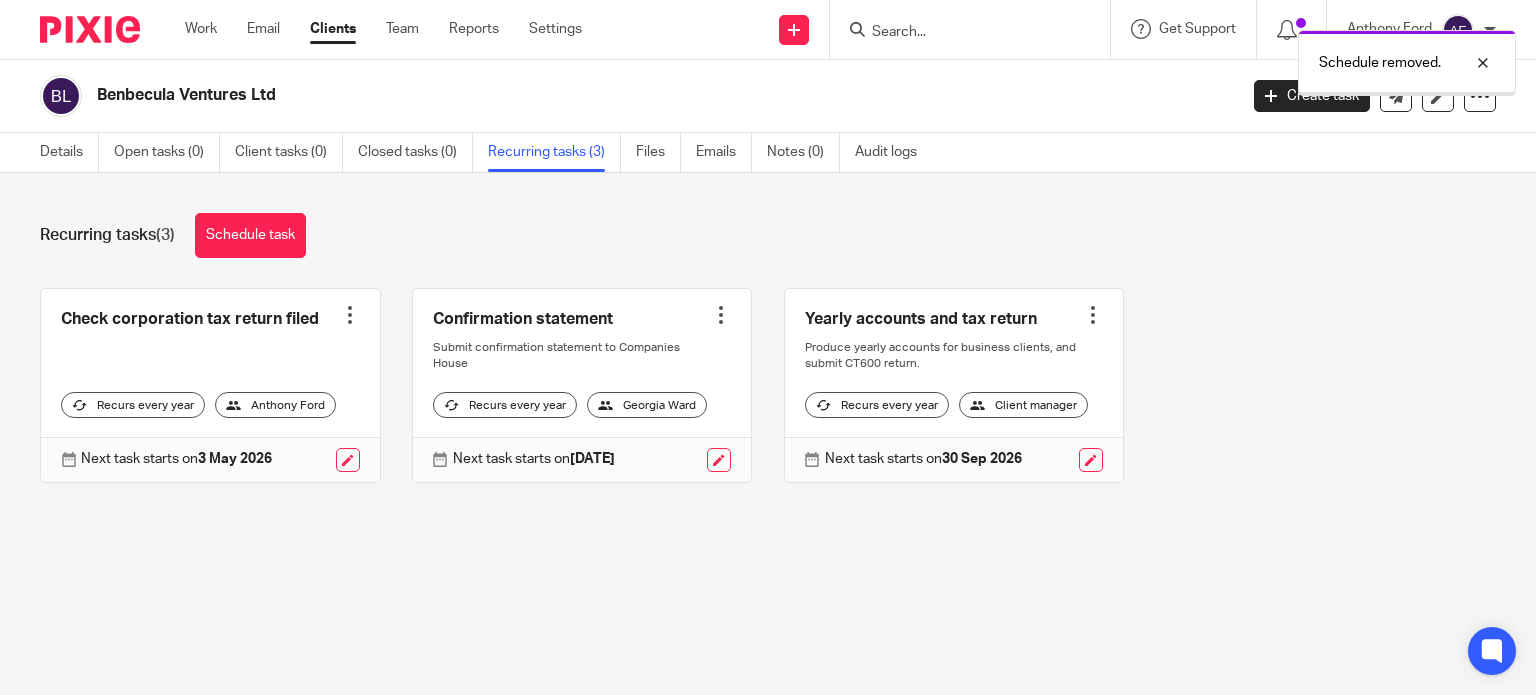 scroll, scrollTop: 0, scrollLeft: 0, axis: both 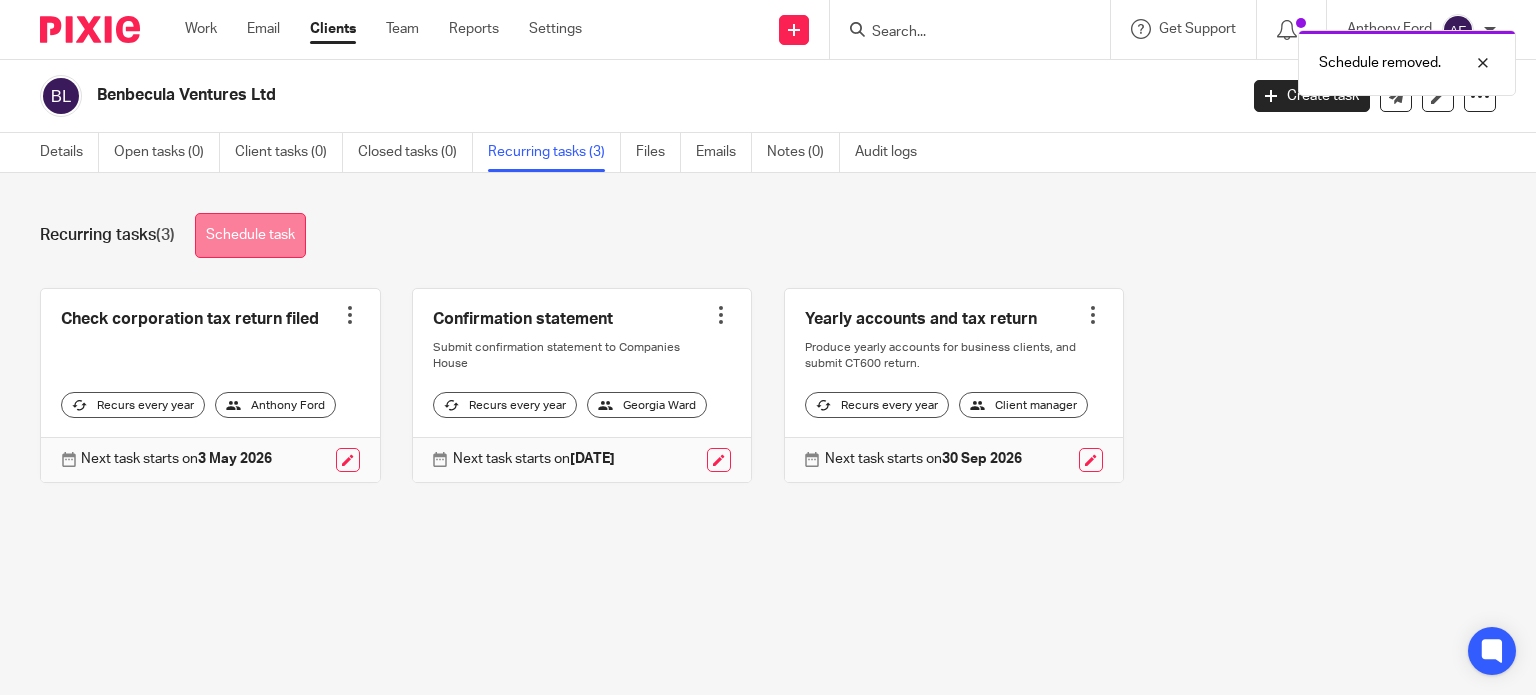 click on "Schedule task" at bounding box center (250, 235) 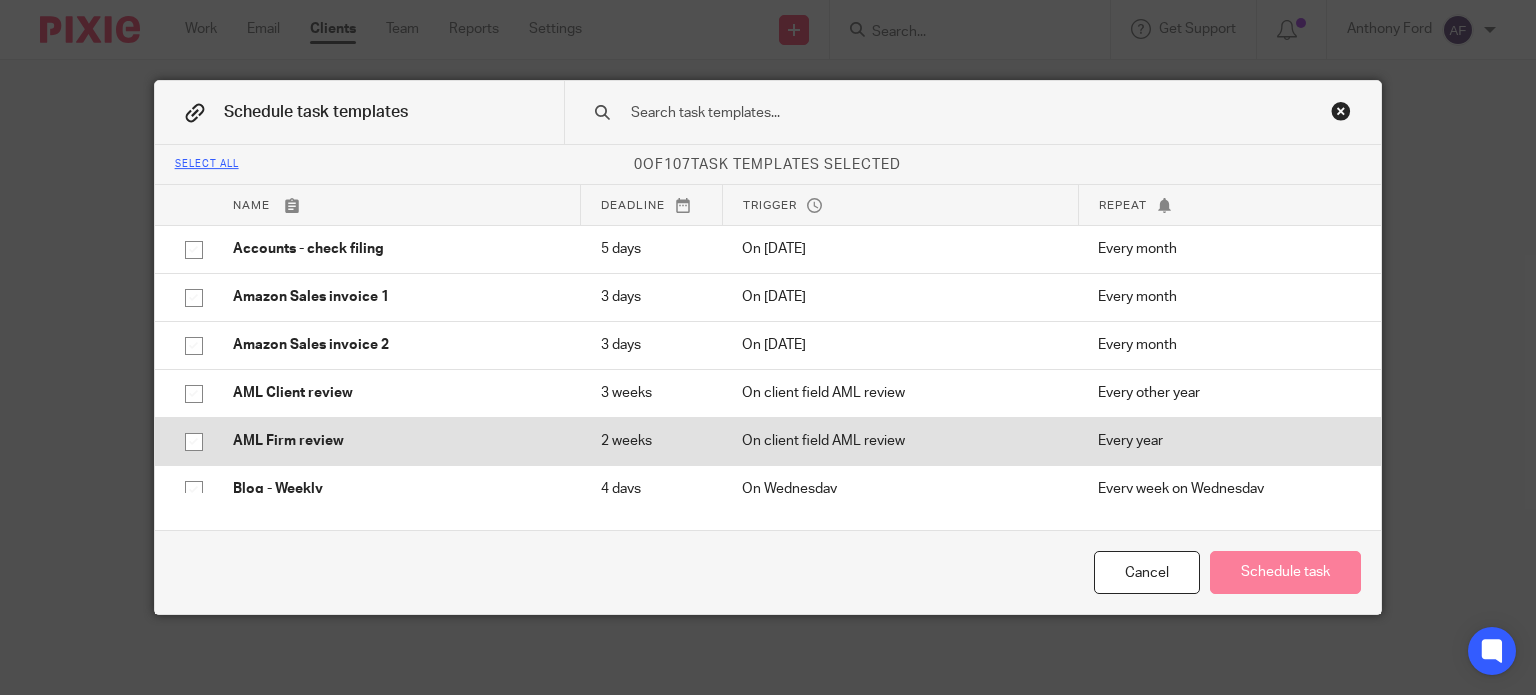 scroll, scrollTop: 0, scrollLeft: 0, axis: both 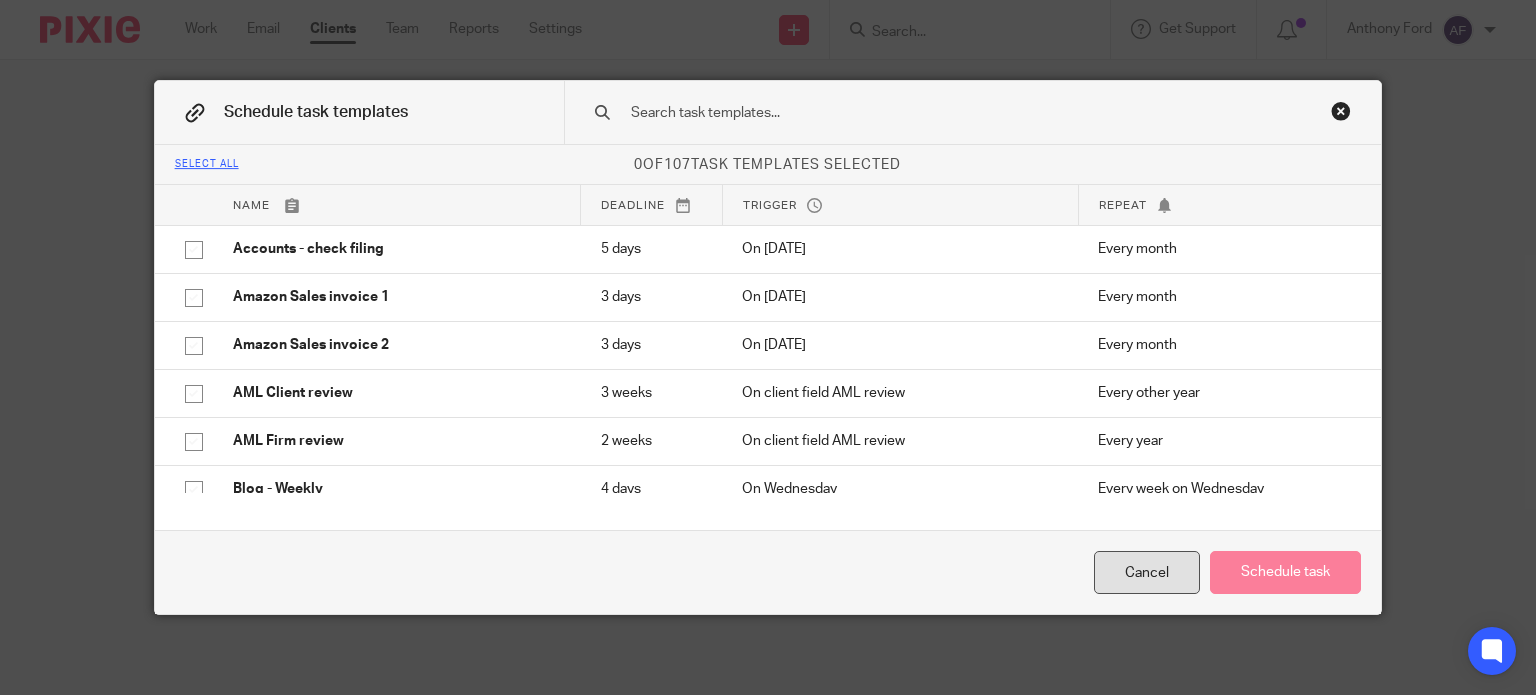 click on "Cancel" at bounding box center (1147, 572) 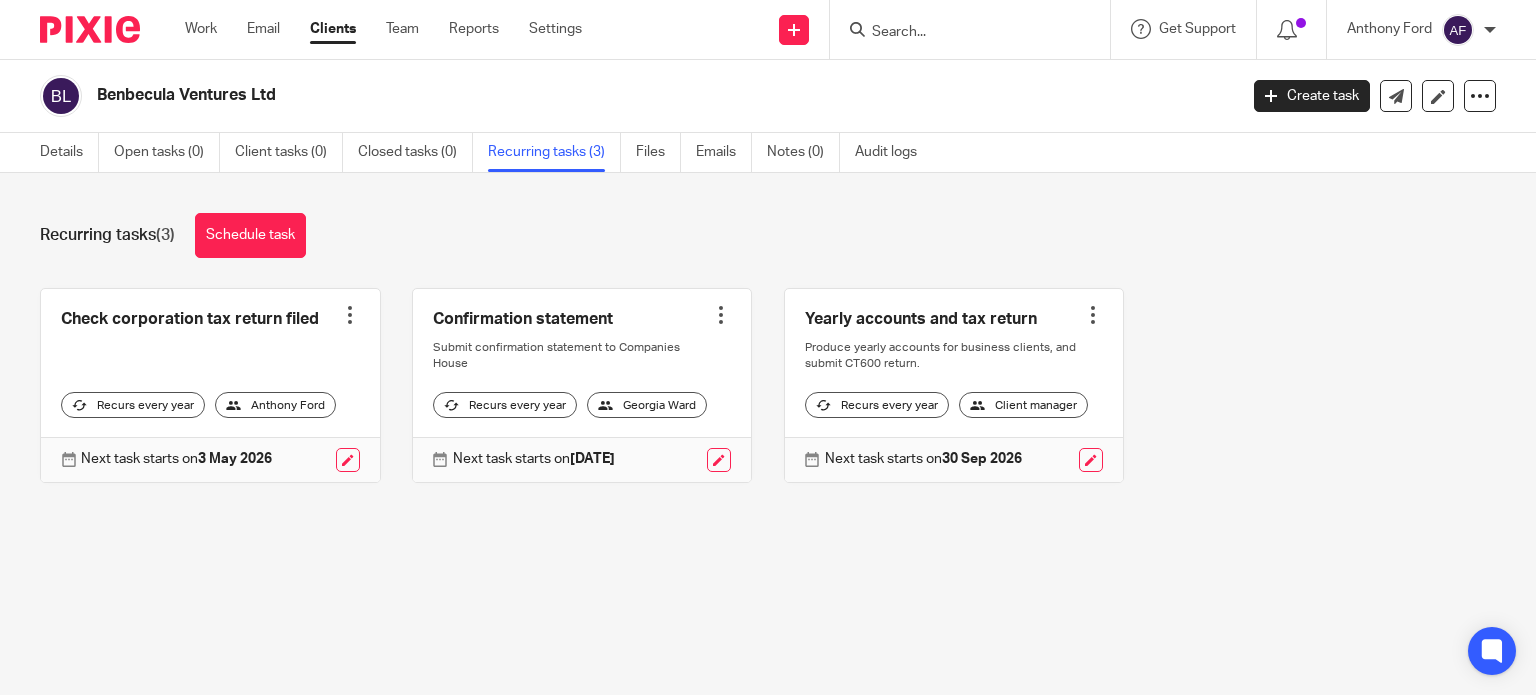 scroll, scrollTop: 0, scrollLeft: 0, axis: both 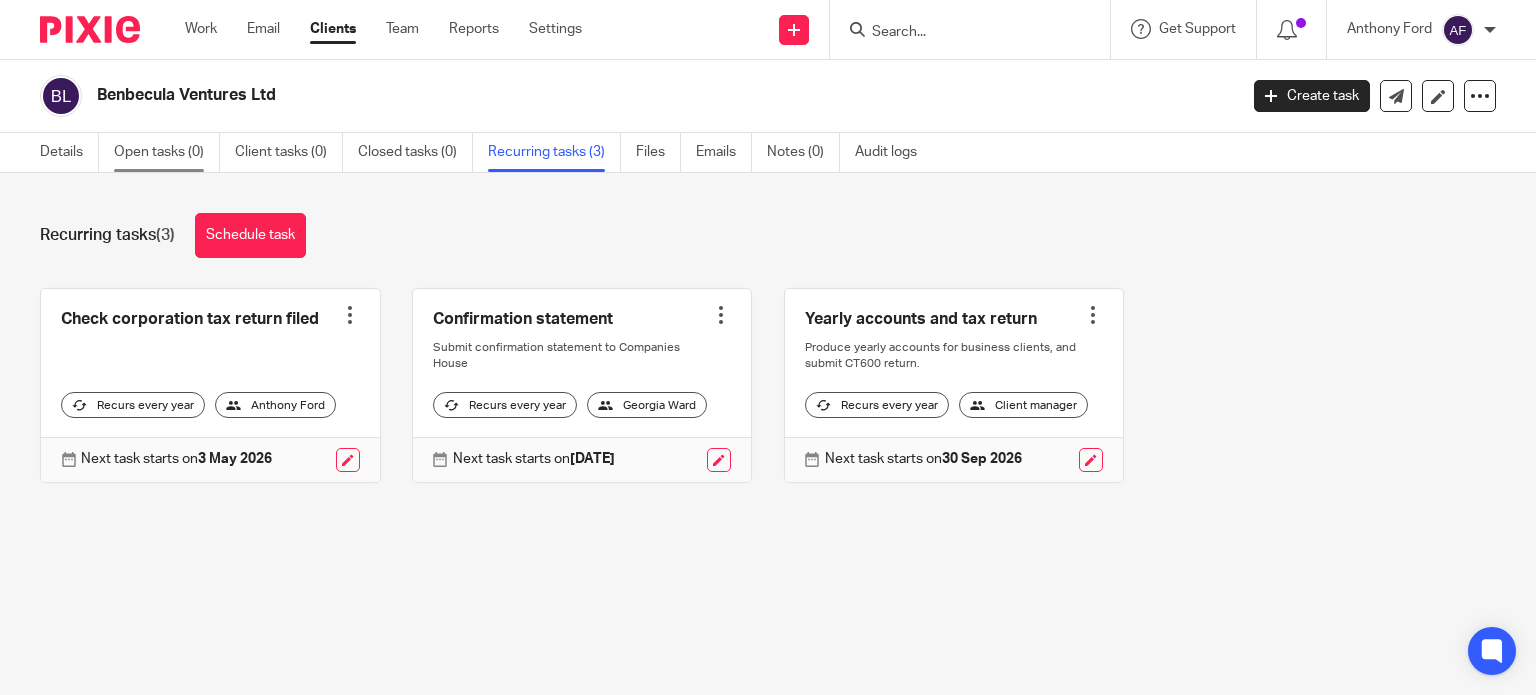 click on "Open tasks (0)" at bounding box center (167, 152) 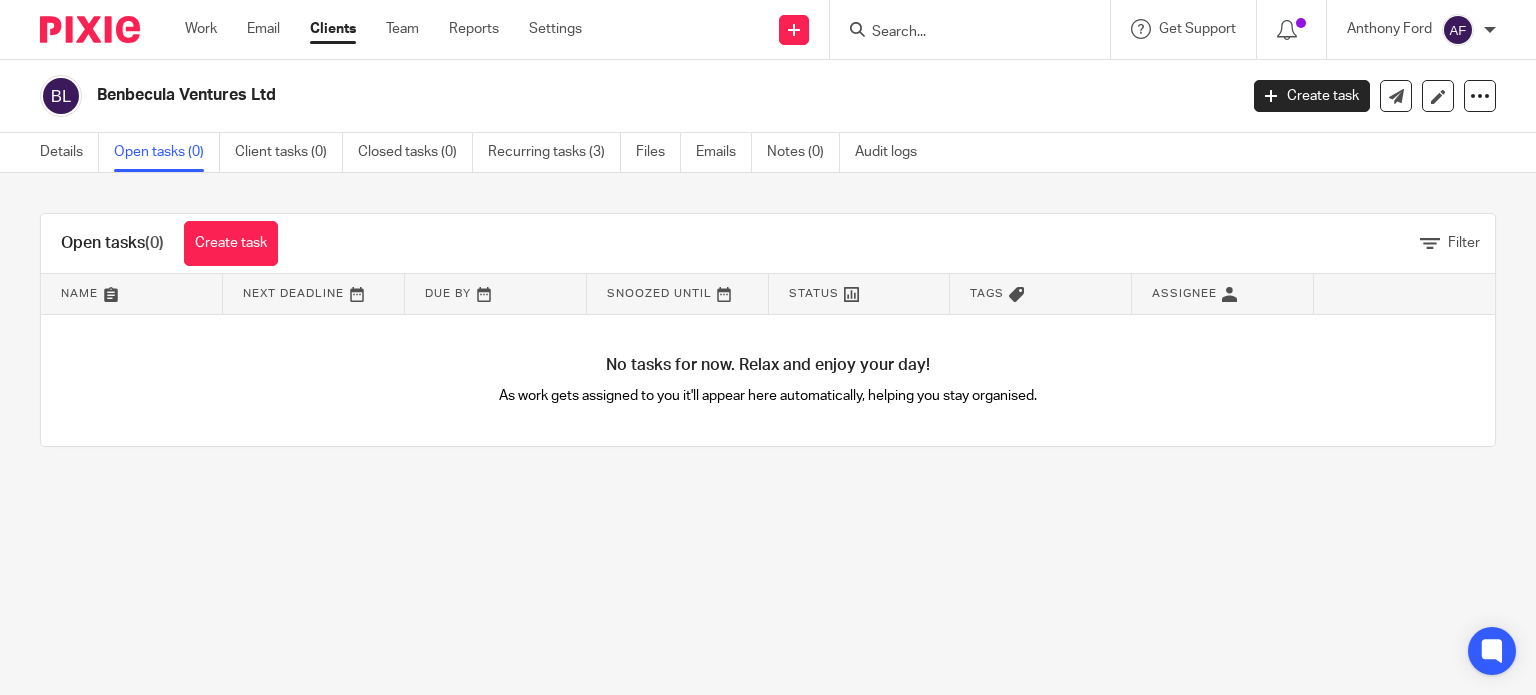 scroll, scrollTop: 0, scrollLeft: 0, axis: both 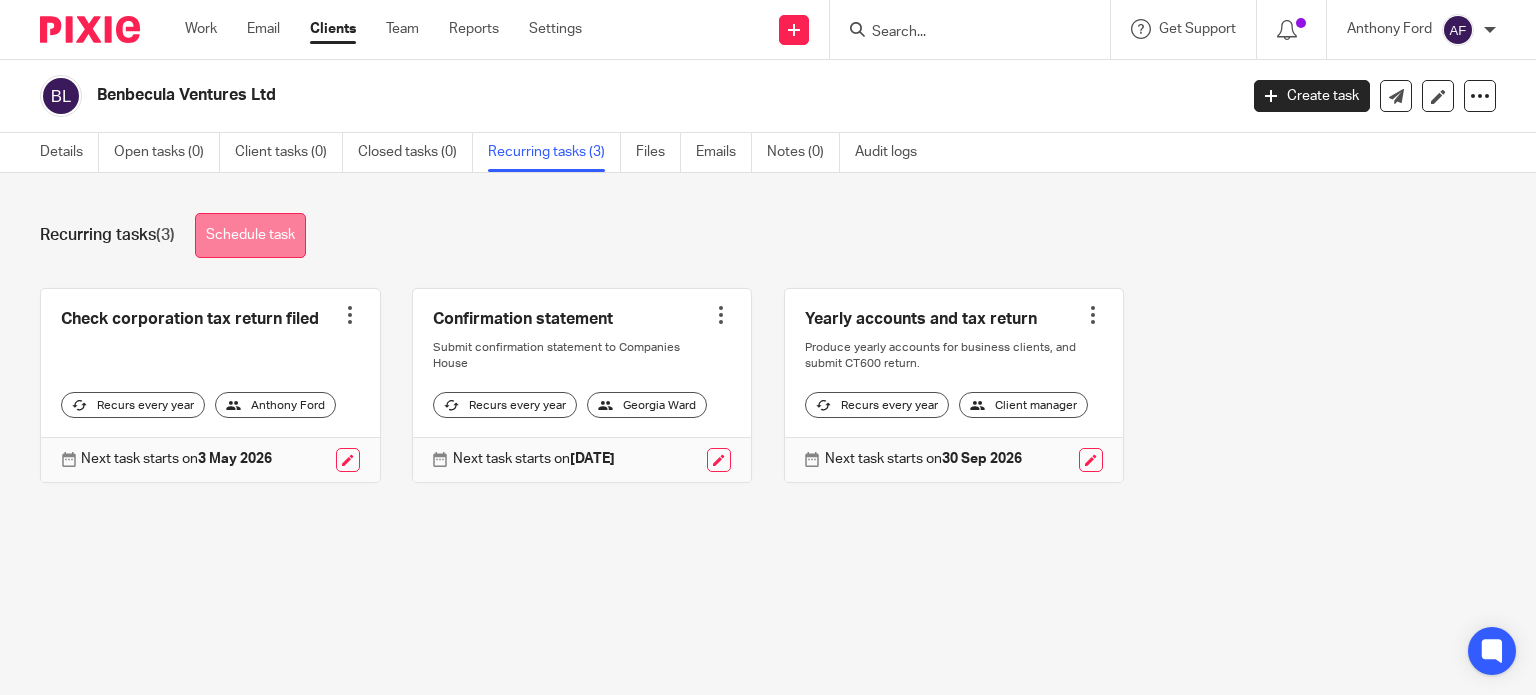 click on "Schedule task" at bounding box center (250, 235) 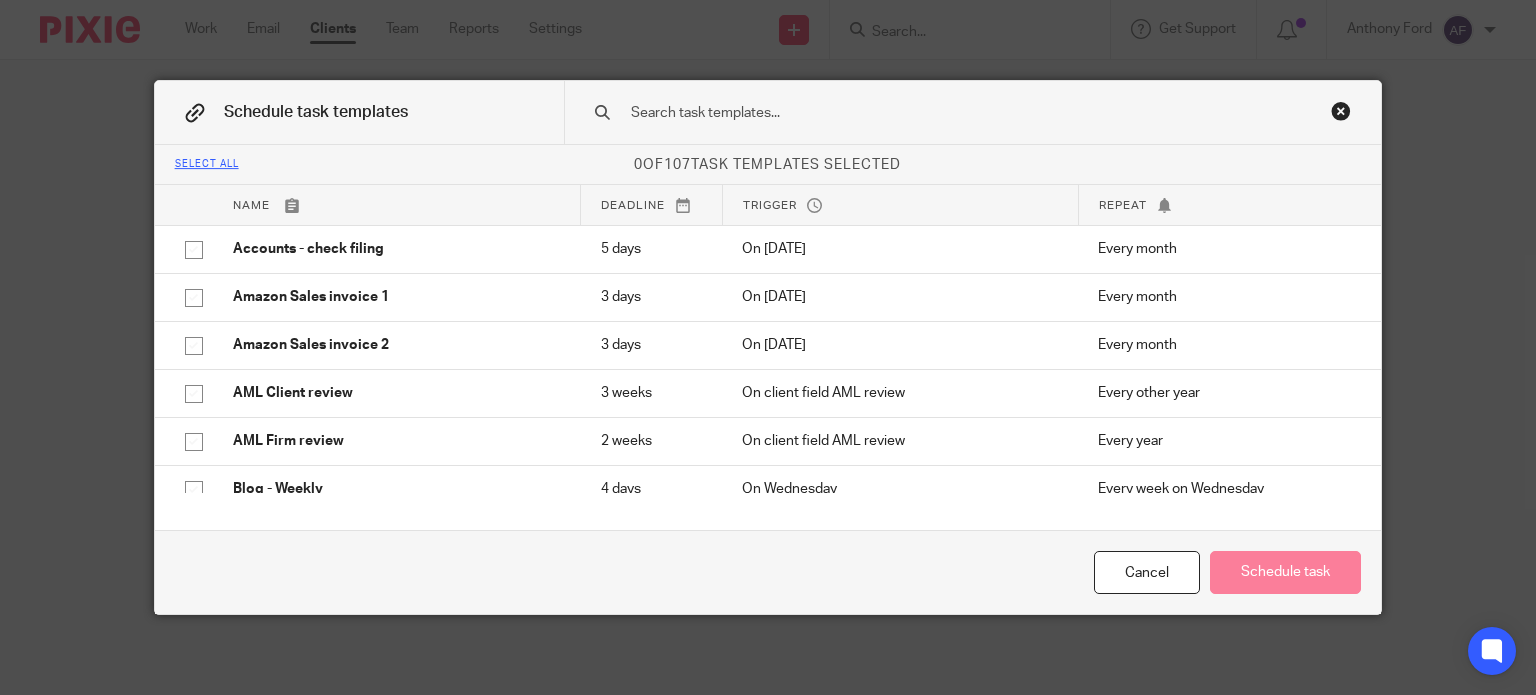 scroll, scrollTop: 0, scrollLeft: 0, axis: both 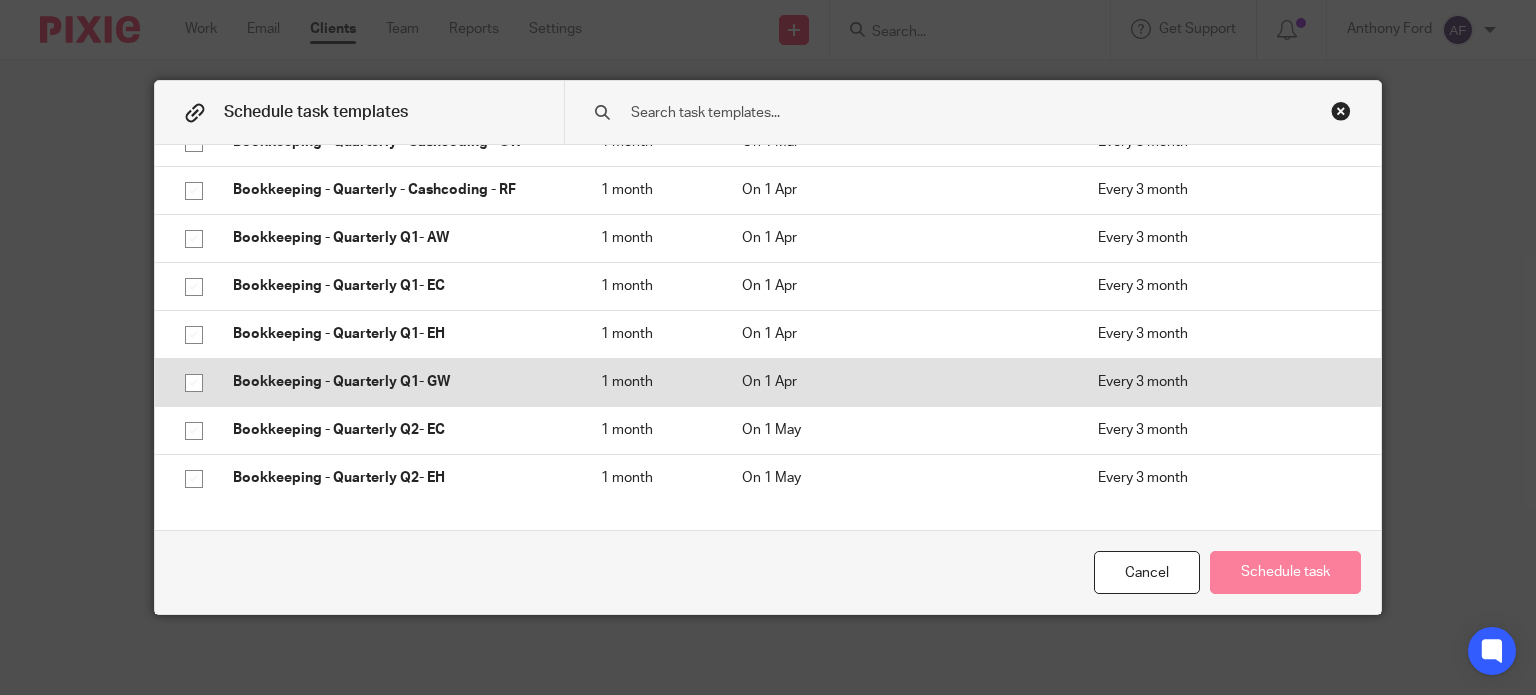 click on "Bookkeeping - Quarterly Q1- GW" at bounding box center (397, 382) 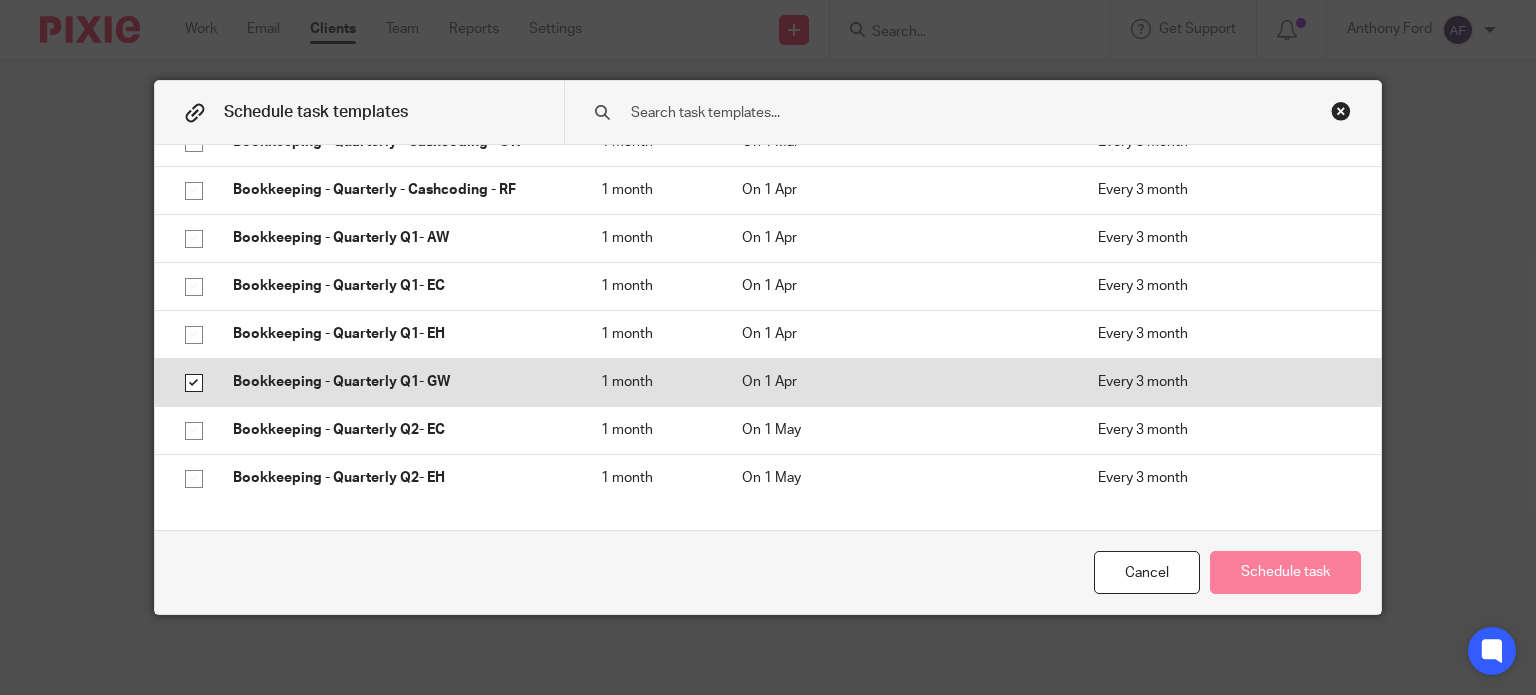 checkbox on "true" 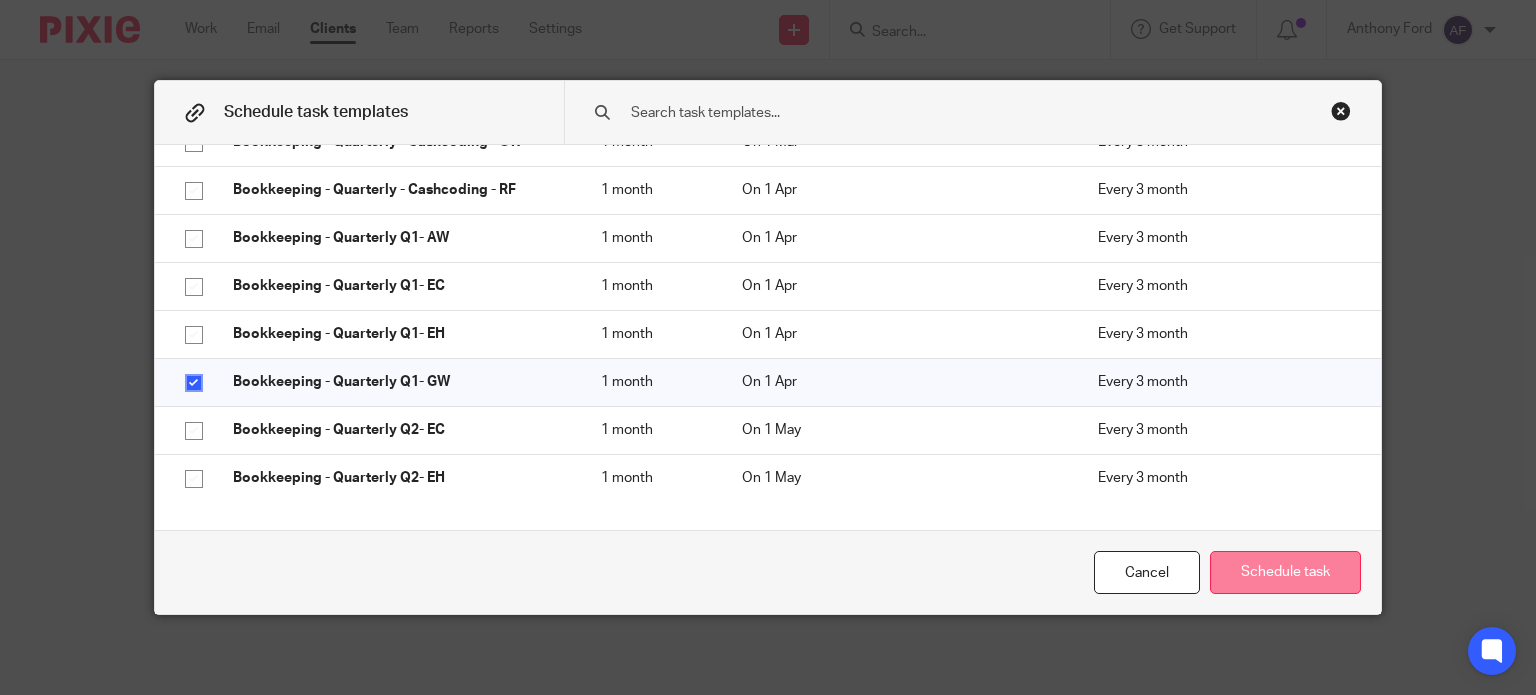 click on "Schedule task" at bounding box center [1285, 572] 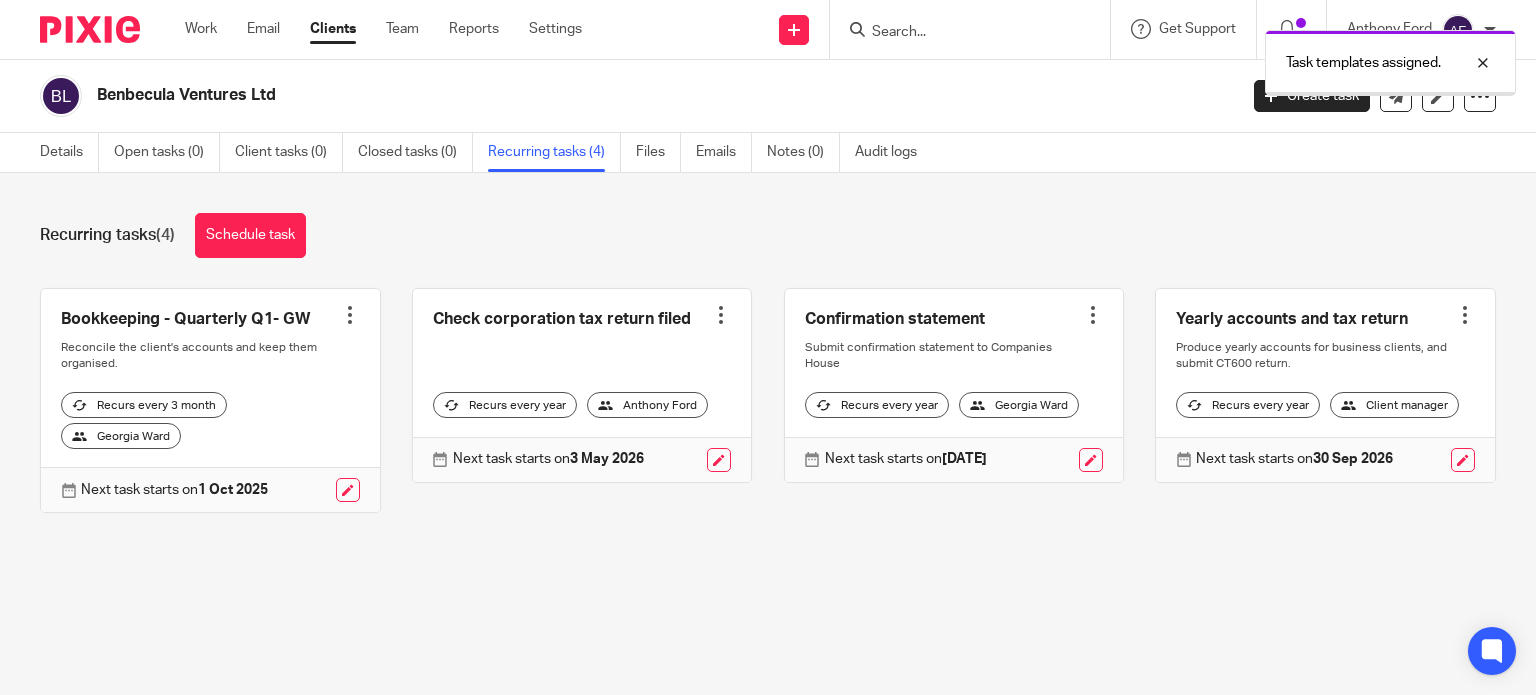 scroll, scrollTop: 0, scrollLeft: 0, axis: both 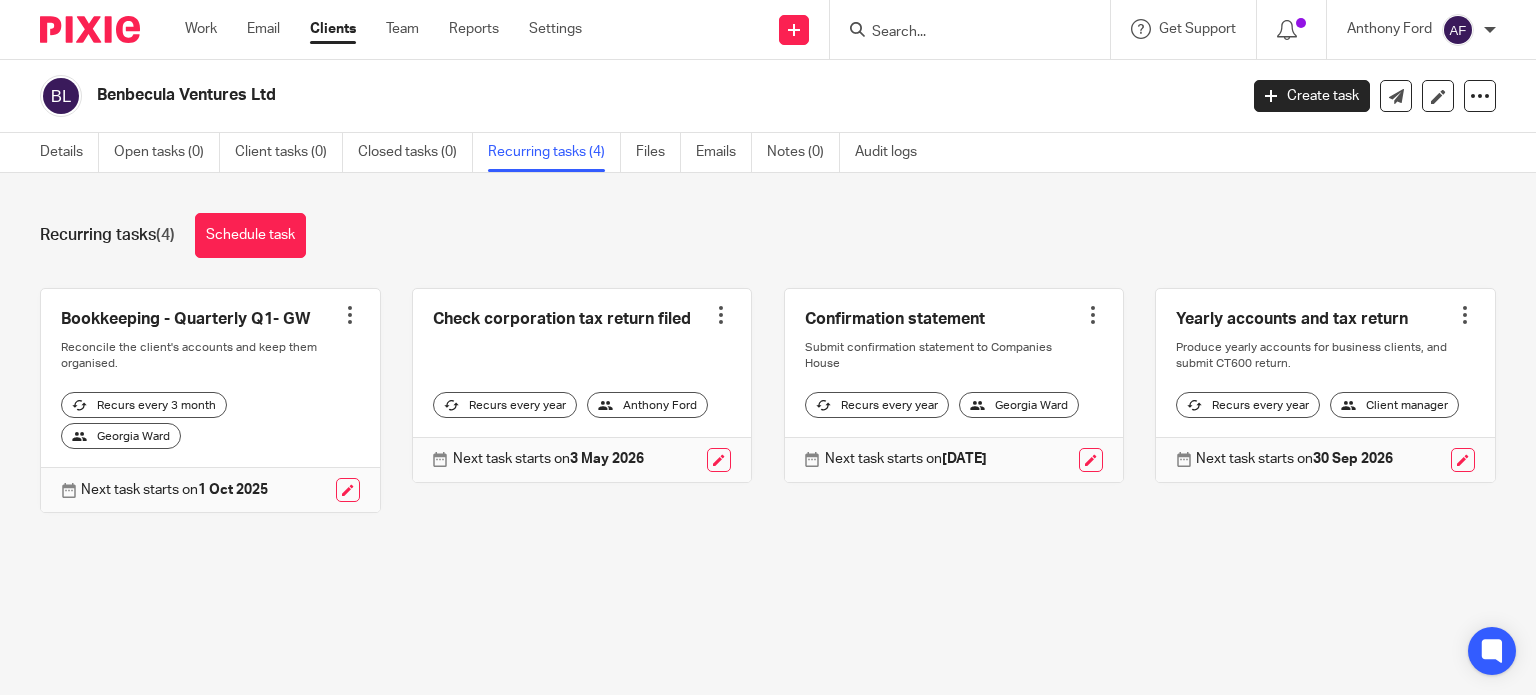 click on "Clients" at bounding box center (333, 29) 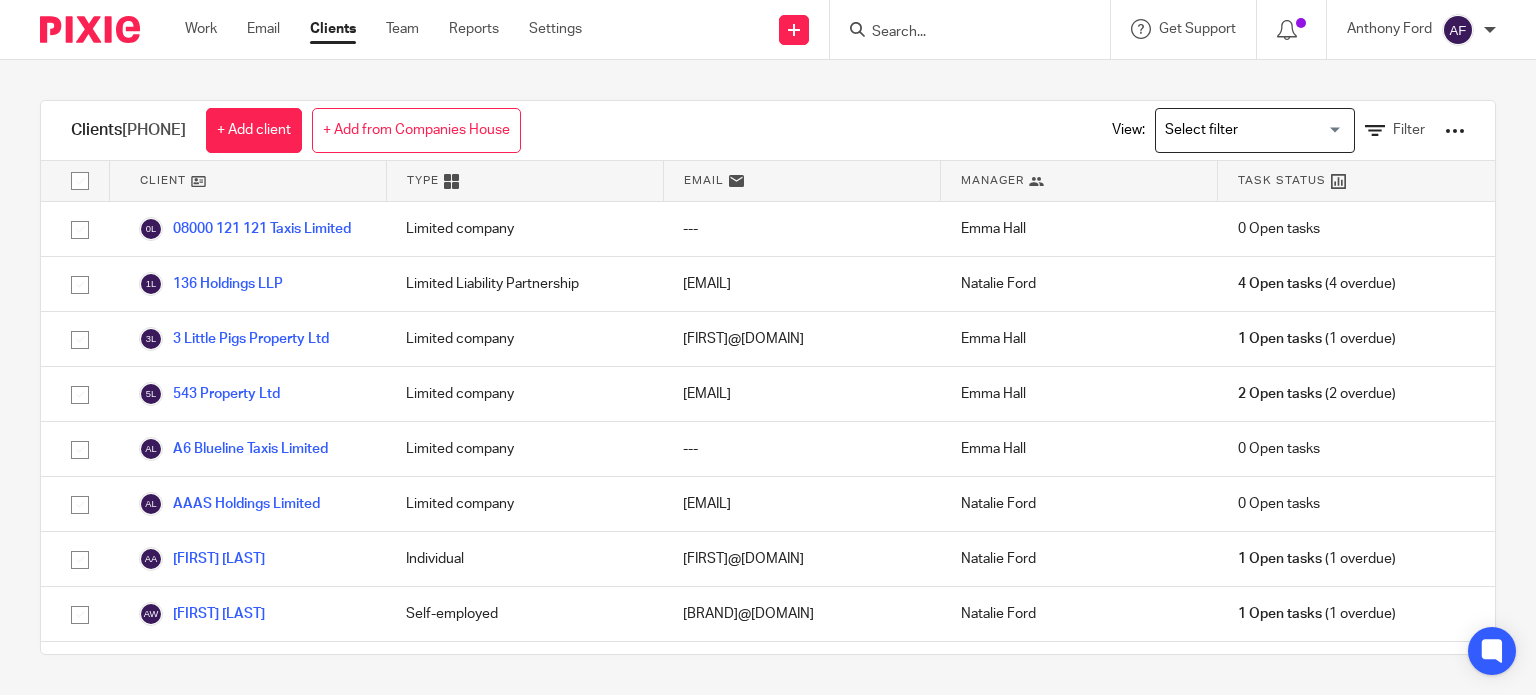 scroll, scrollTop: 0, scrollLeft: 0, axis: both 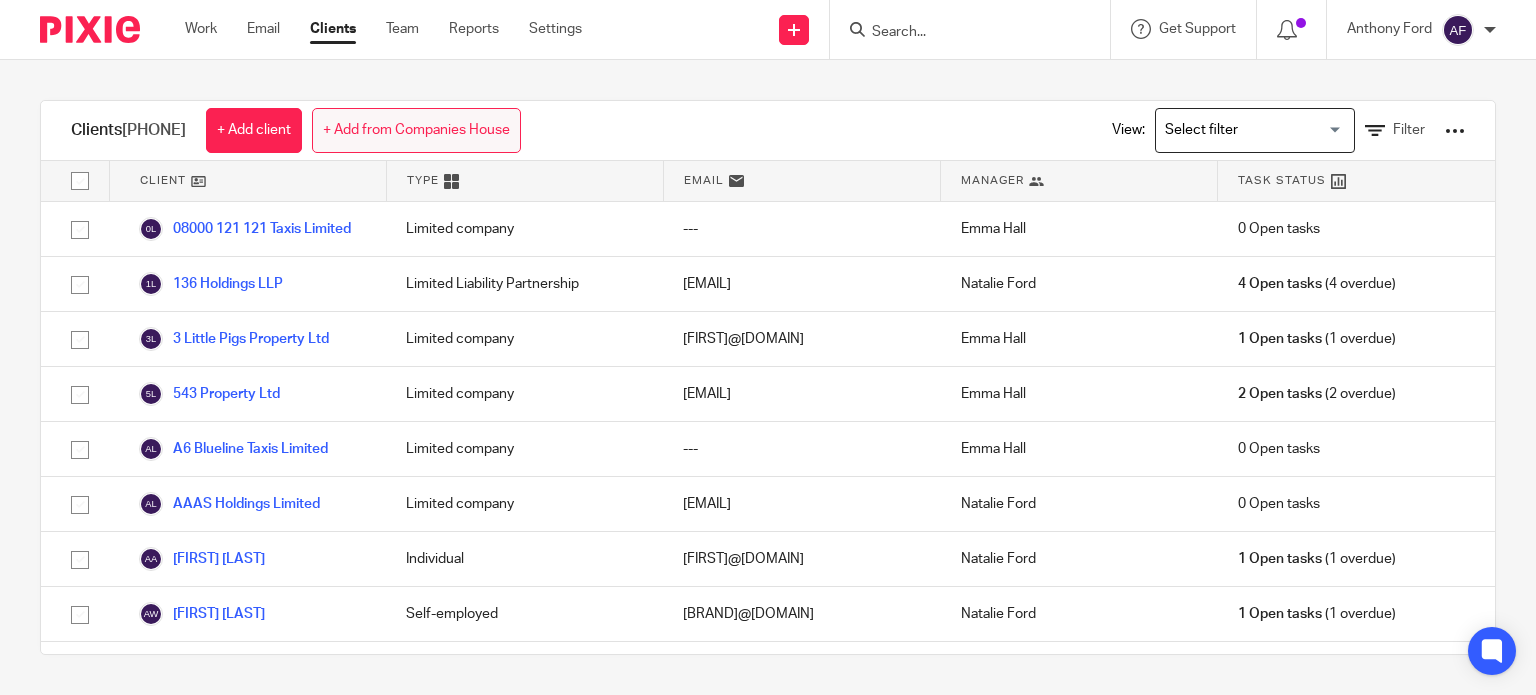 click on "+ Add from Companies House" at bounding box center [416, 130] 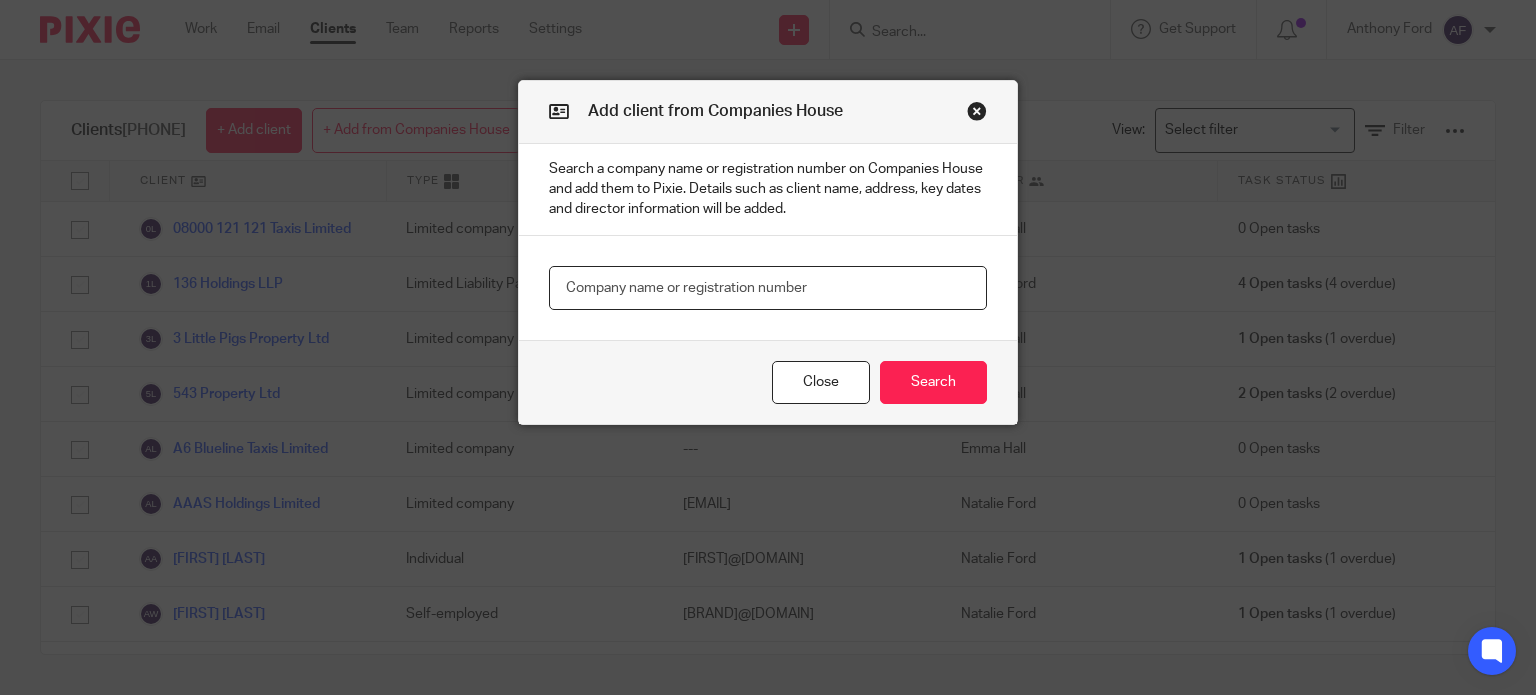 paste on "16635255" 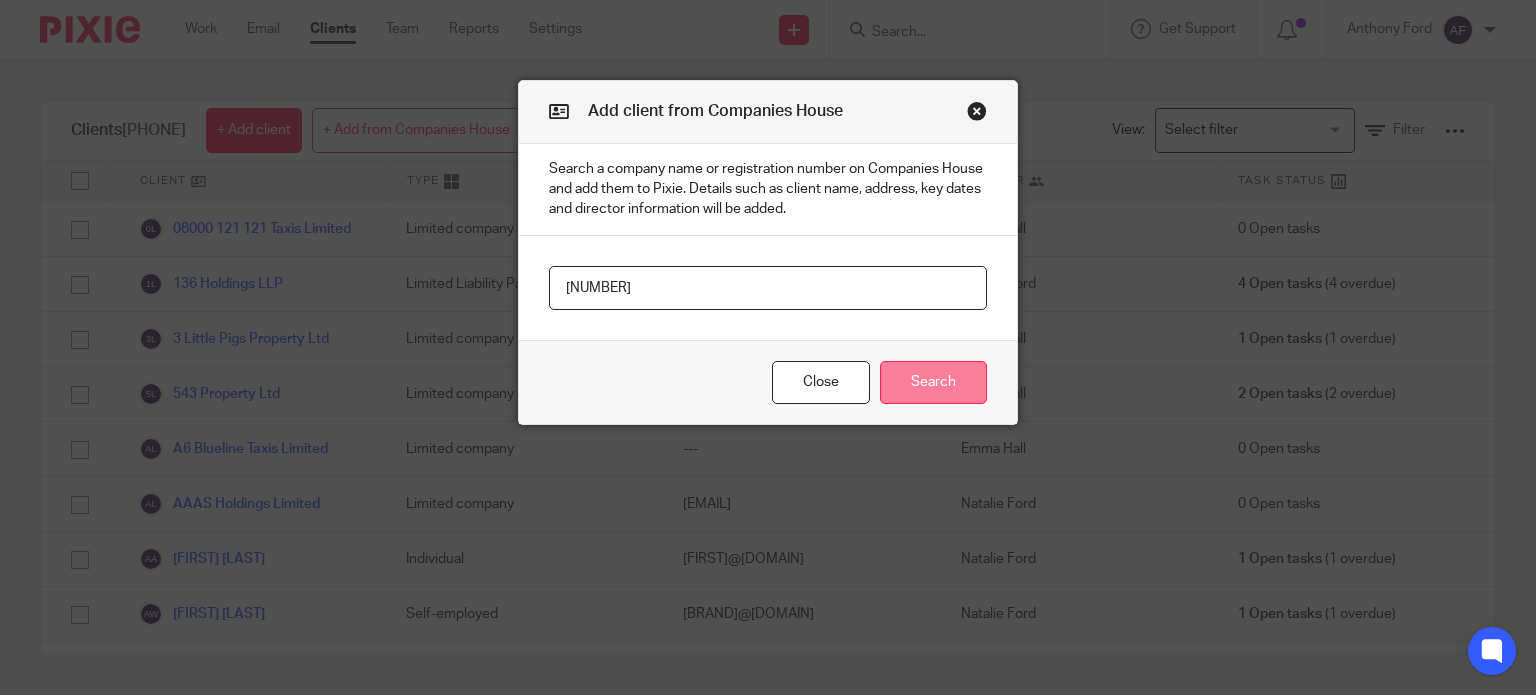 type on "[PHONE]" 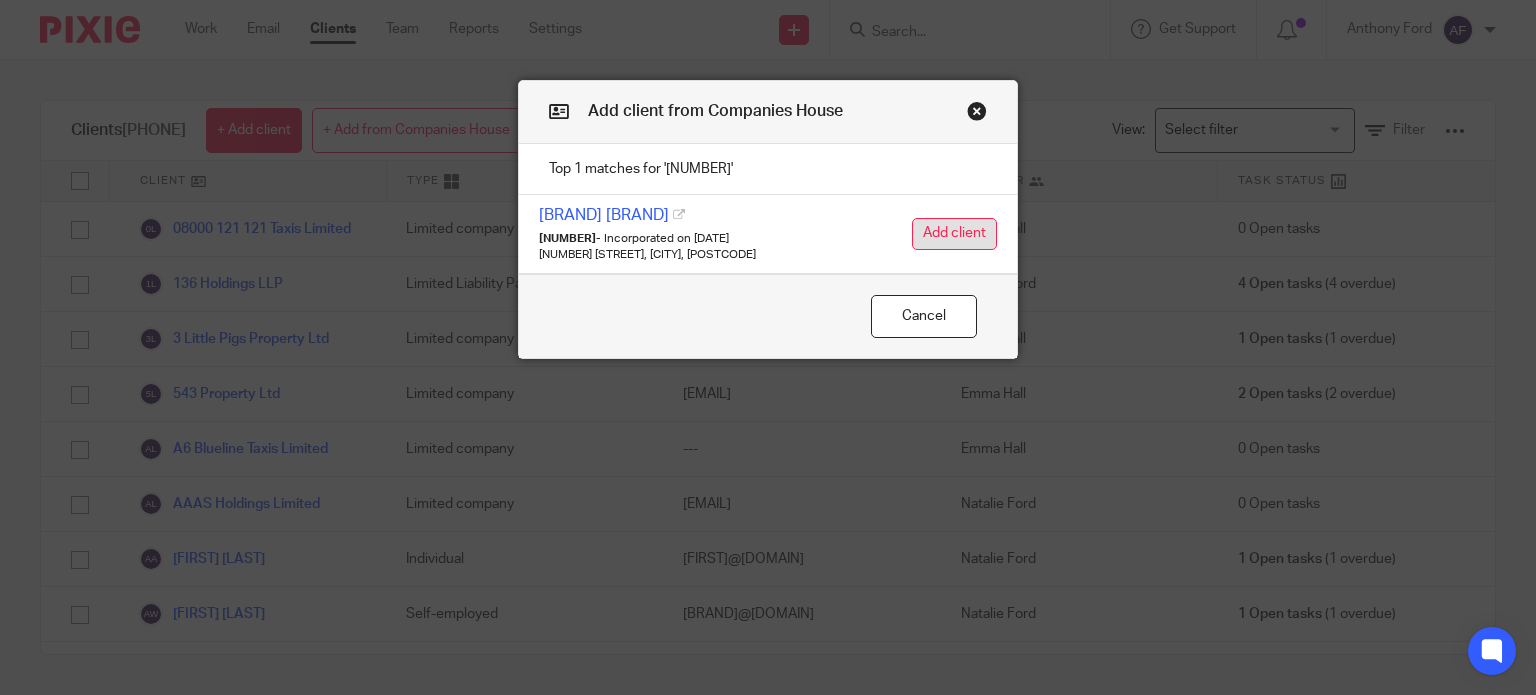 click on "Add client" at bounding box center [954, 234] 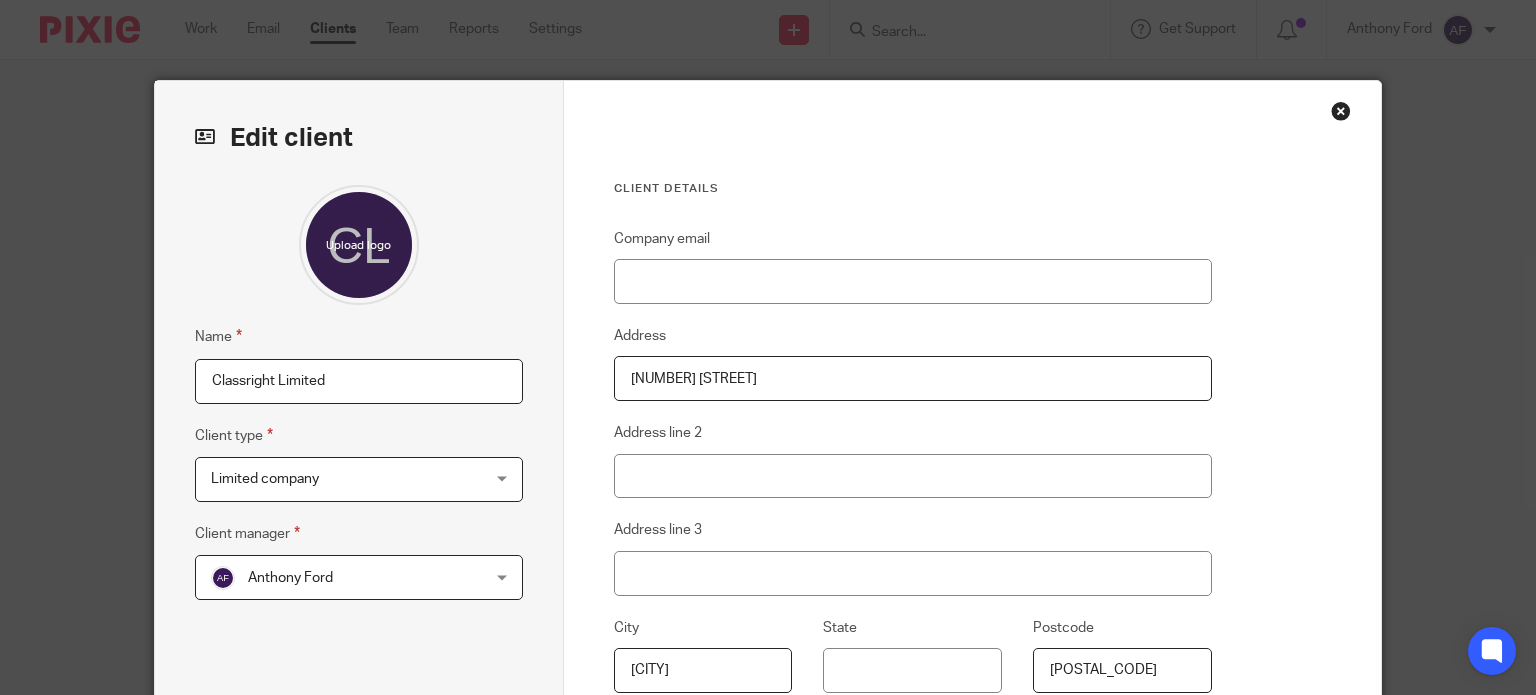 scroll, scrollTop: 0, scrollLeft: 0, axis: both 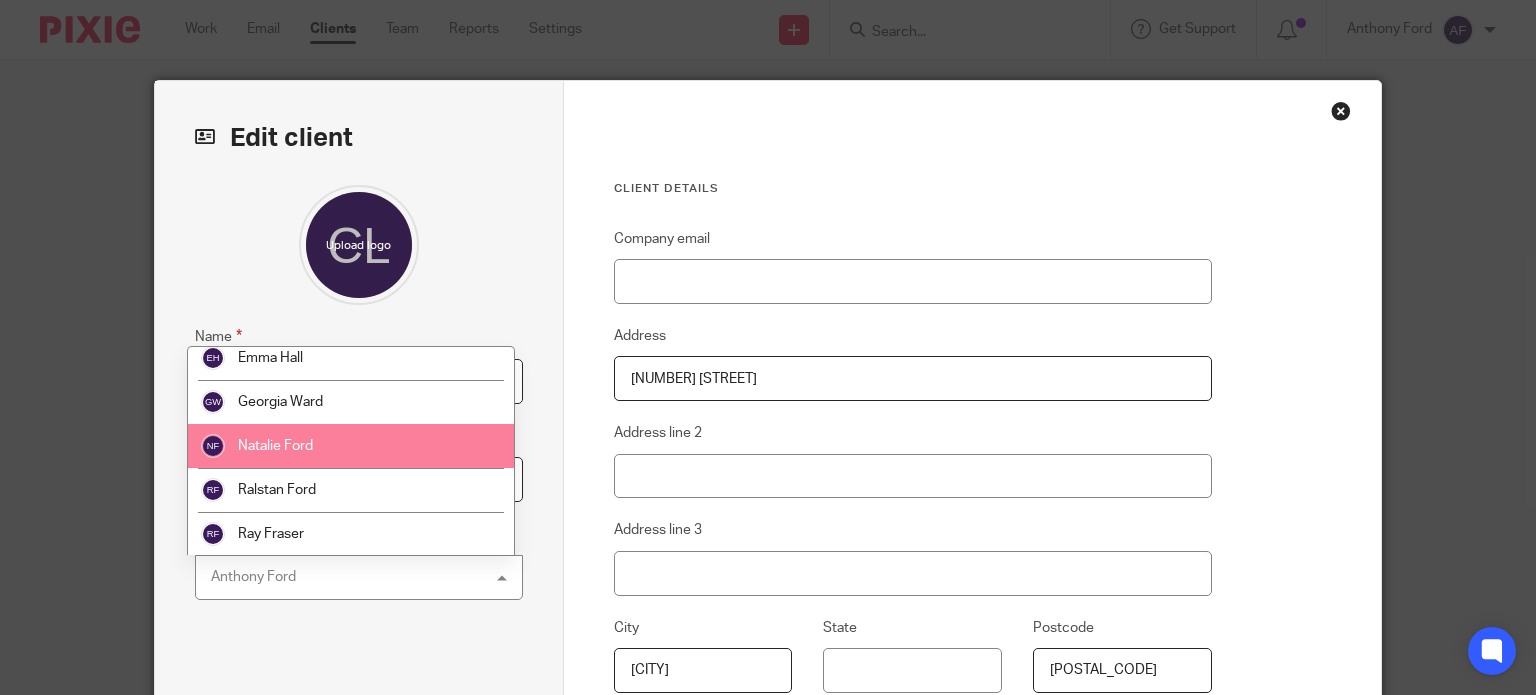 click on "Natalie Ford" at bounding box center [351, 446] 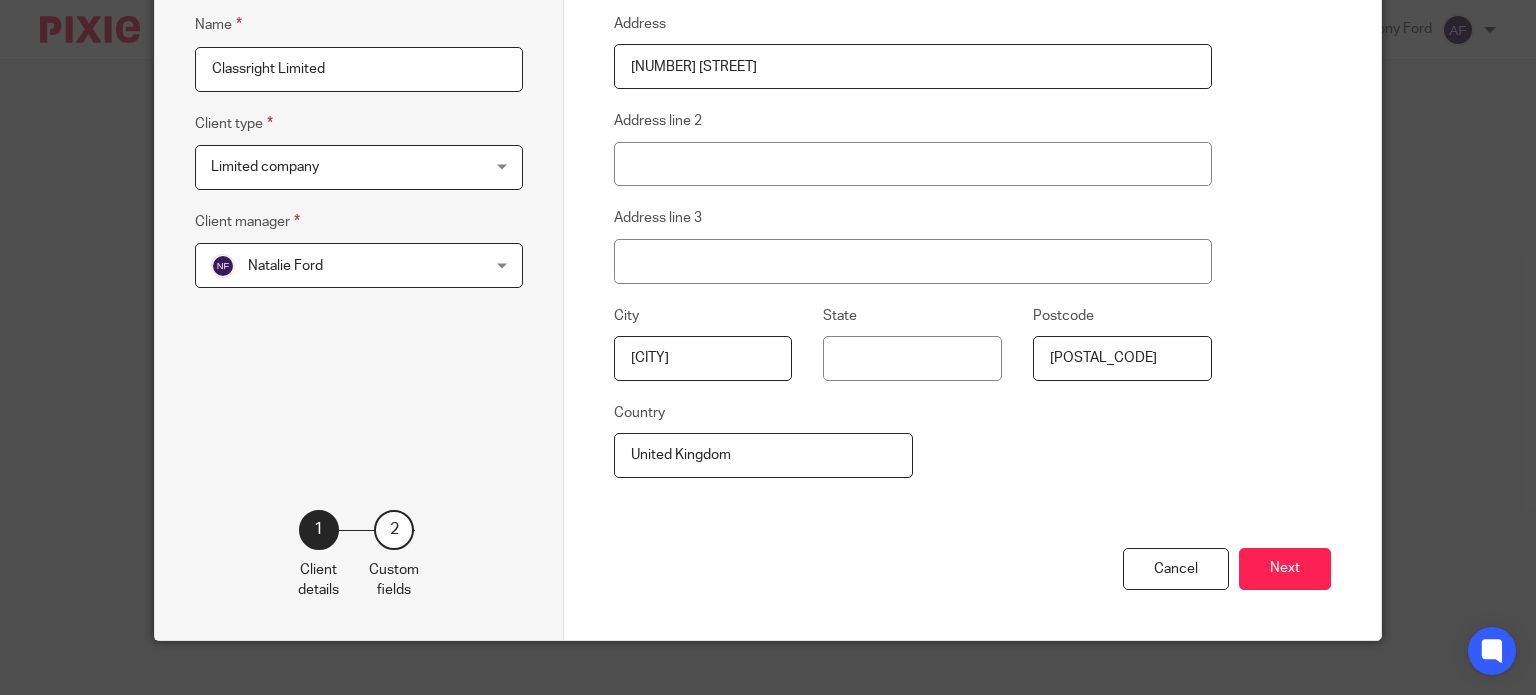 scroll, scrollTop: 328, scrollLeft: 0, axis: vertical 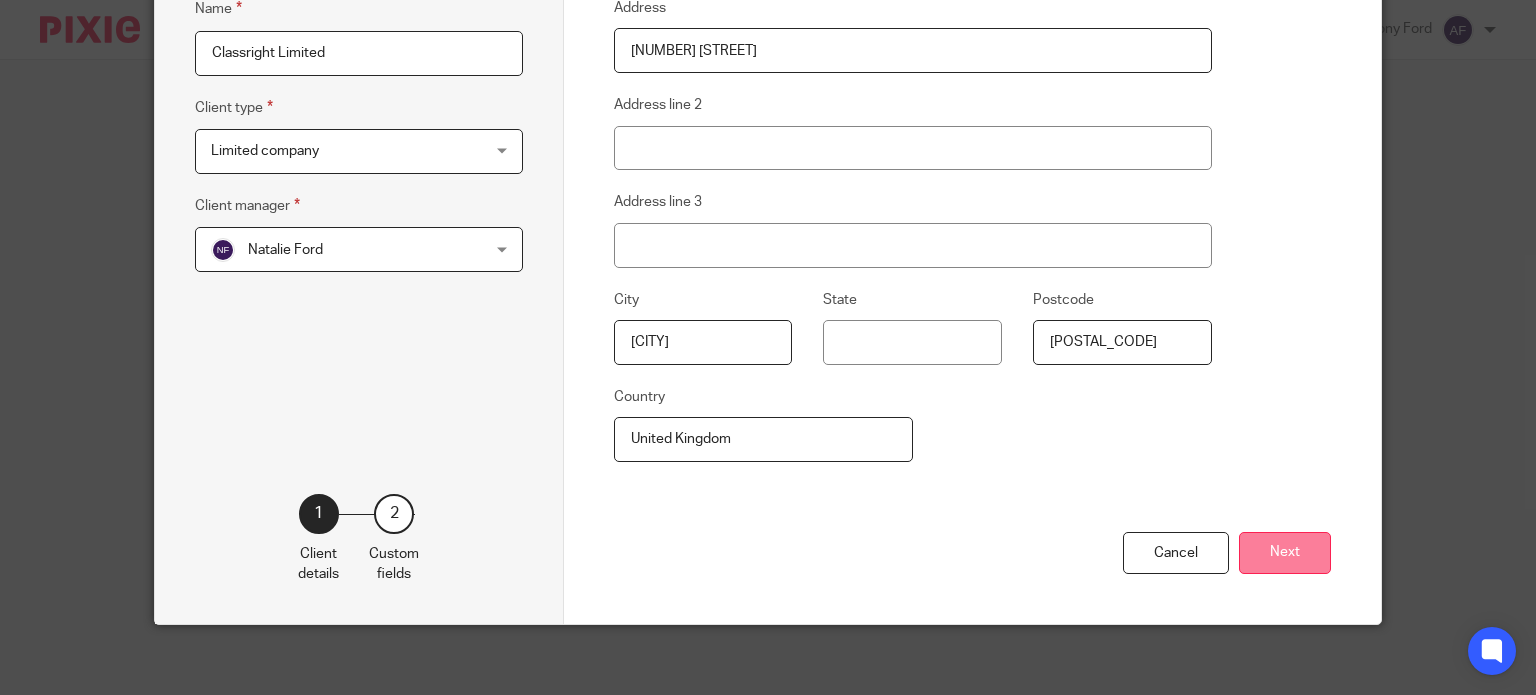 click on "Next" at bounding box center [1285, 553] 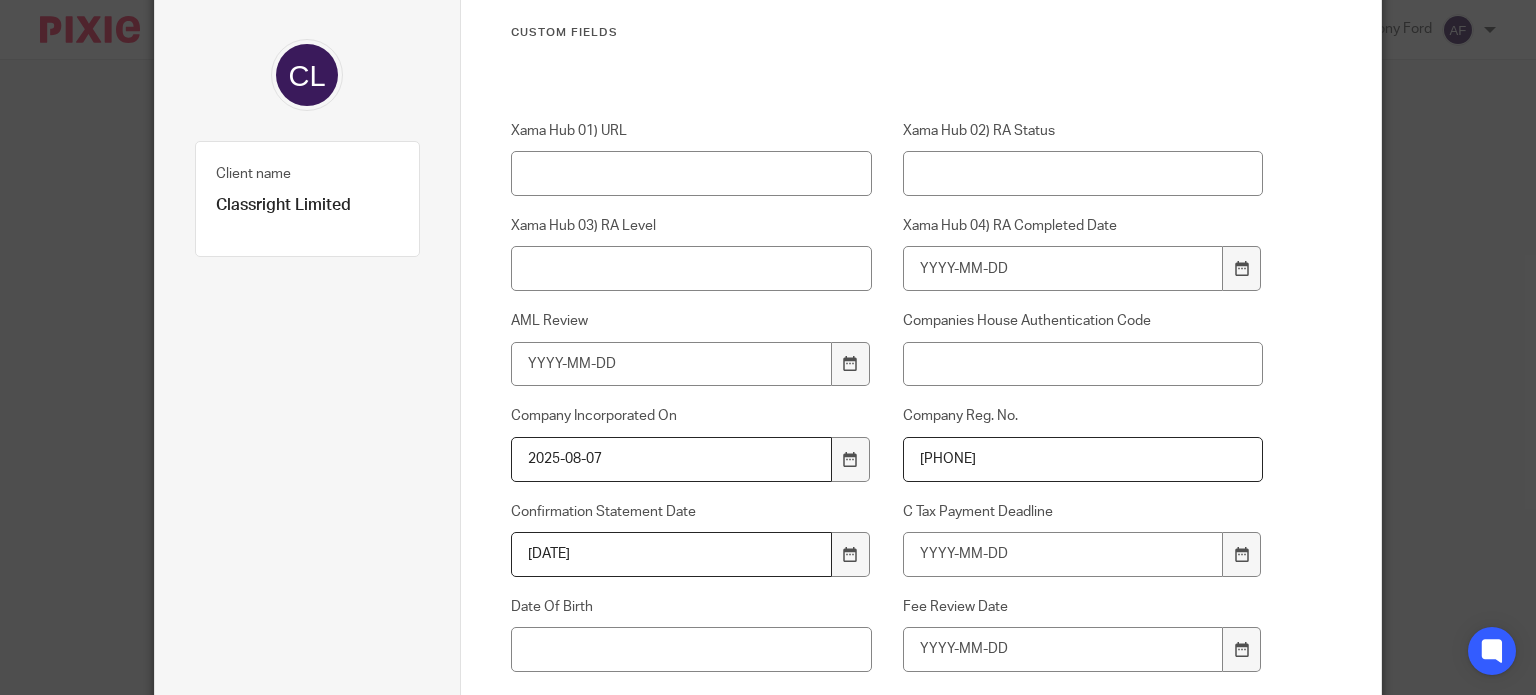 scroll, scrollTop: 0, scrollLeft: 0, axis: both 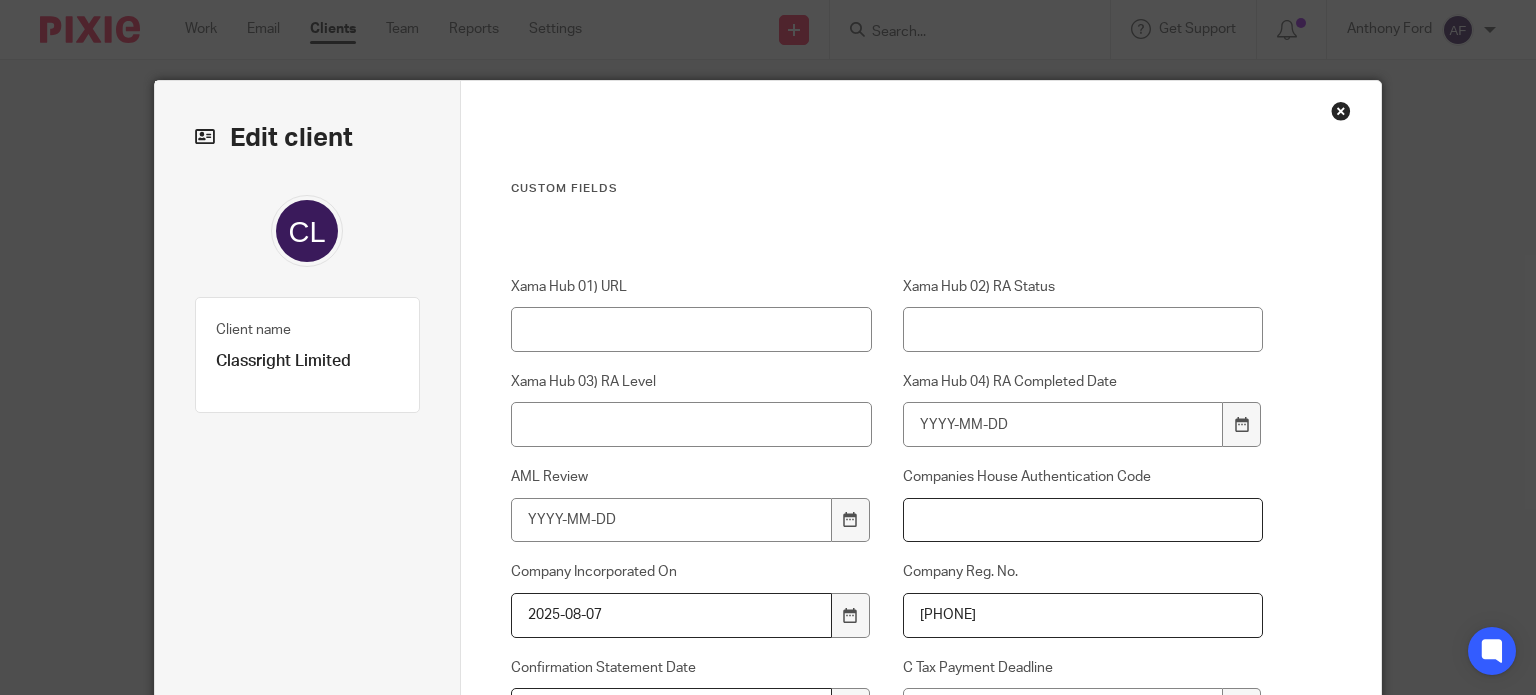 click on "Companies House Authentication Code" at bounding box center (1083, 520) 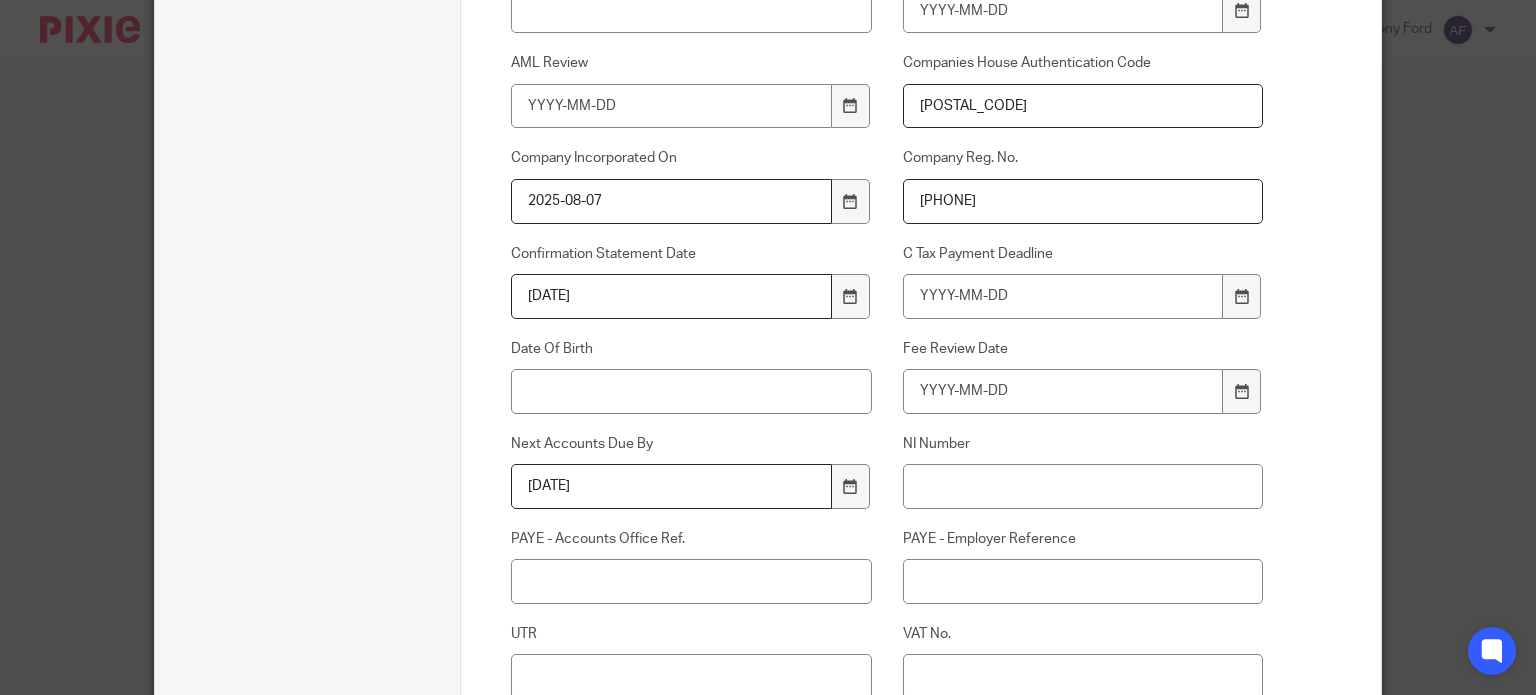 scroll, scrollTop: 756, scrollLeft: 0, axis: vertical 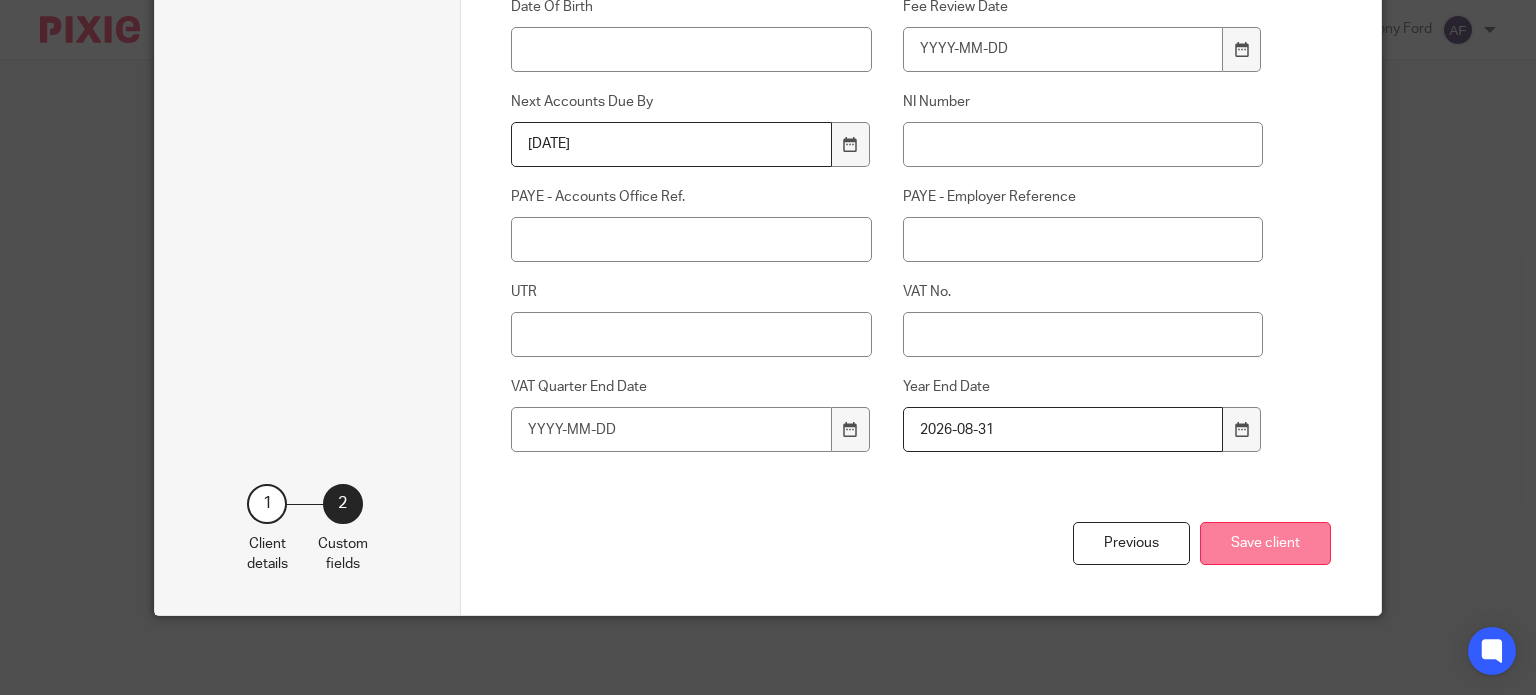 type on "3NCP8A" 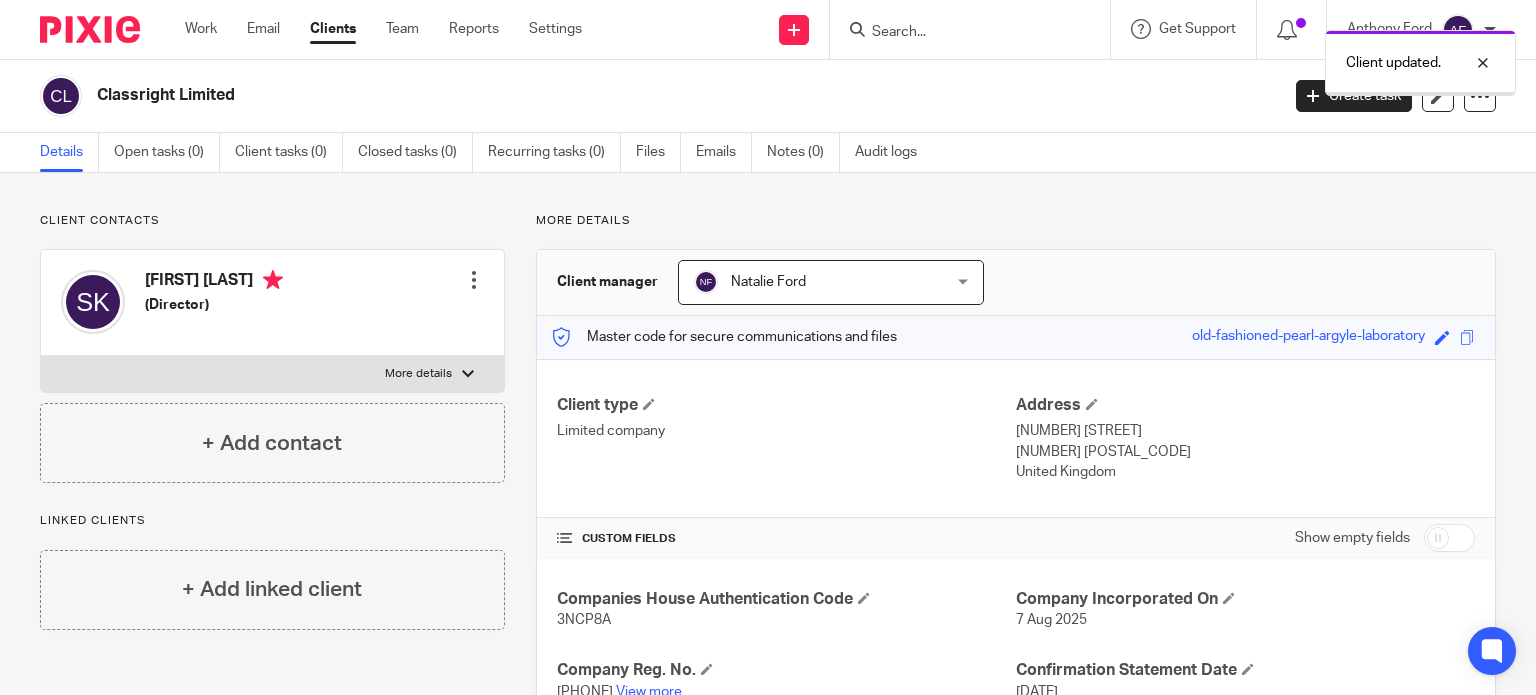 scroll, scrollTop: 0, scrollLeft: 0, axis: both 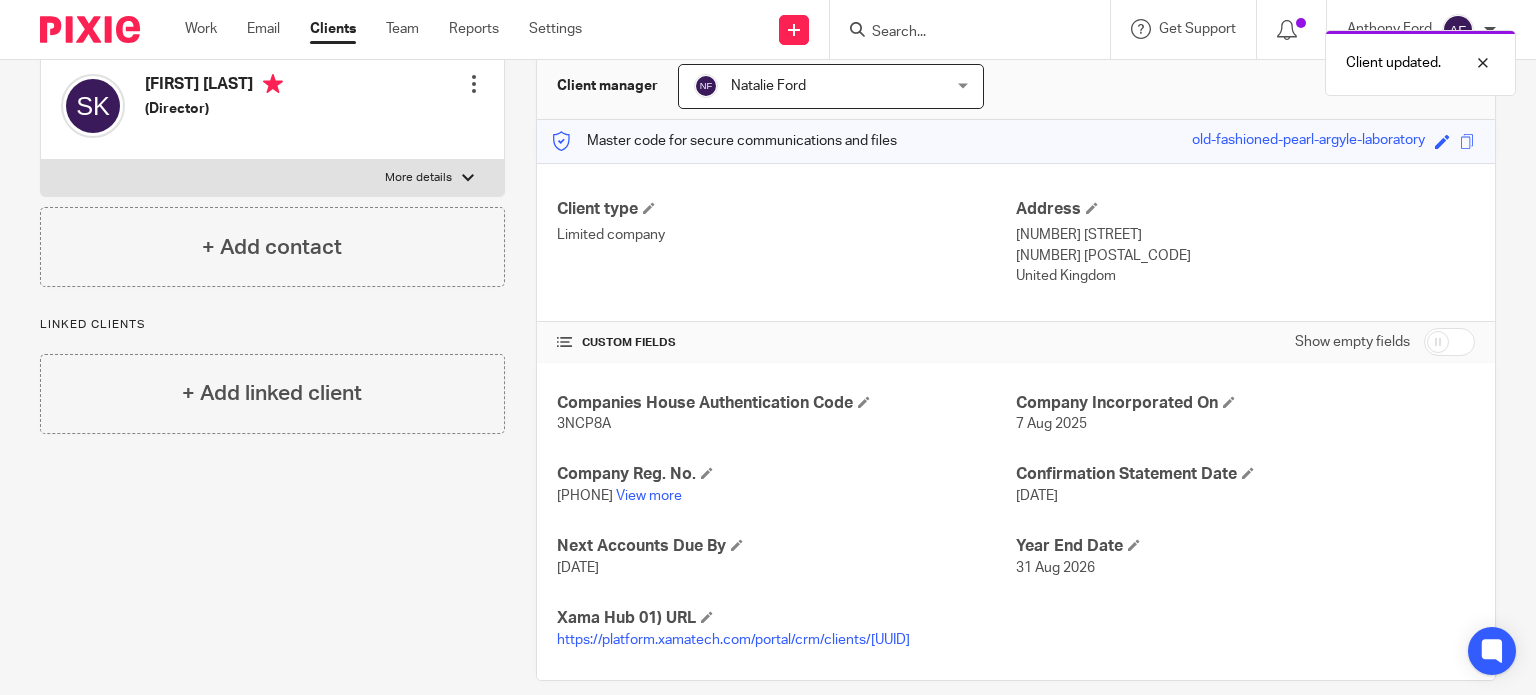 click on "[PHONE]" at bounding box center (585, 496) 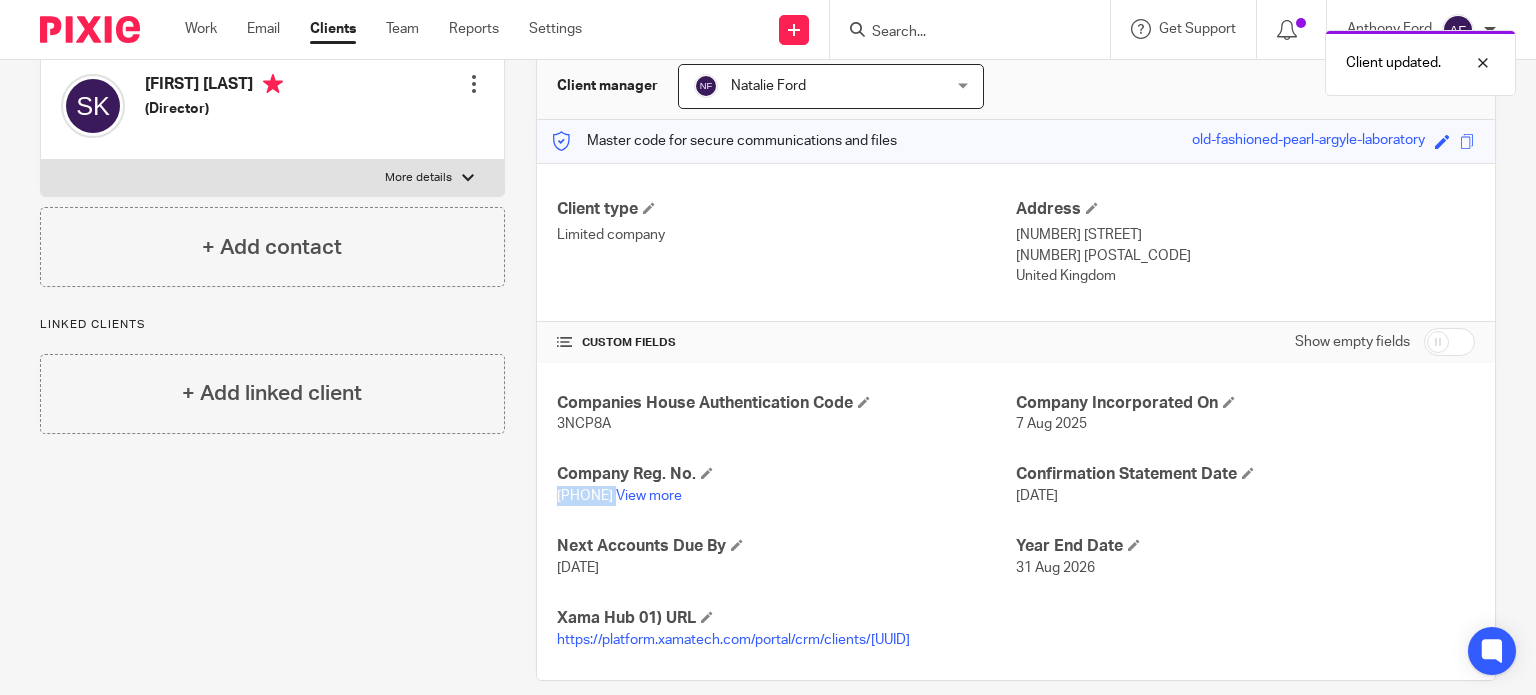 click on "[PHONE]" at bounding box center (585, 496) 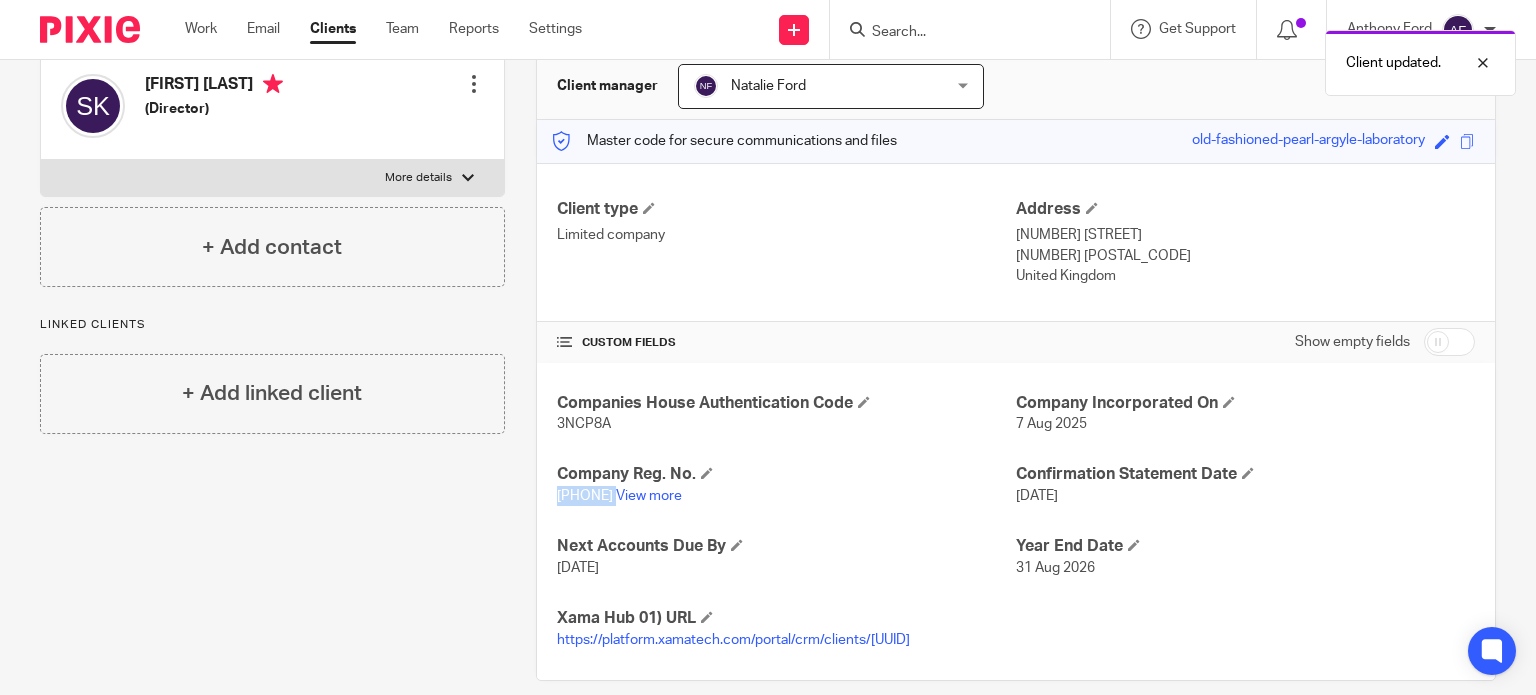 copy on "[PHONE]" 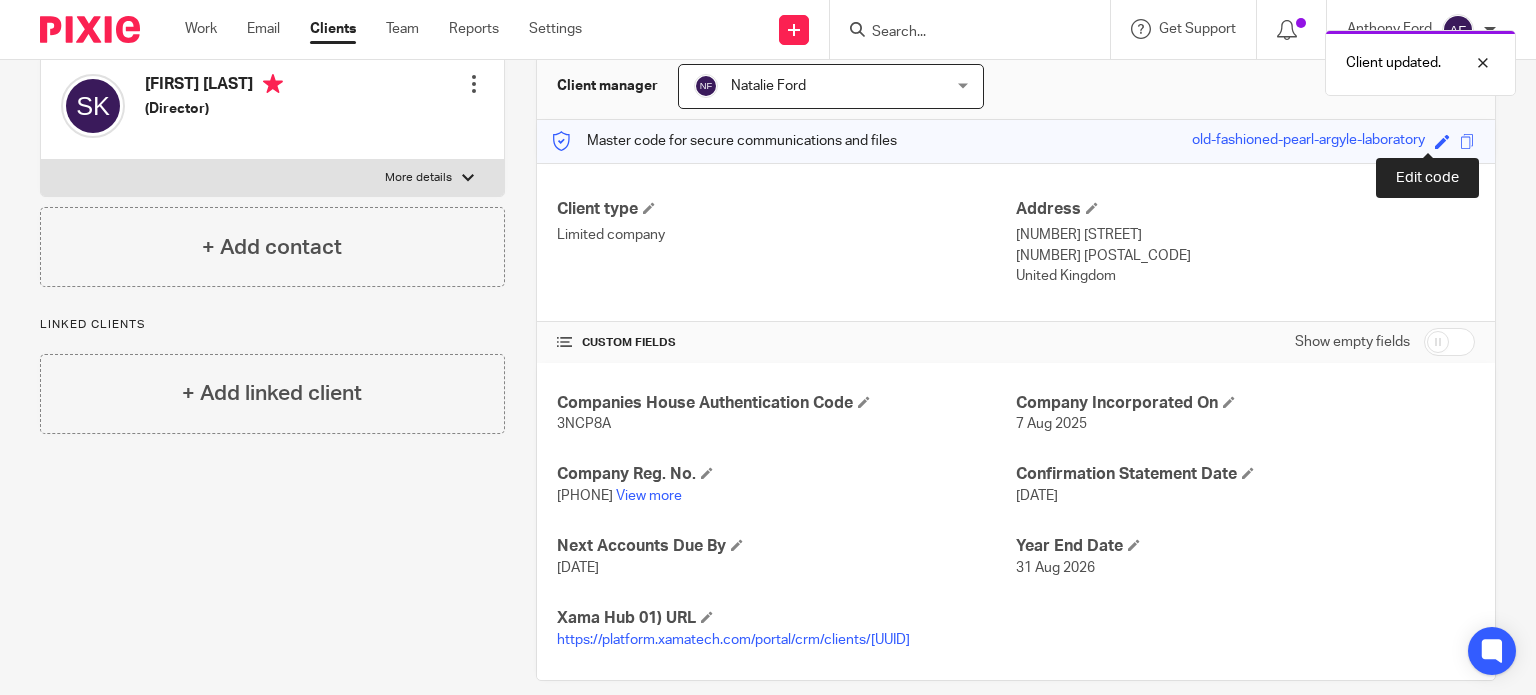 click at bounding box center (1442, 141) 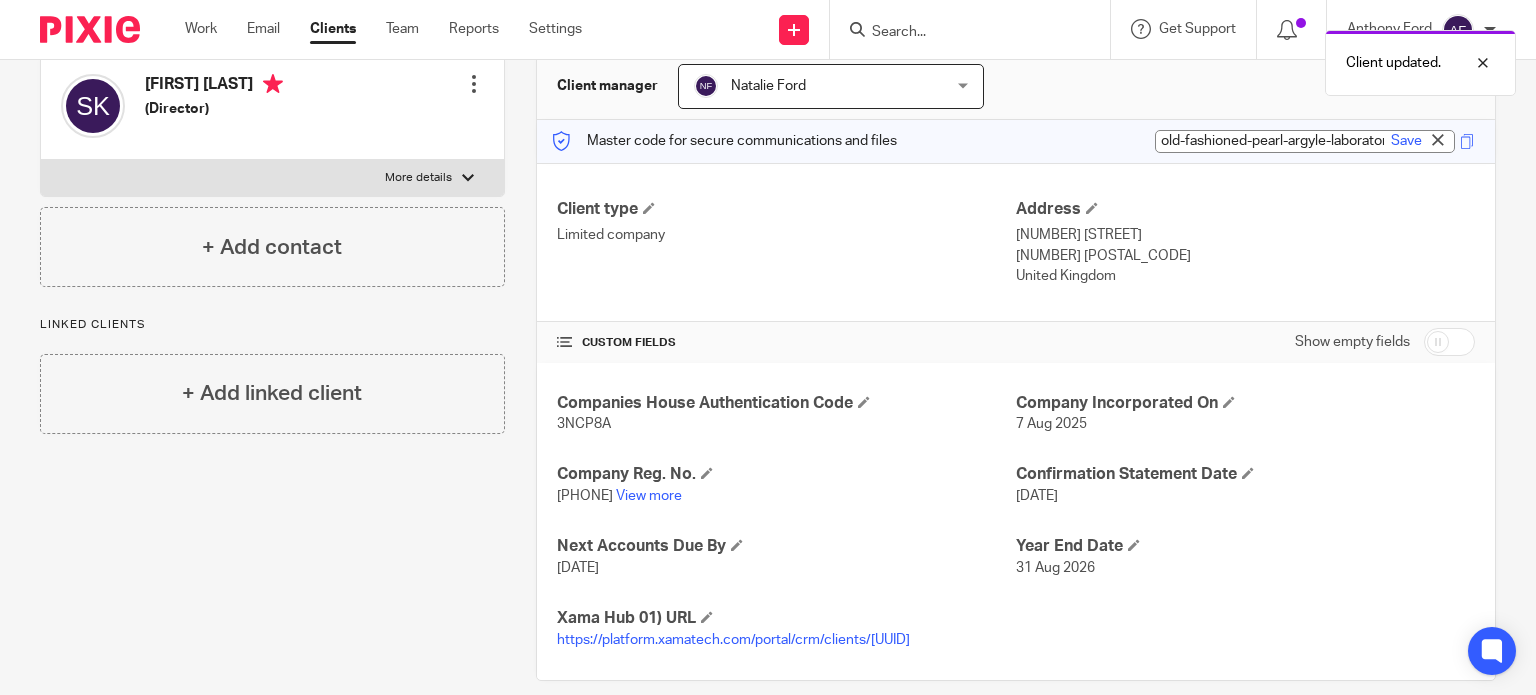 paste on "[PHONE]" 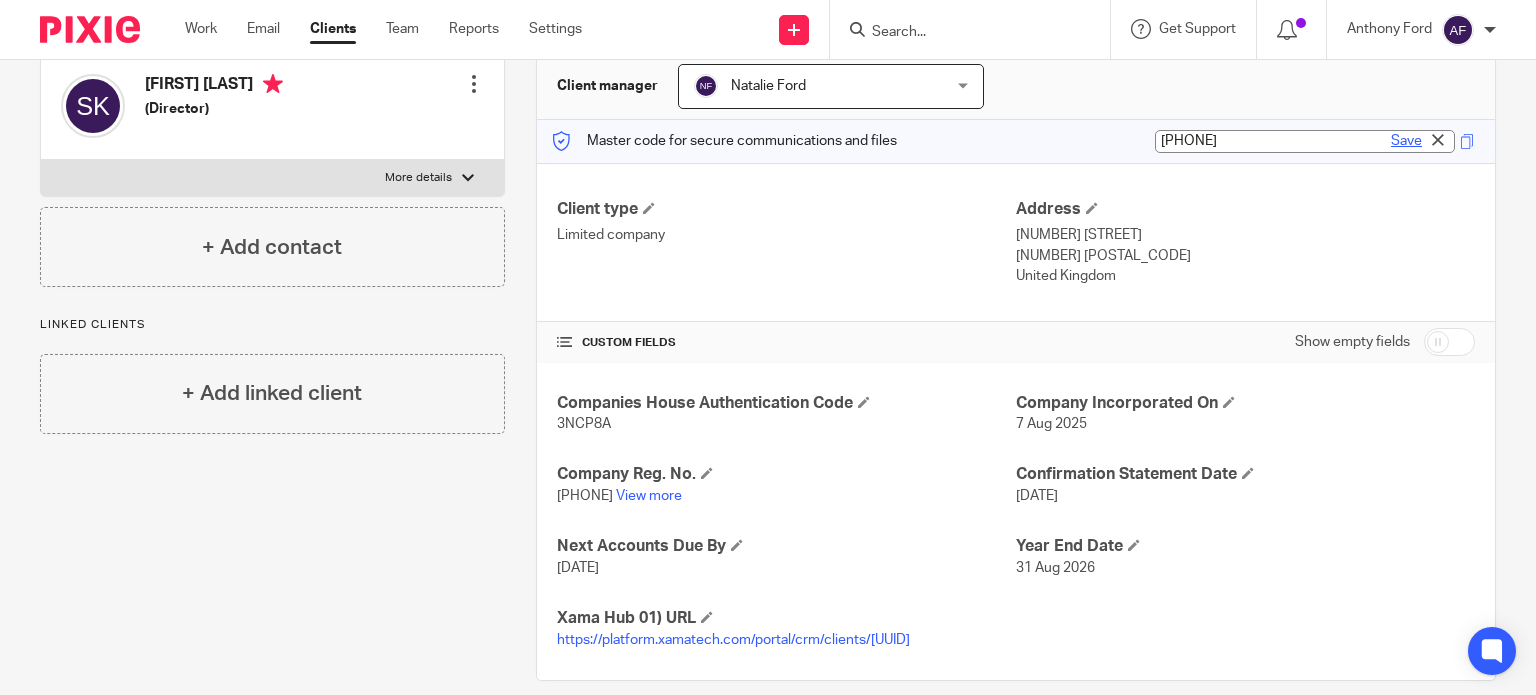 type on "[PHONE]" 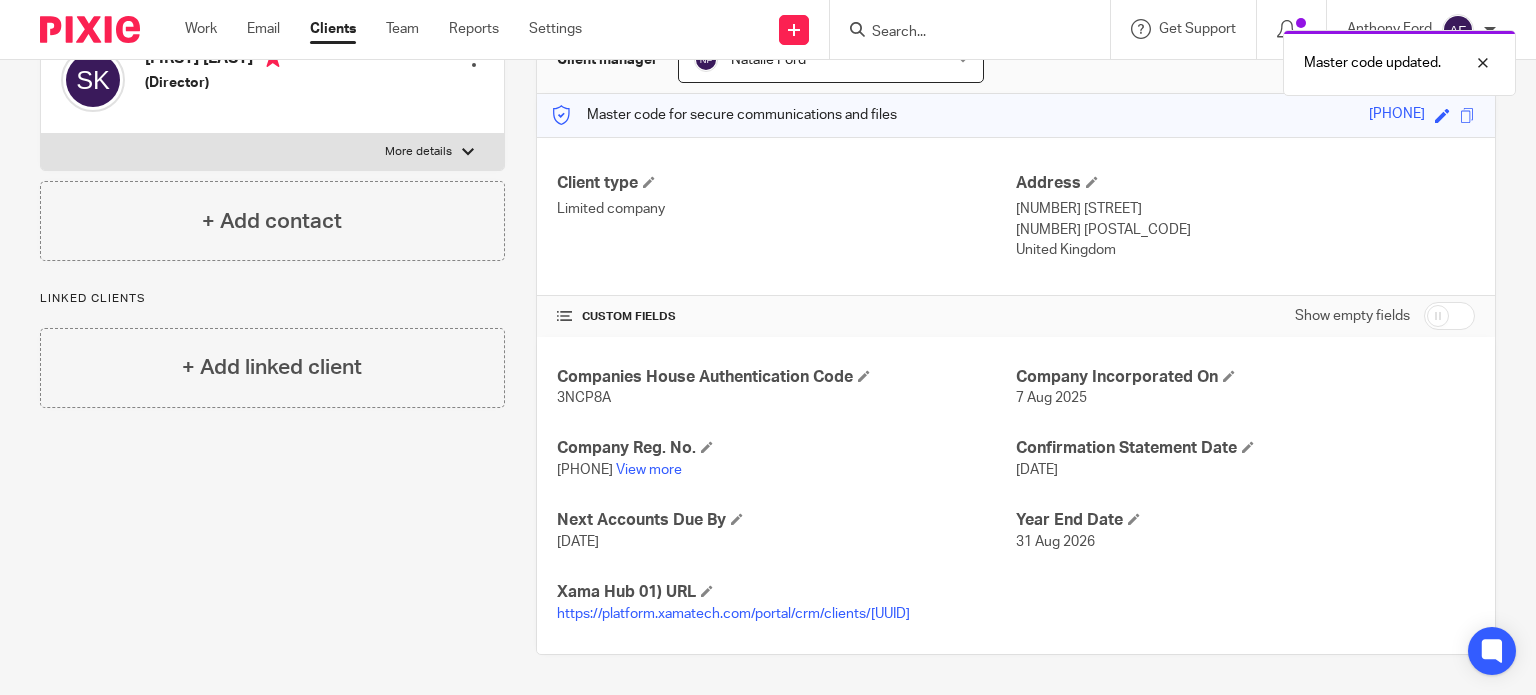 scroll, scrollTop: 0, scrollLeft: 0, axis: both 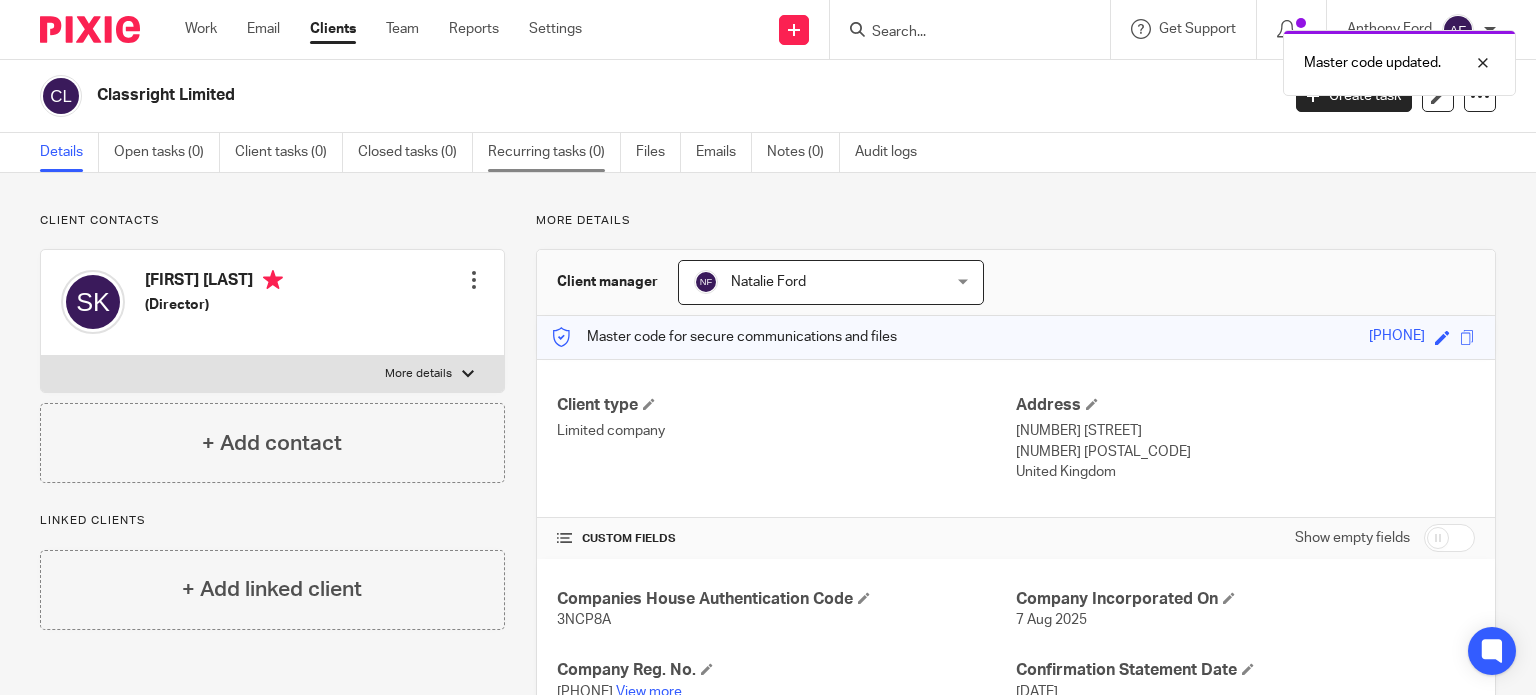 click on "Recurring tasks (0)" at bounding box center (554, 152) 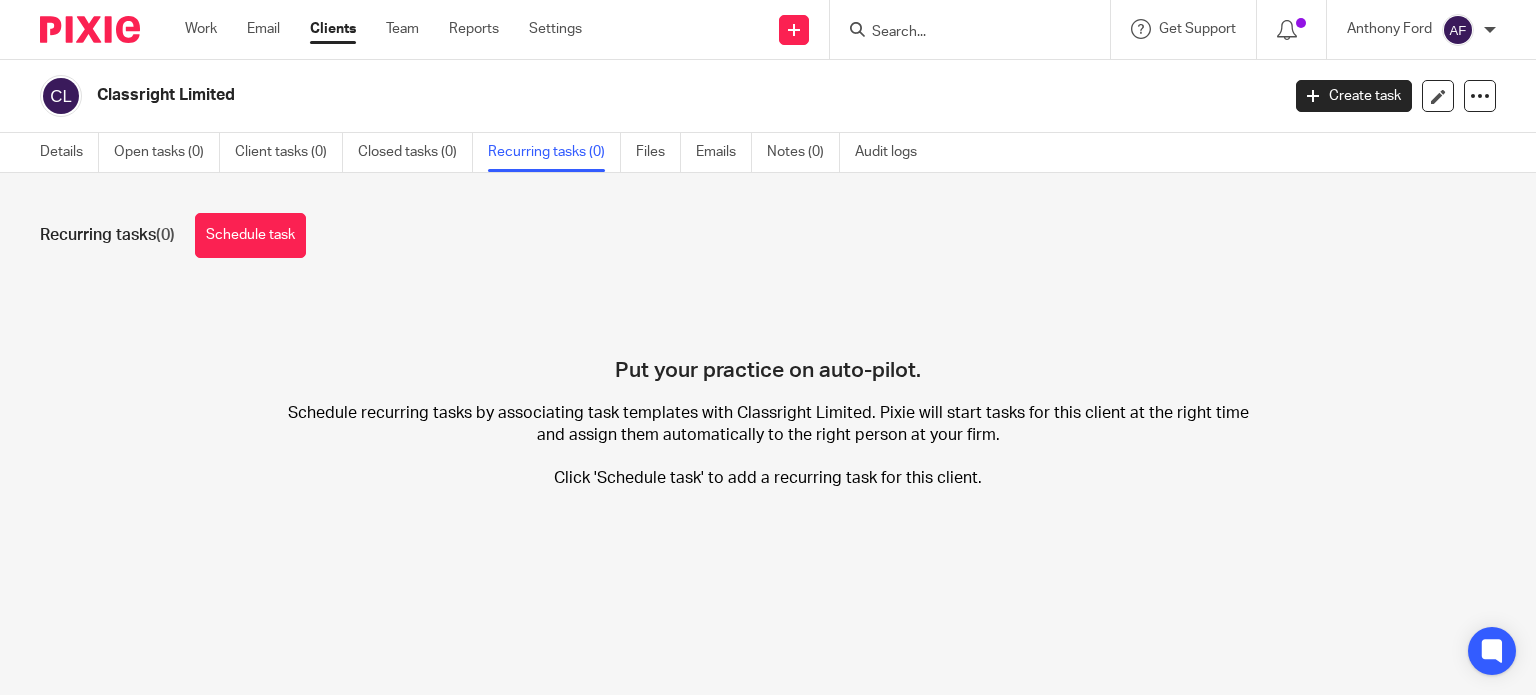 scroll, scrollTop: 0, scrollLeft: 0, axis: both 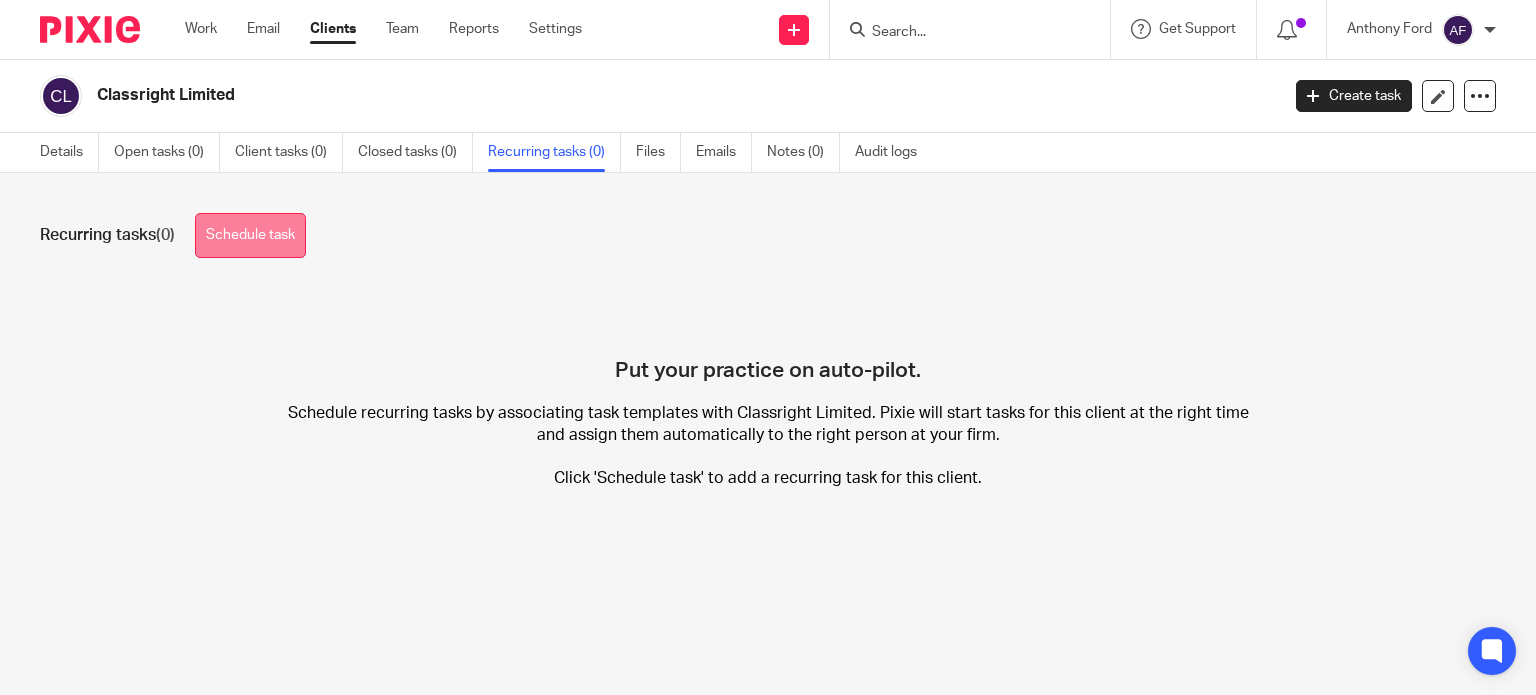 click on "Schedule task" at bounding box center [250, 235] 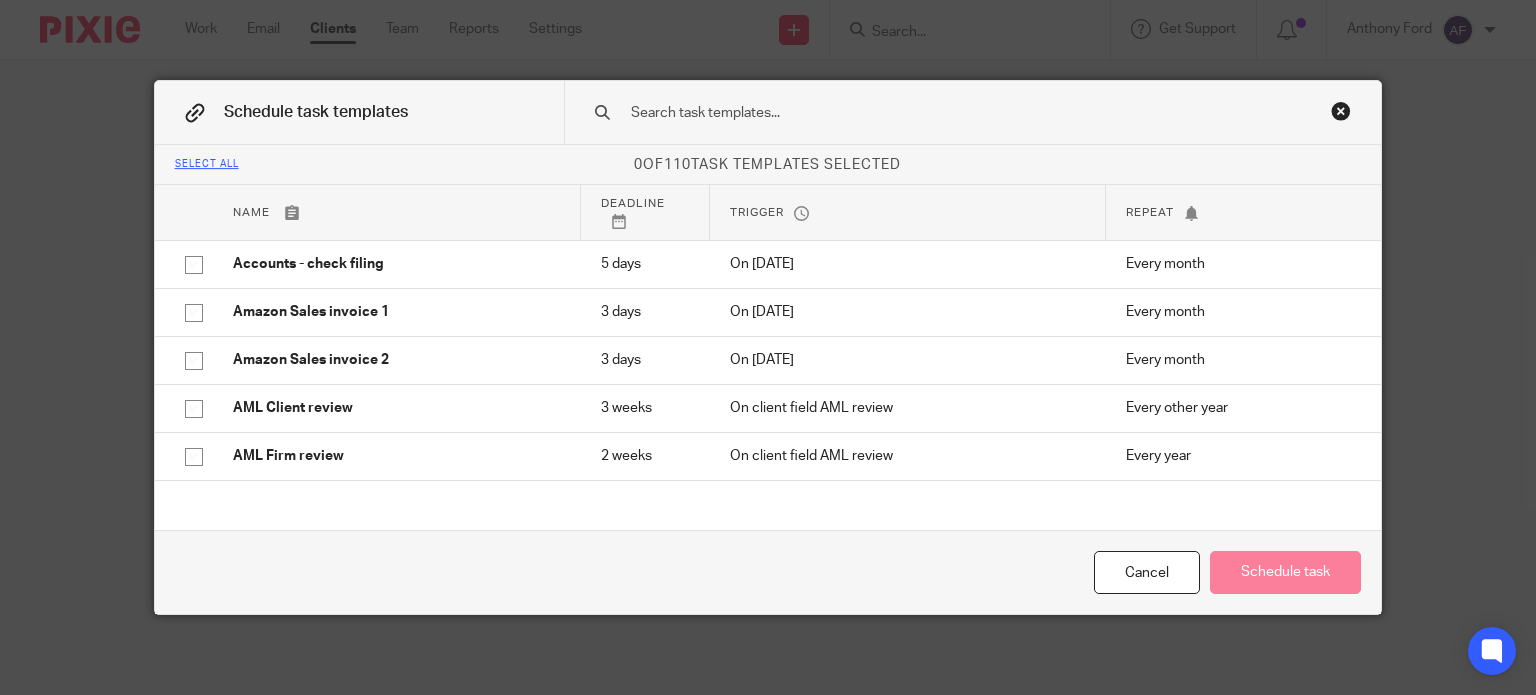 scroll, scrollTop: 0, scrollLeft: 0, axis: both 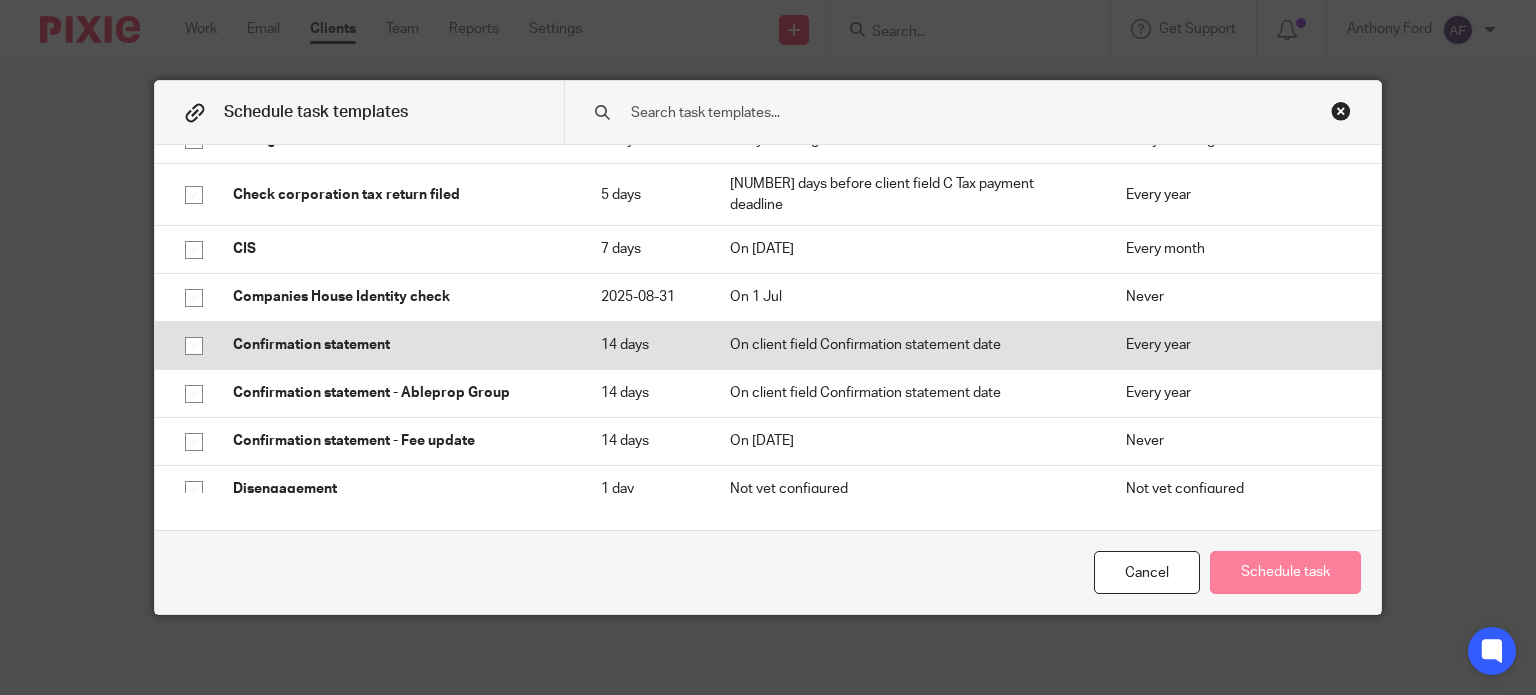click on "Confirmation statement" at bounding box center (397, 345) 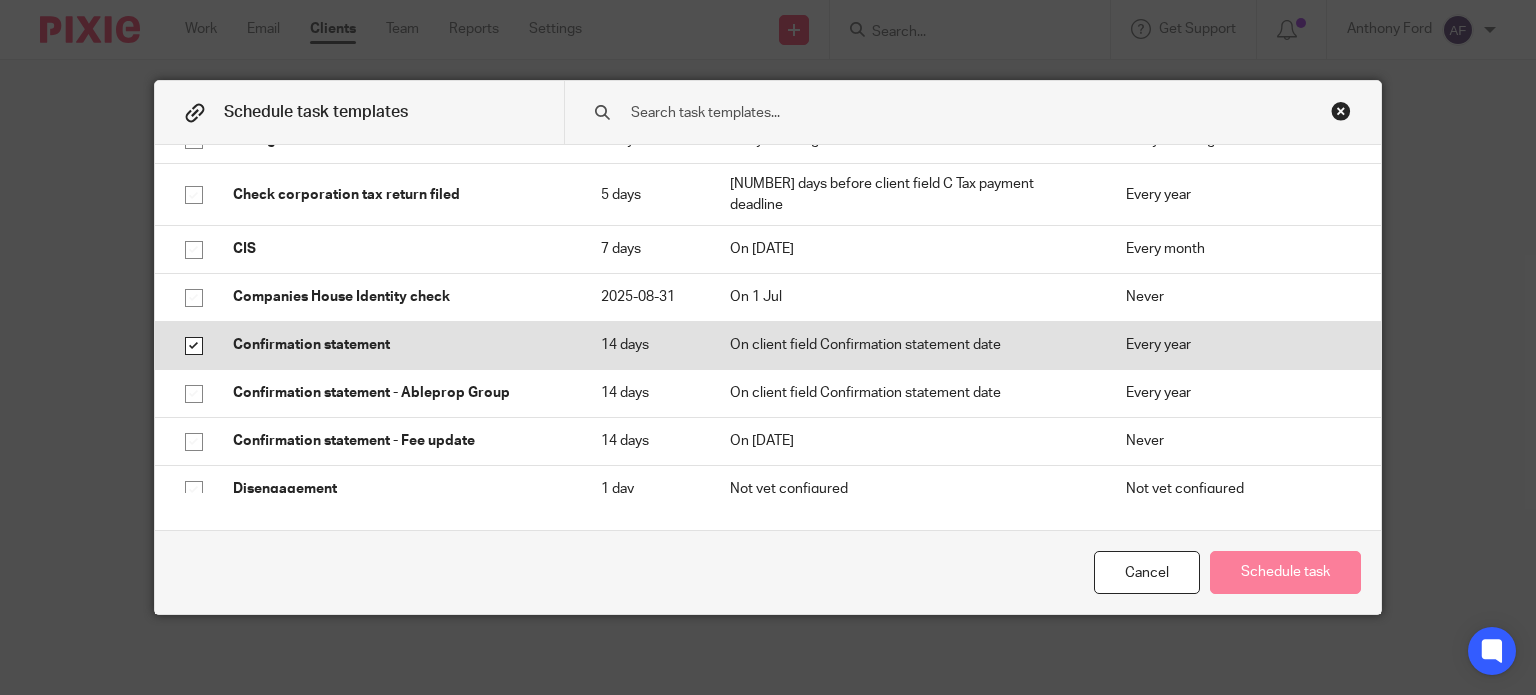 checkbox on "true" 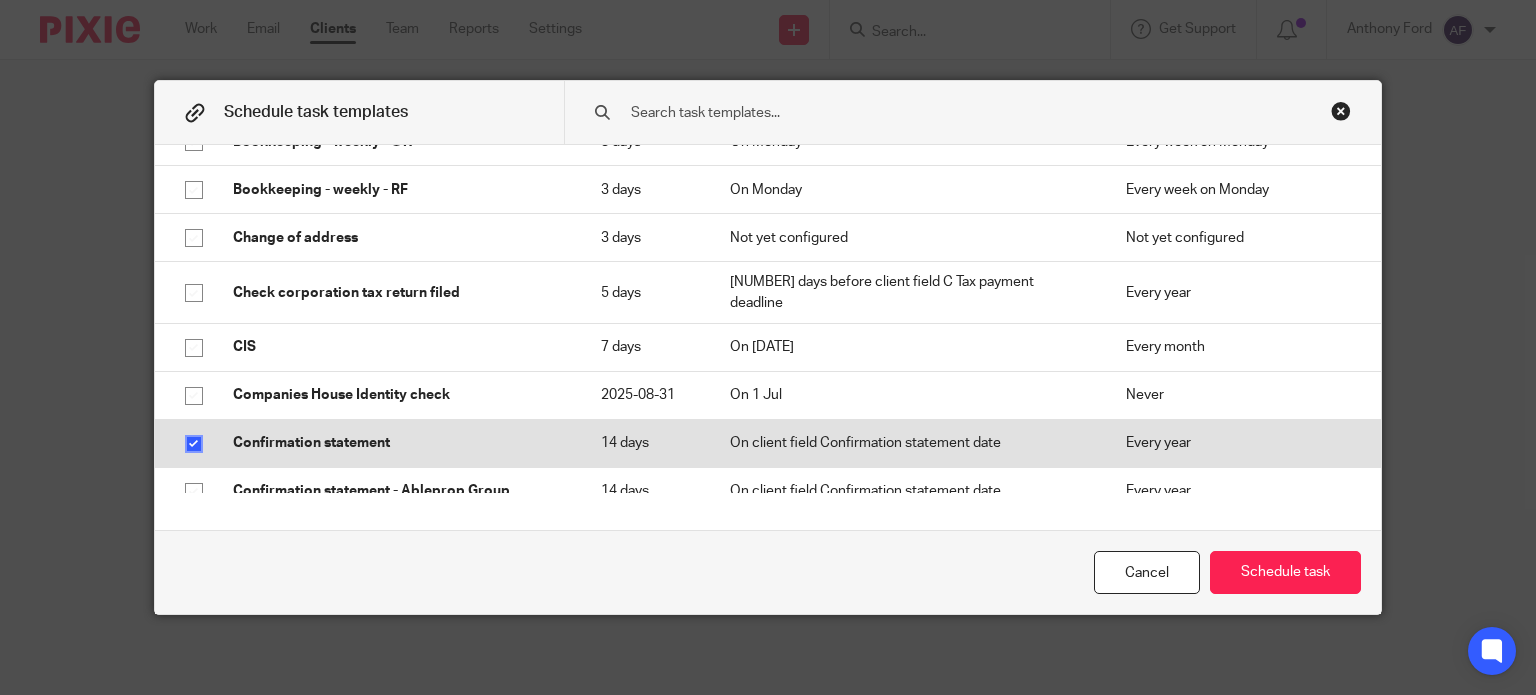 scroll, scrollTop: 2056, scrollLeft: 0, axis: vertical 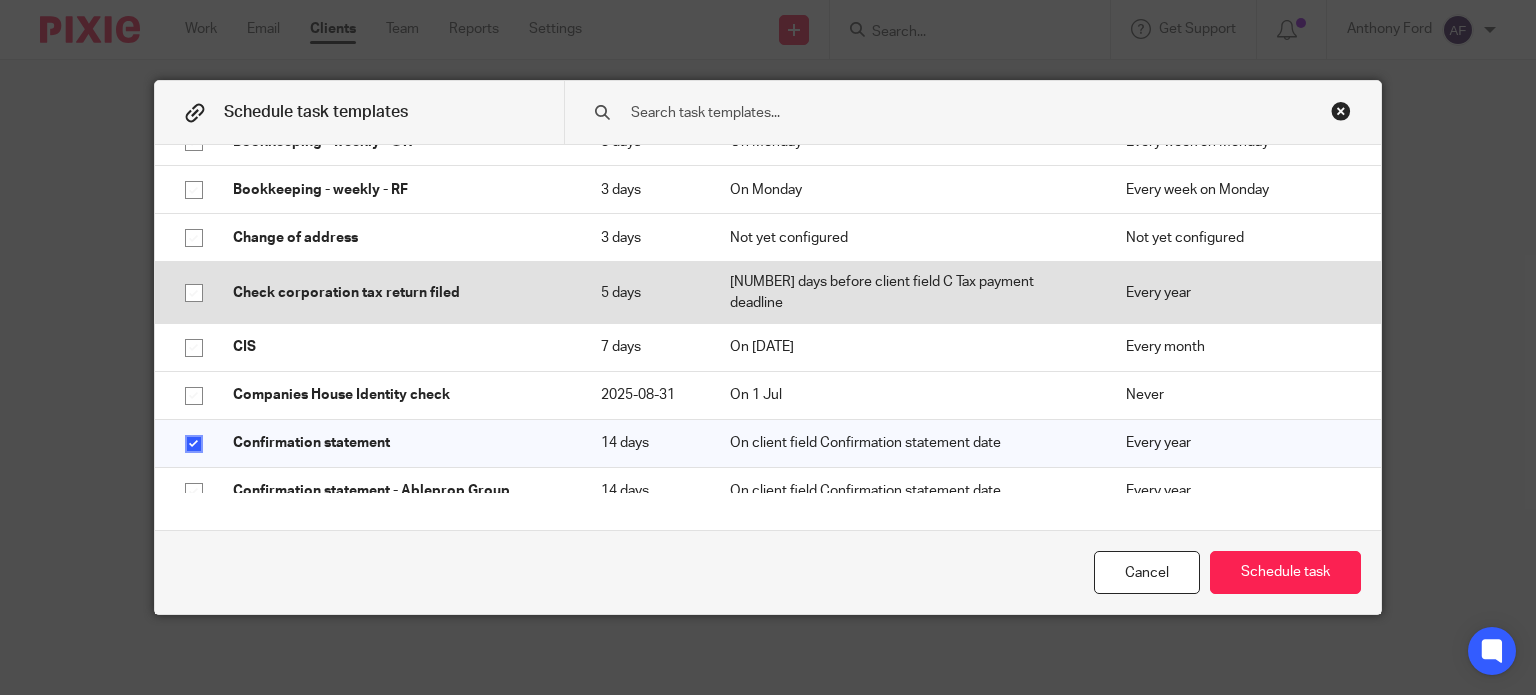 click on "Check corporation tax return filed" at bounding box center (397, 293) 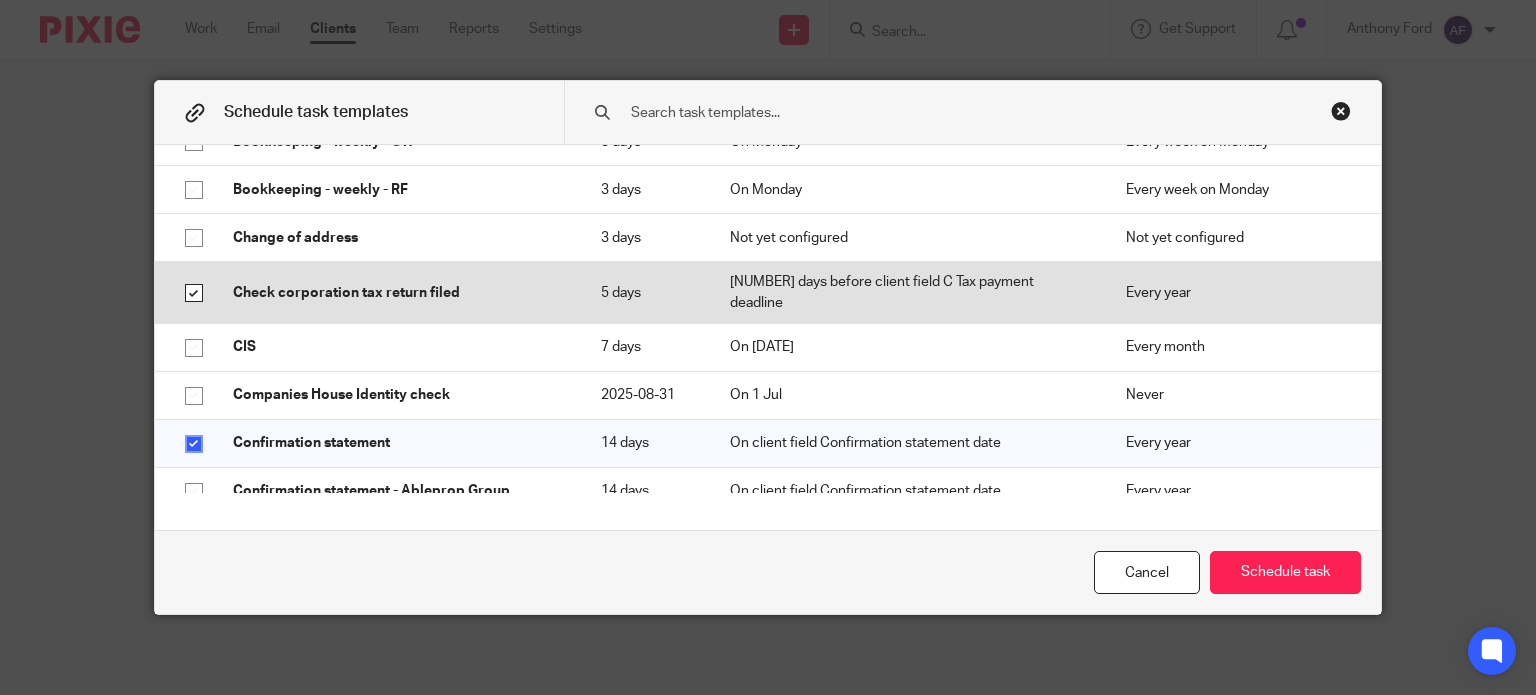 checkbox on "true" 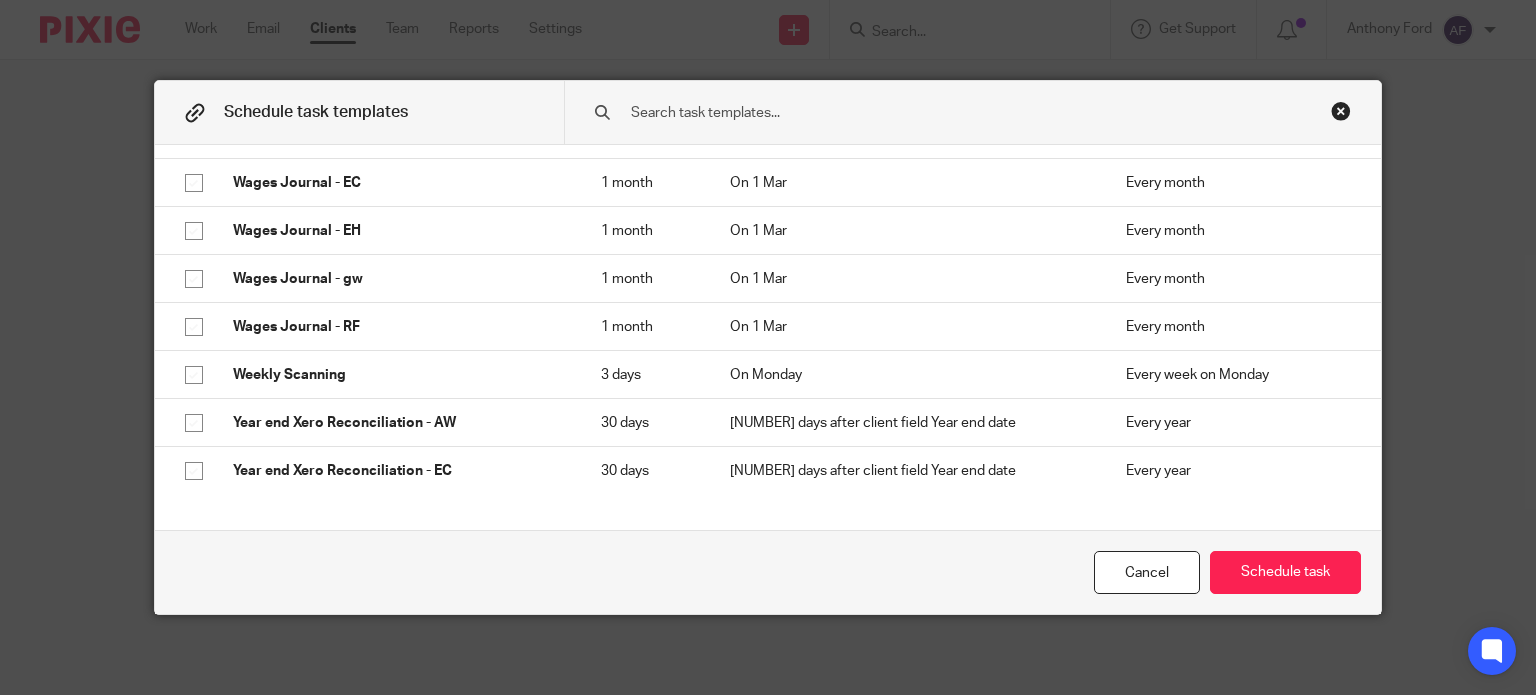scroll, scrollTop: 5024, scrollLeft: 0, axis: vertical 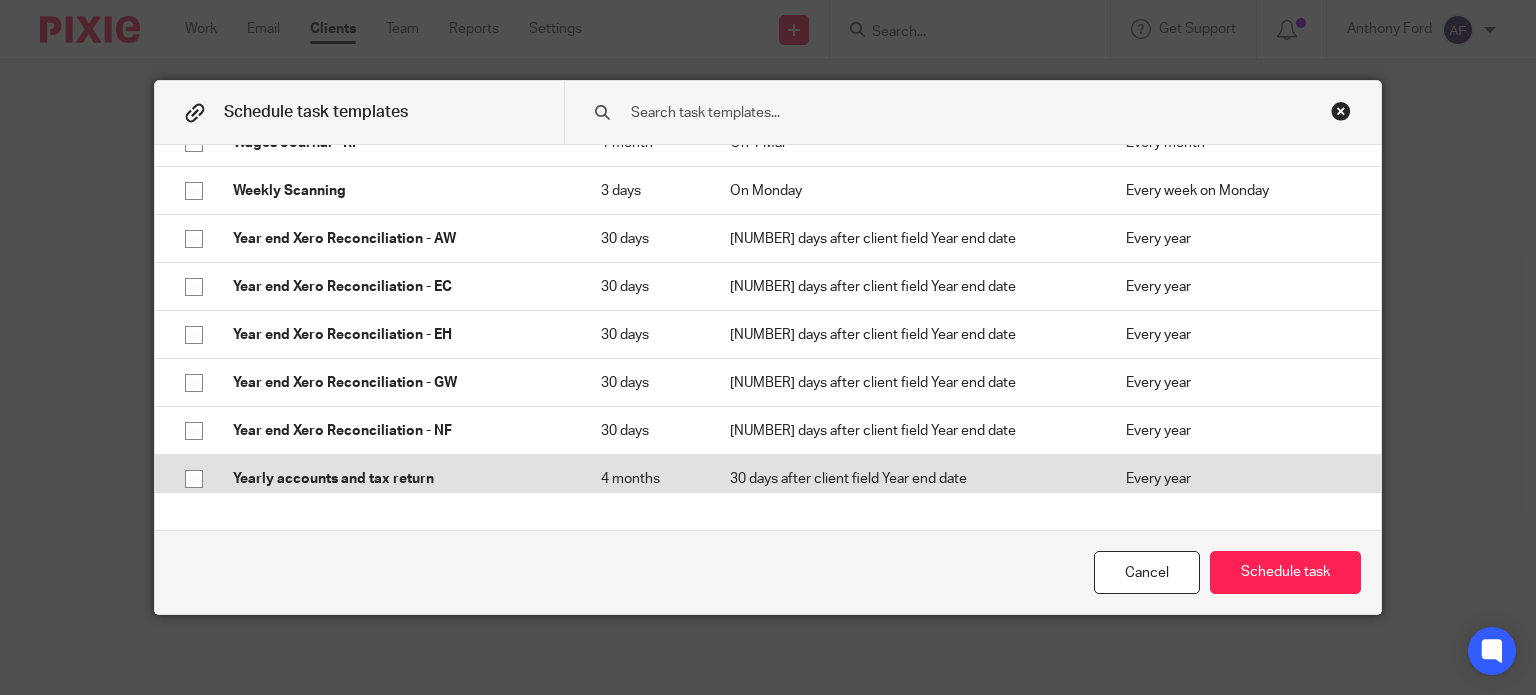 click on "Yearly accounts and tax return" at bounding box center (397, 479) 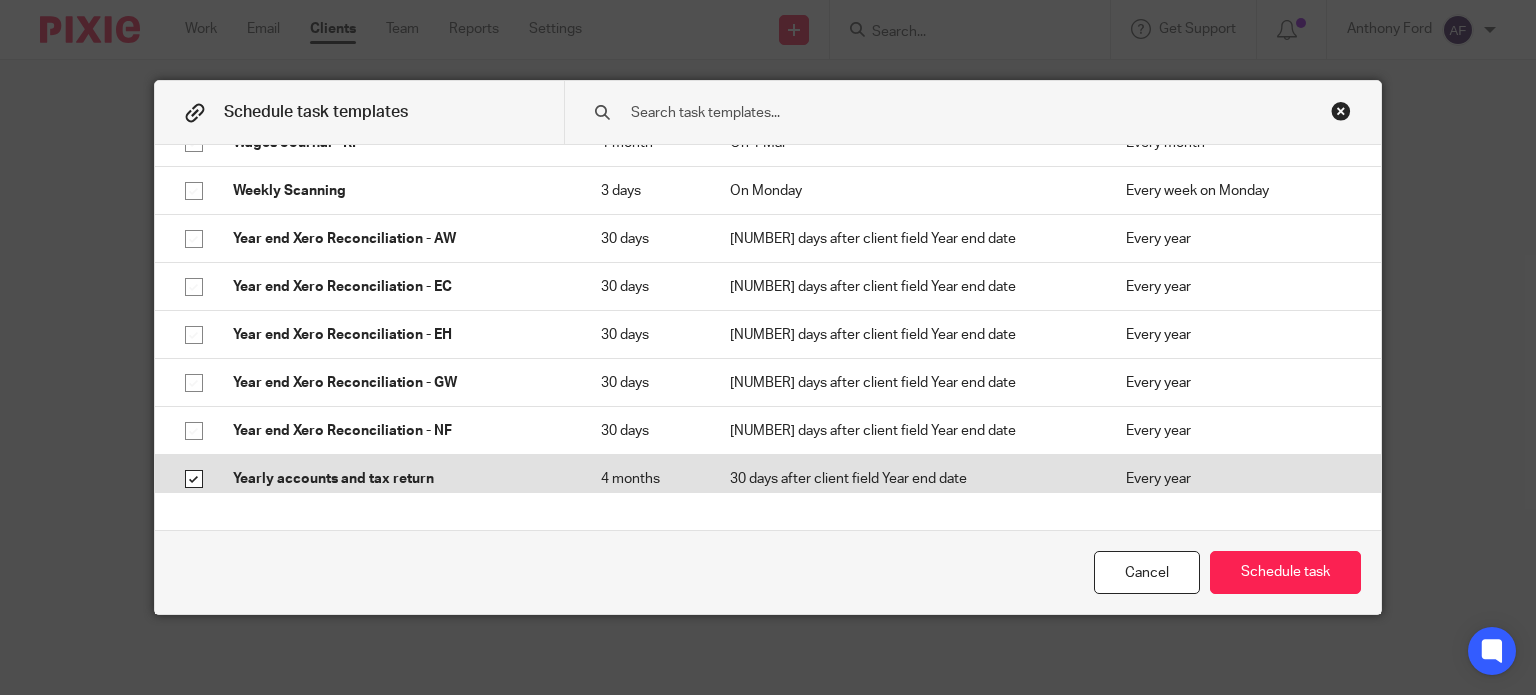 checkbox on "true" 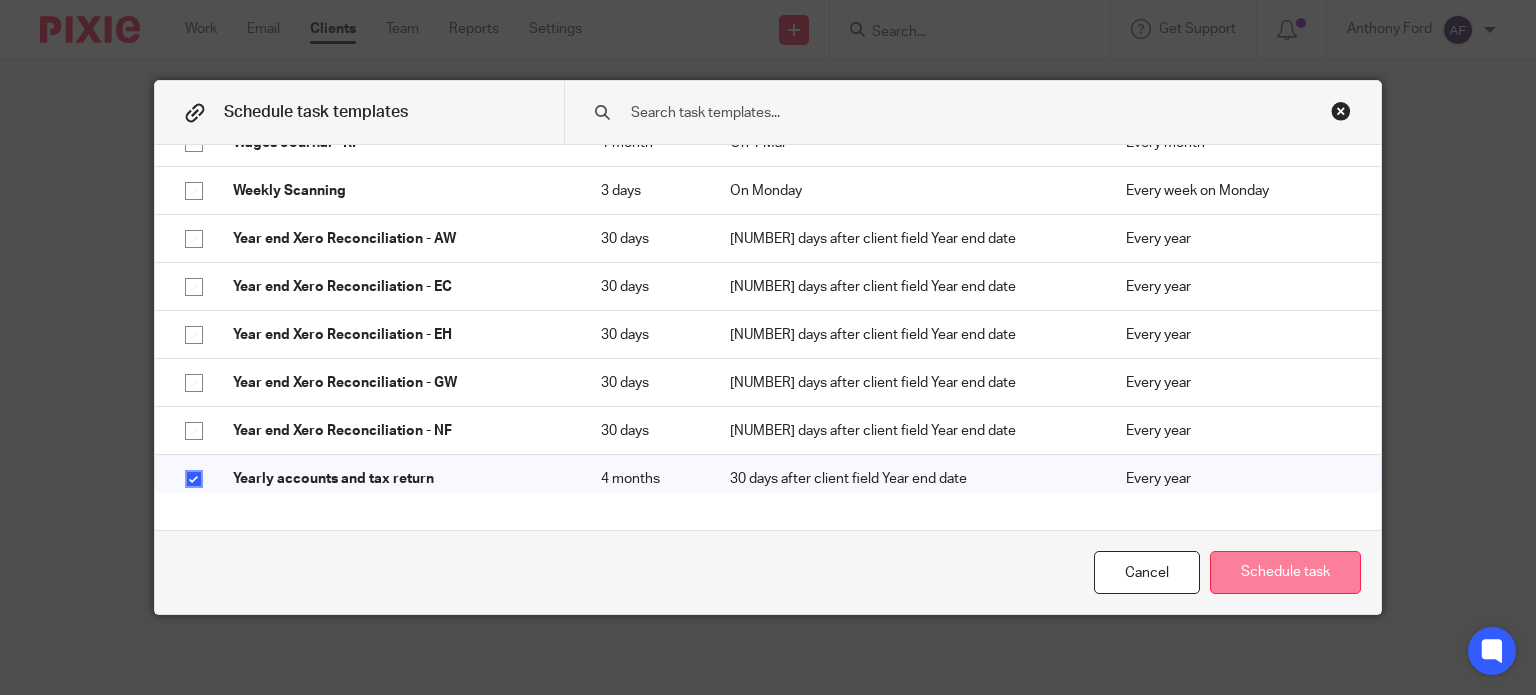 click on "Schedule task" at bounding box center [1285, 572] 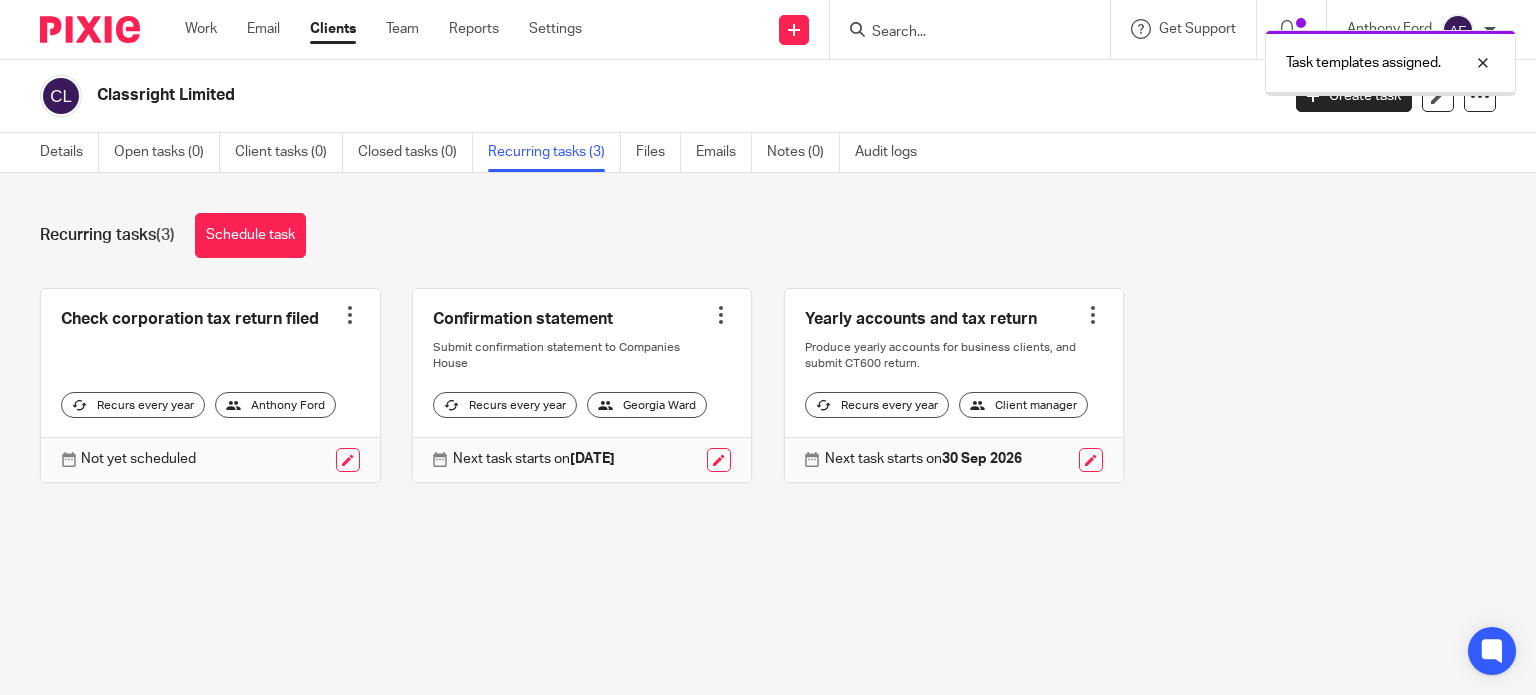 scroll, scrollTop: 0, scrollLeft: 0, axis: both 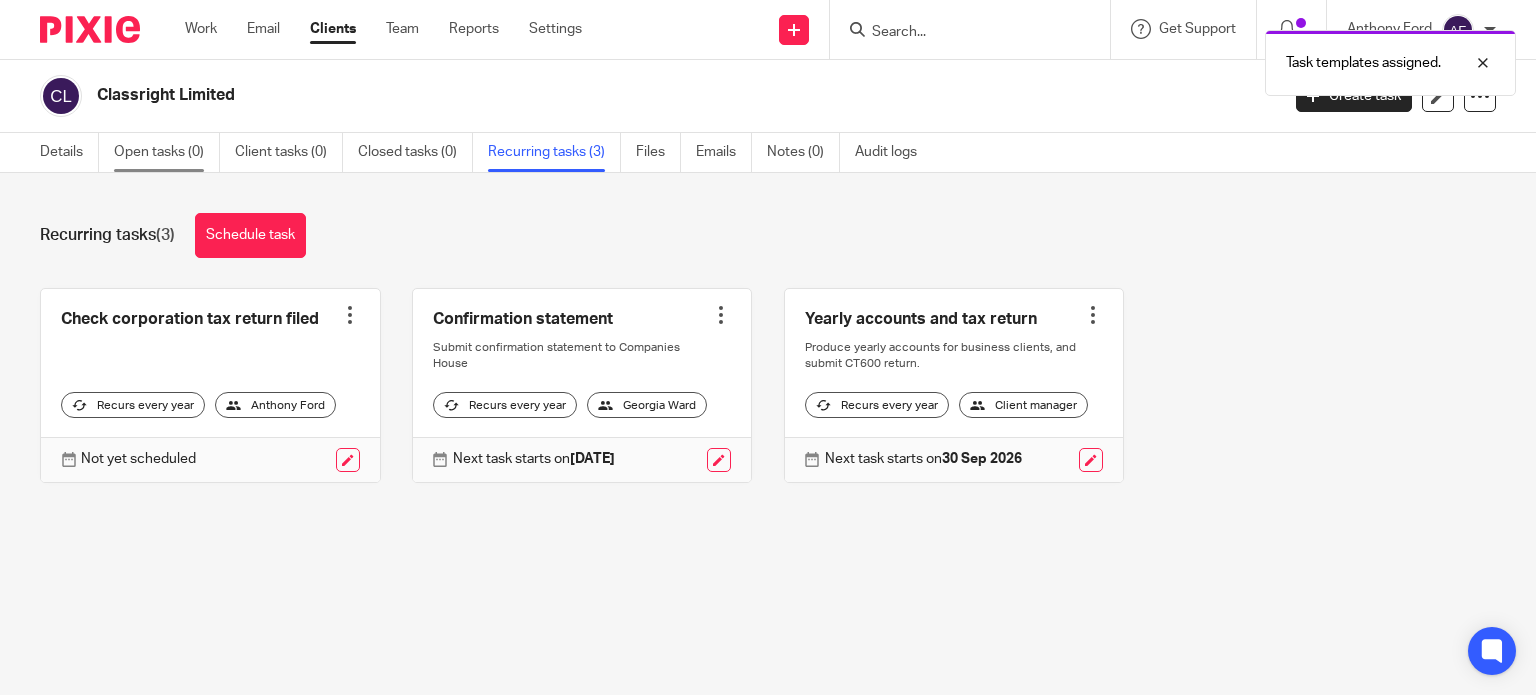 click on "Open tasks (0)" at bounding box center (167, 152) 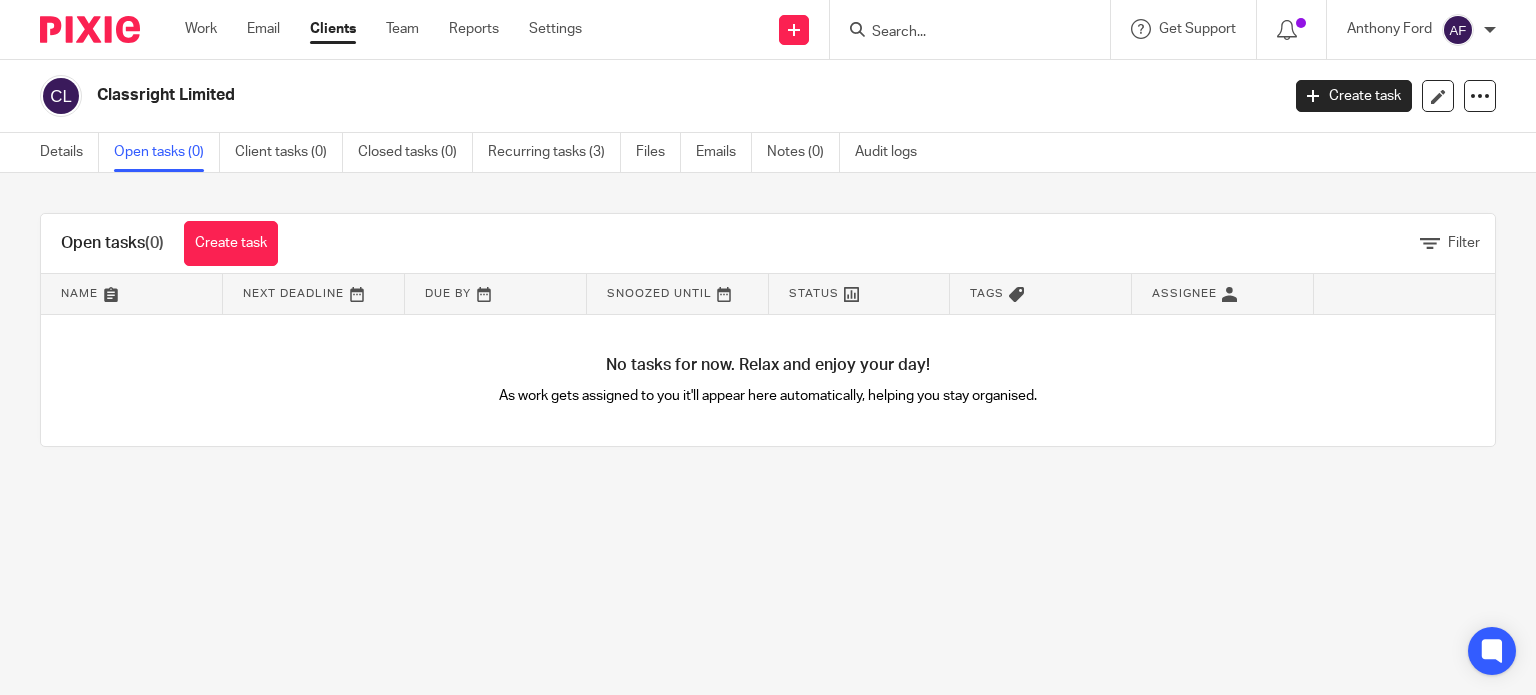 scroll, scrollTop: 0, scrollLeft: 0, axis: both 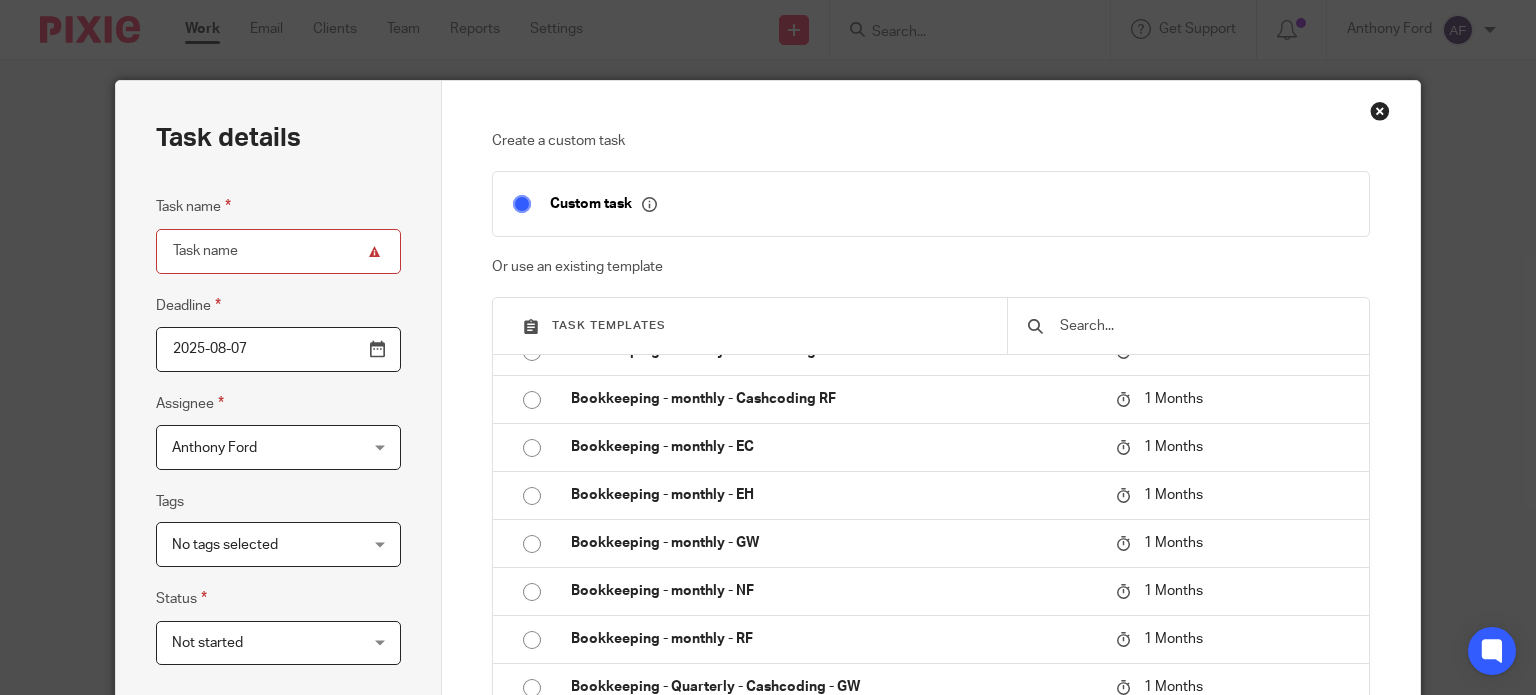 click at bounding box center (1380, 111) 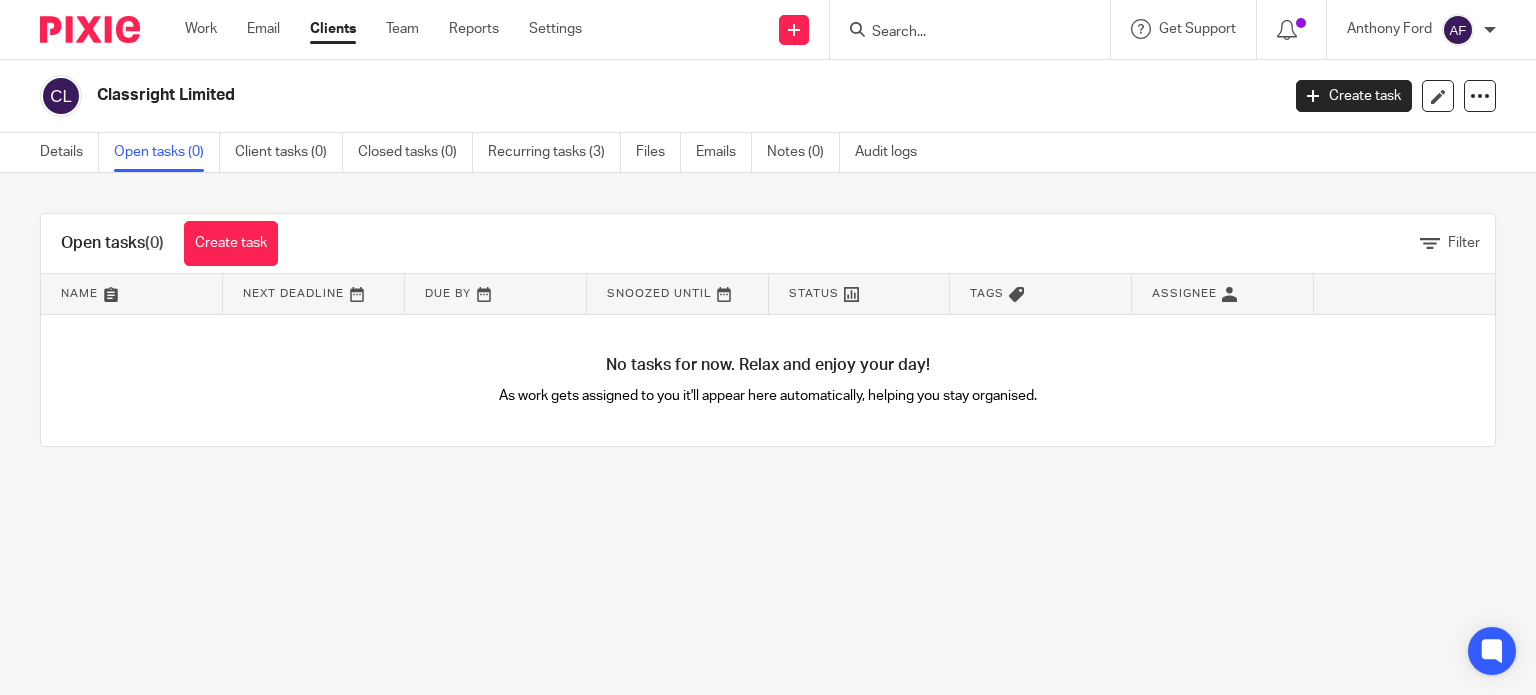 scroll, scrollTop: 0, scrollLeft: 0, axis: both 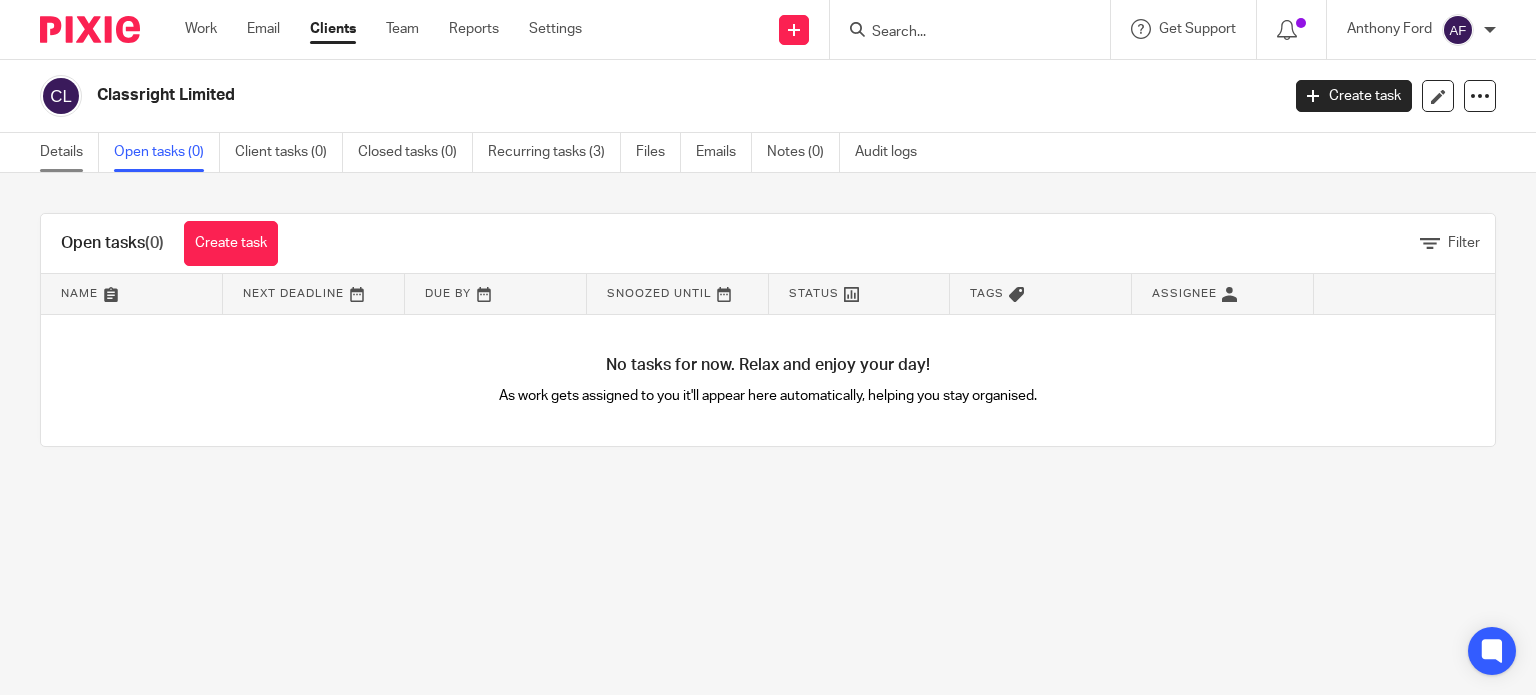 click on "Details" at bounding box center [69, 152] 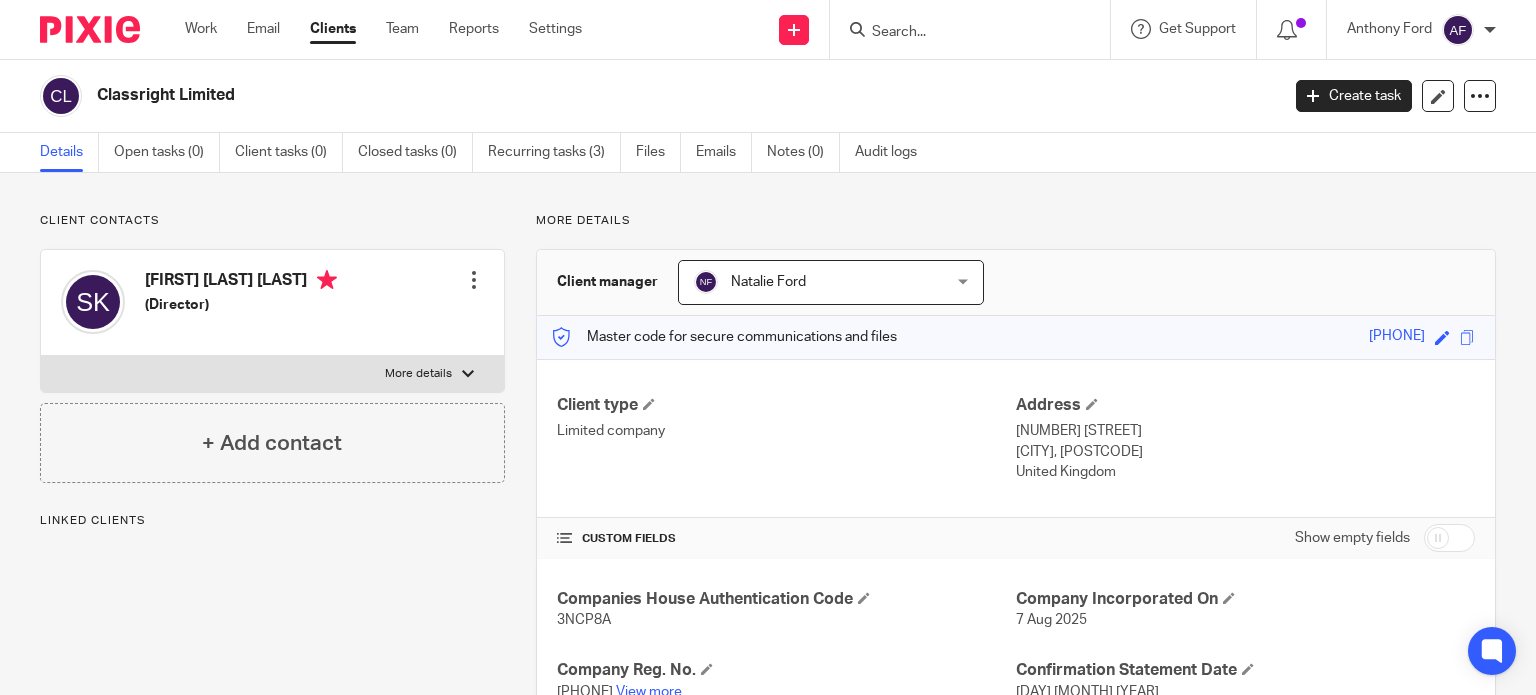 scroll, scrollTop: 0, scrollLeft: 0, axis: both 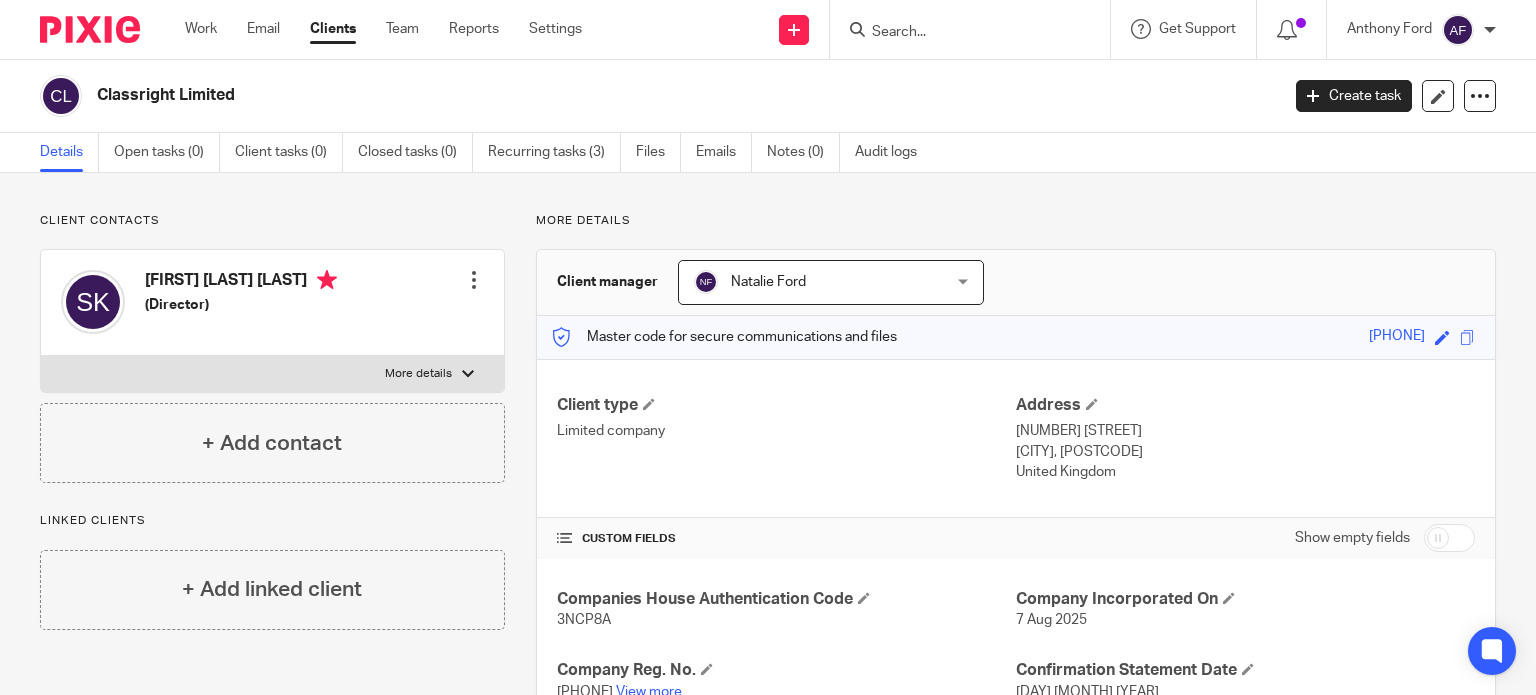 click at bounding box center [960, 33] 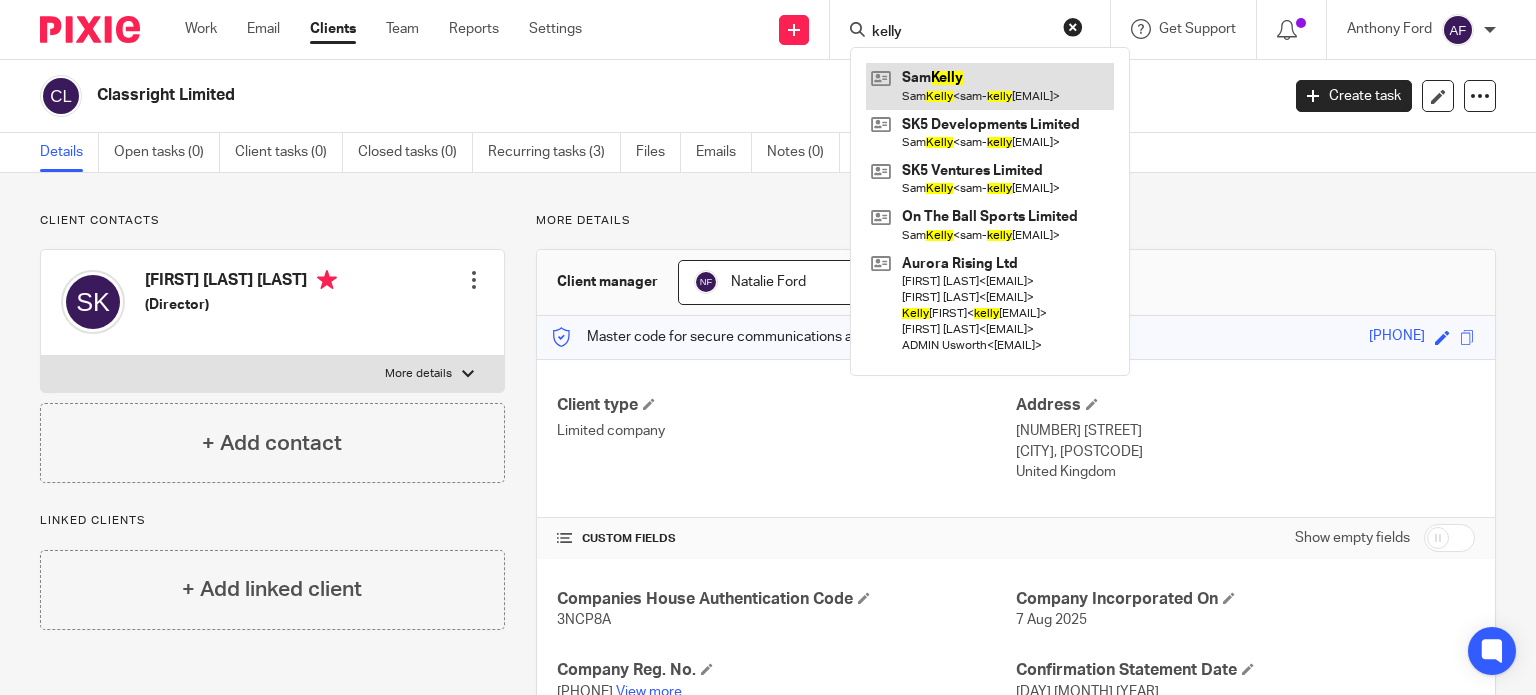 type on "kelly" 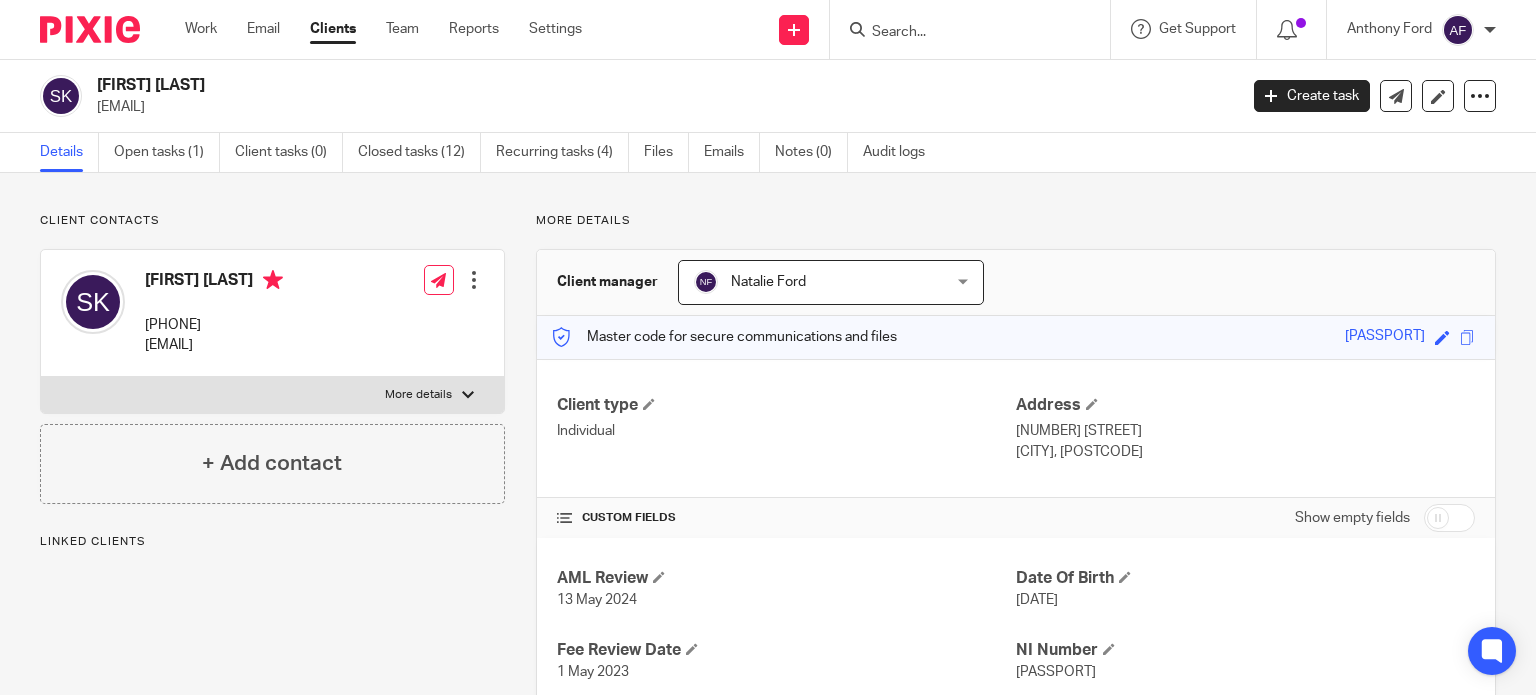 scroll, scrollTop: 0, scrollLeft: 0, axis: both 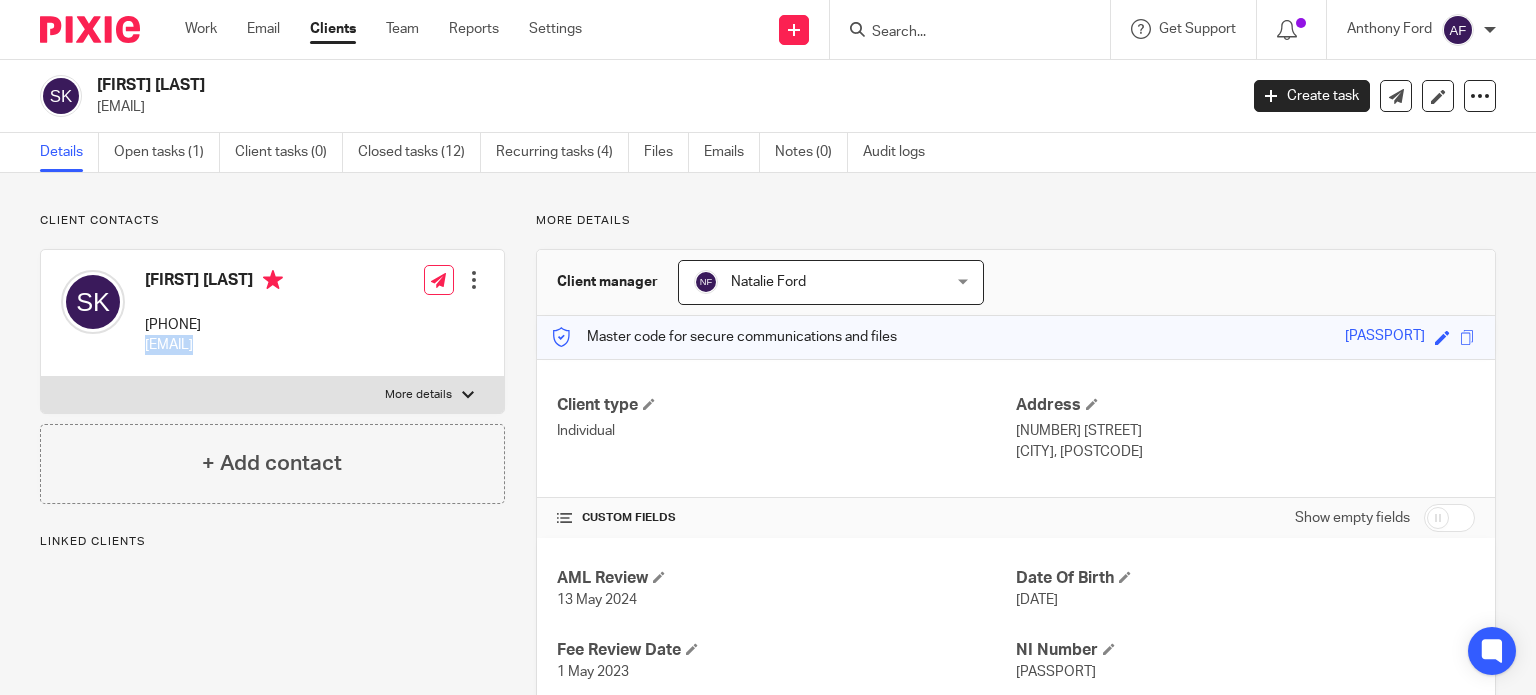 click on "sam-kelly@live.co.uk" at bounding box center (214, 345) 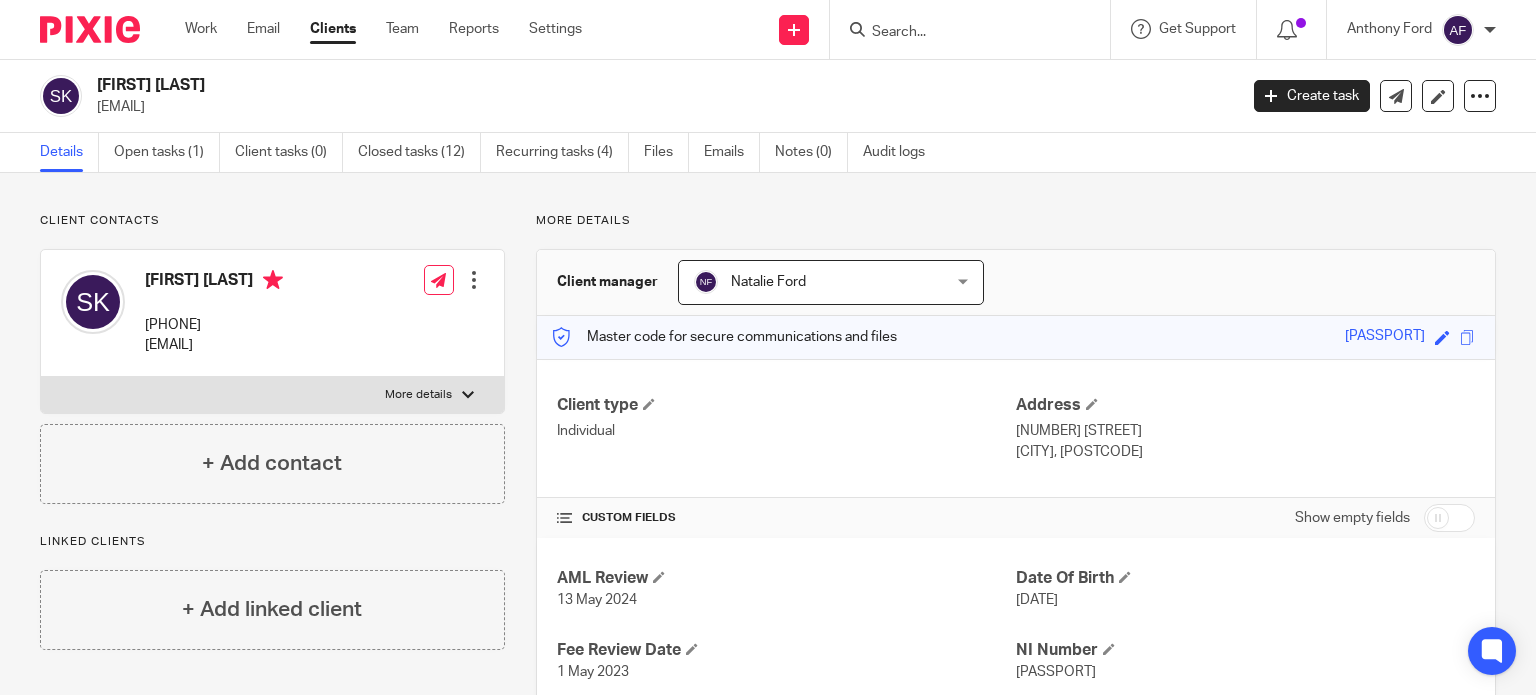 drag, startPoint x: 296, startPoint y: 343, endPoint x: 152, endPoint y: 323, distance: 145.38225 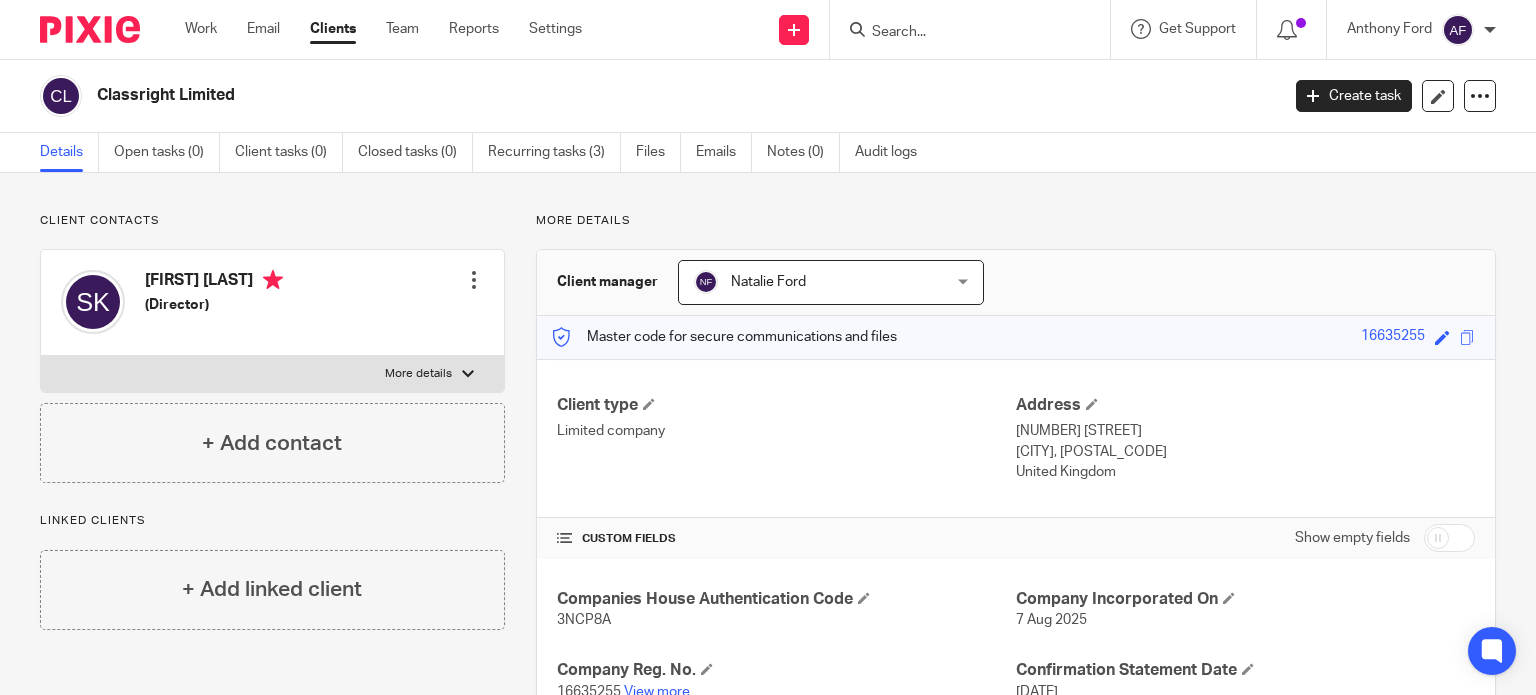 scroll, scrollTop: 0, scrollLeft: 0, axis: both 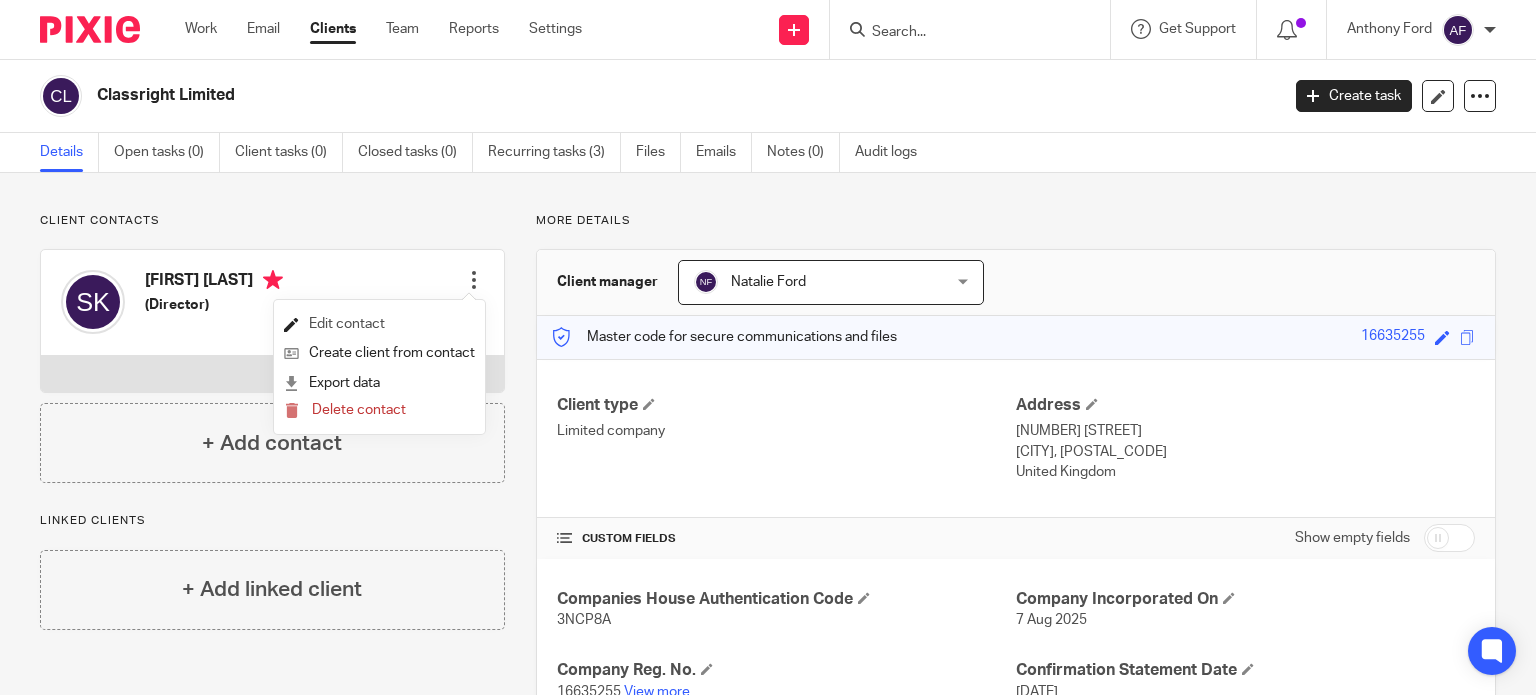 click on "Edit contact" at bounding box center (379, 324) 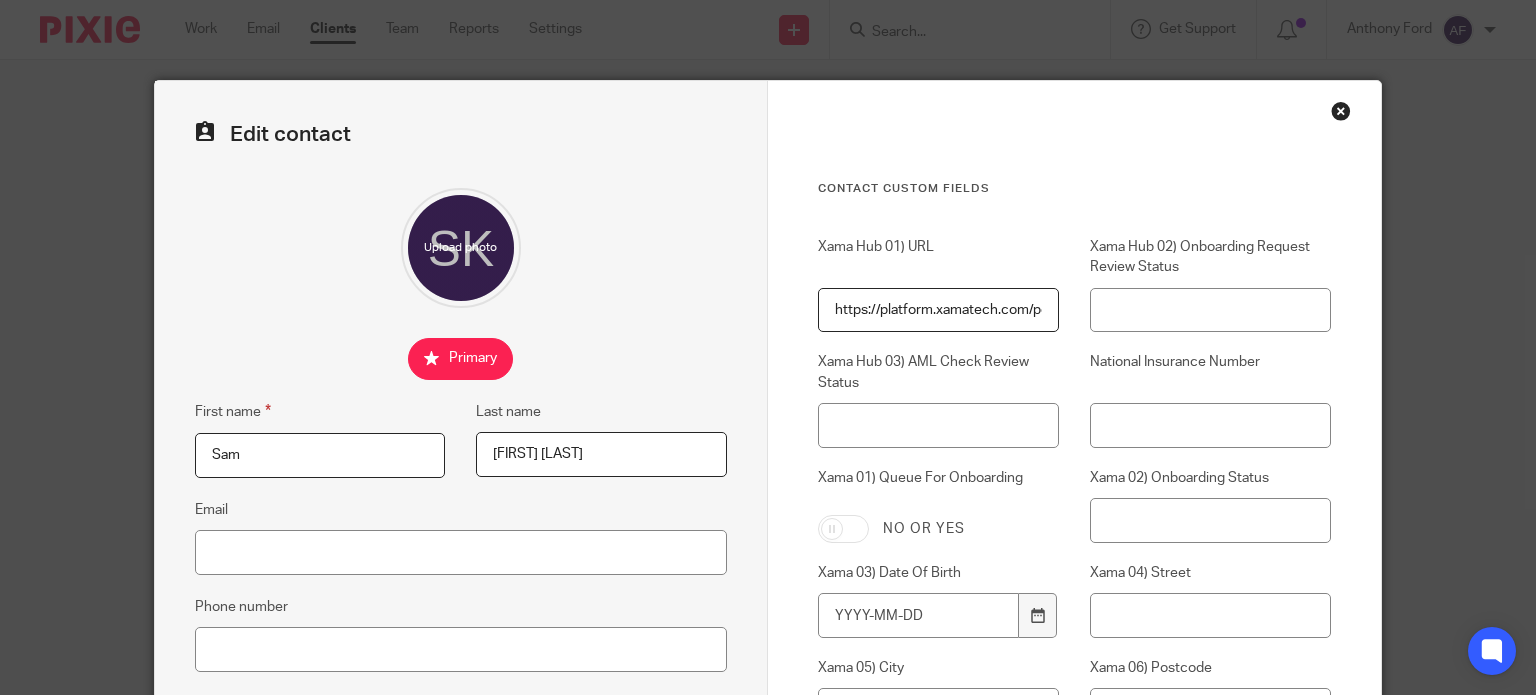 scroll, scrollTop: 0, scrollLeft: 0, axis: both 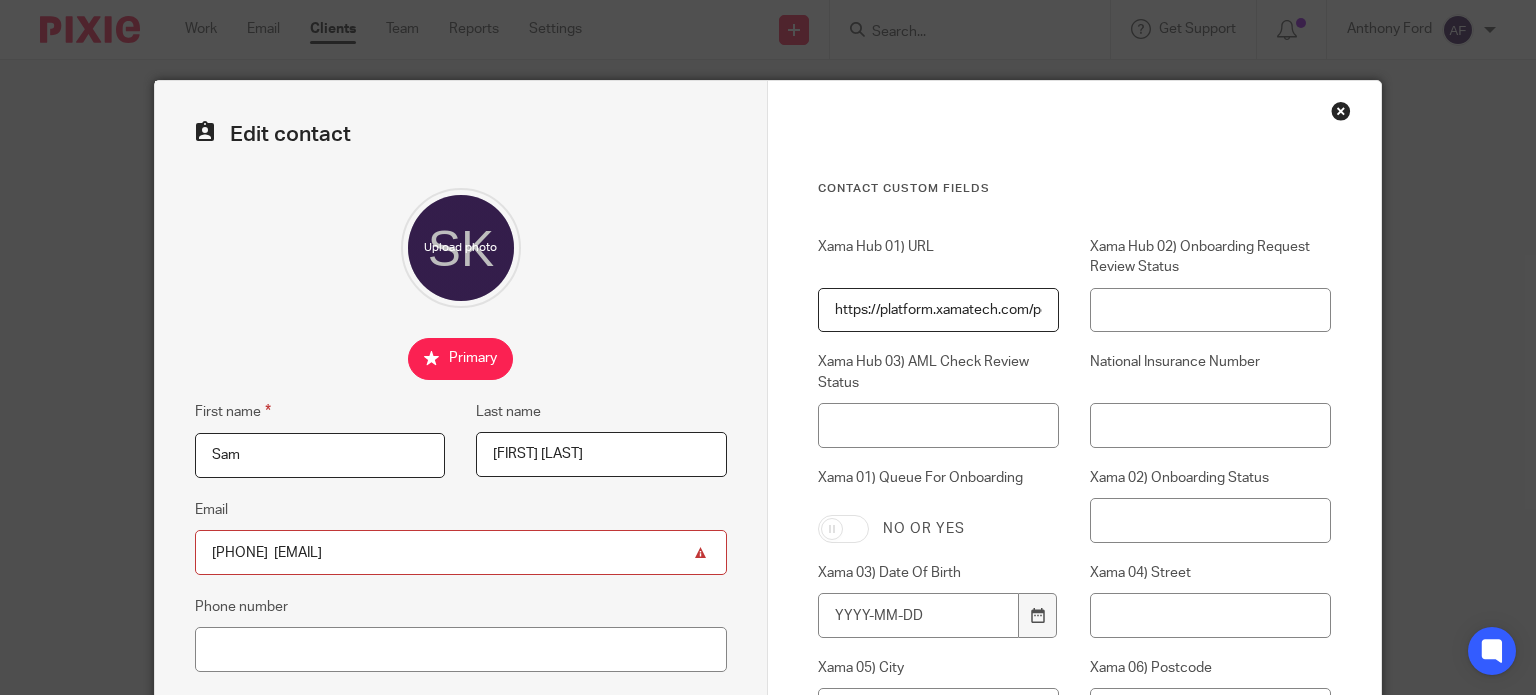 click on "[PHONE]  [EMAIL]" at bounding box center [461, 552] 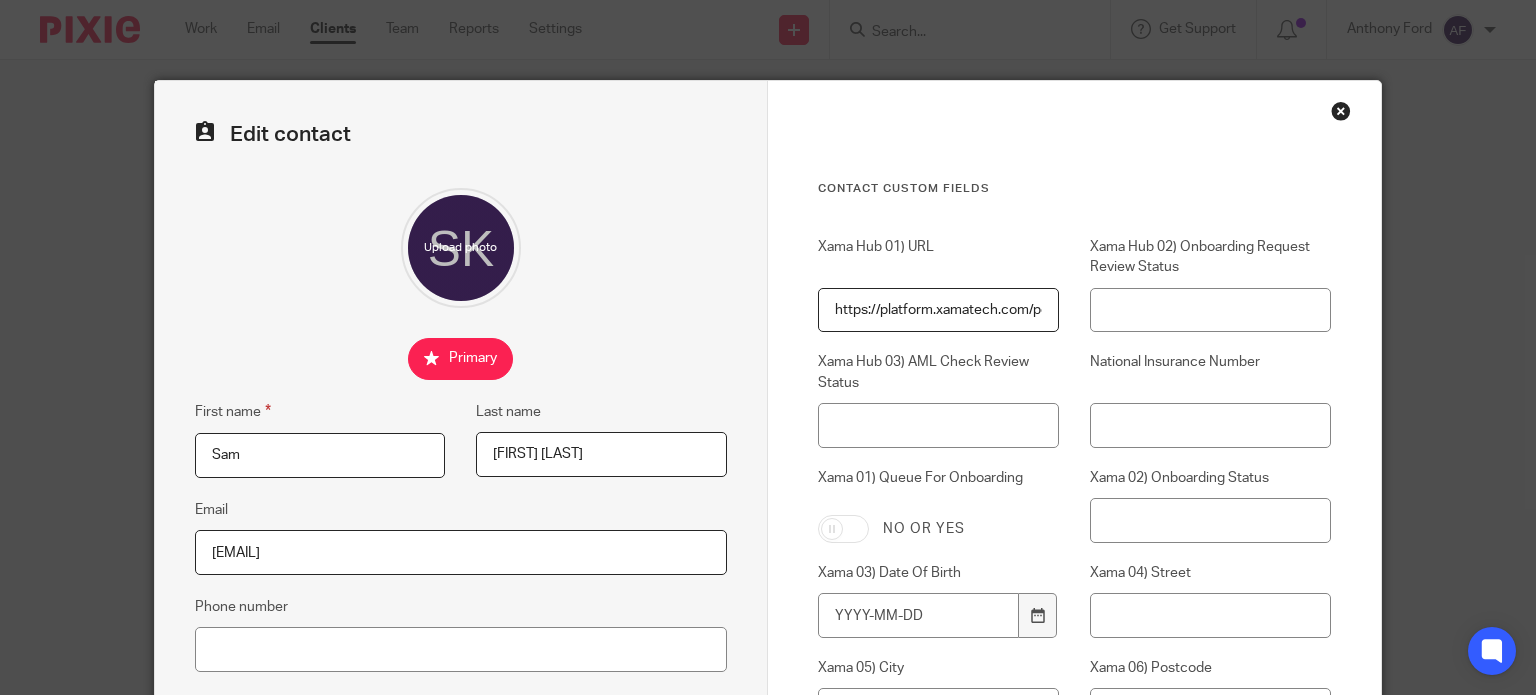 type on "[EMAIL]" 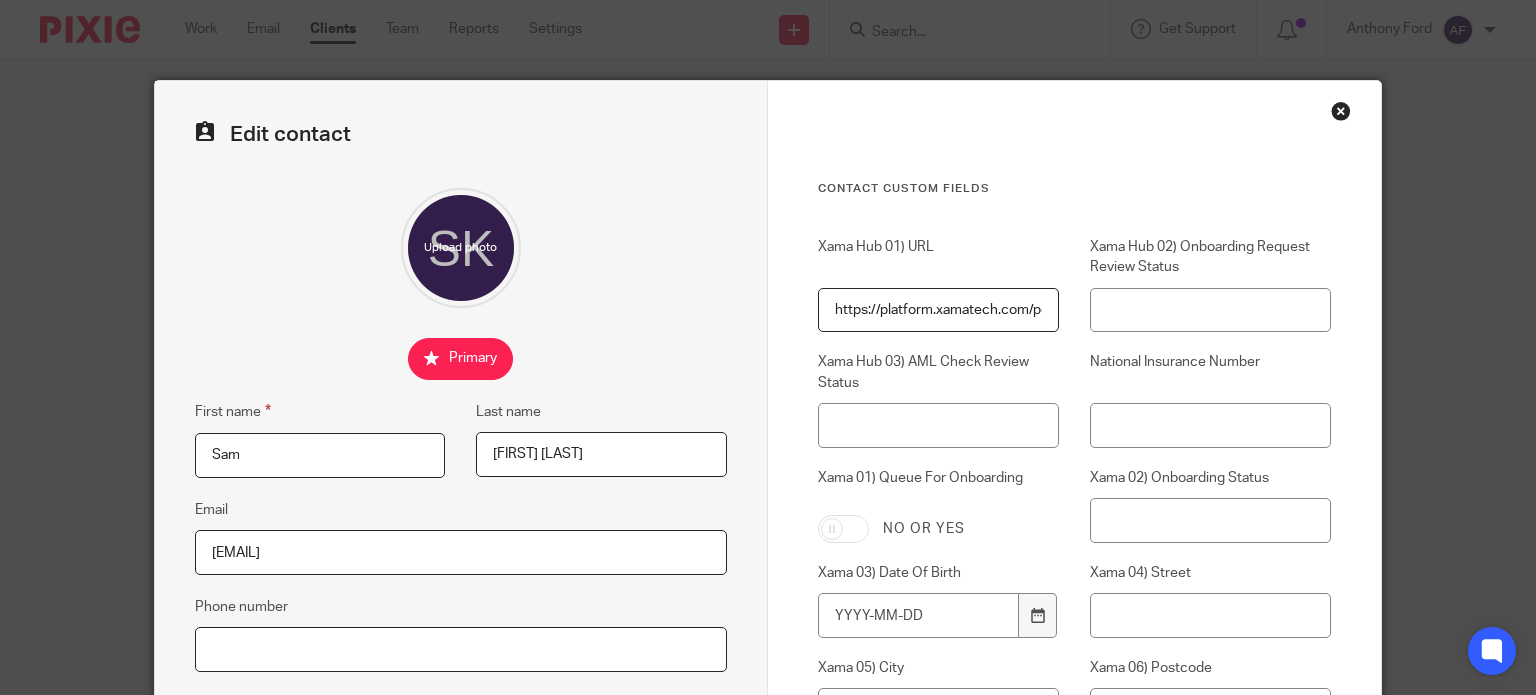 click on "Phone number" at bounding box center [461, 649] 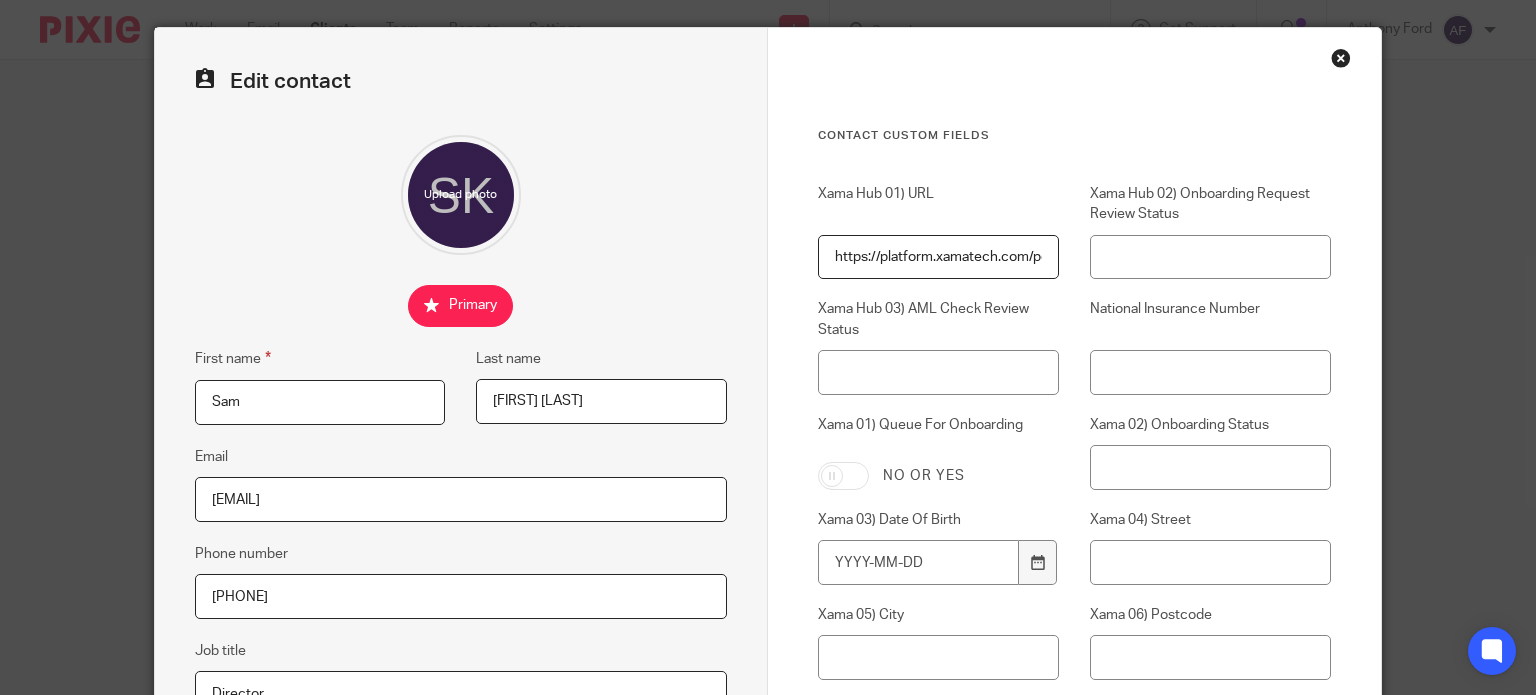 scroll, scrollTop: 0, scrollLeft: 0, axis: both 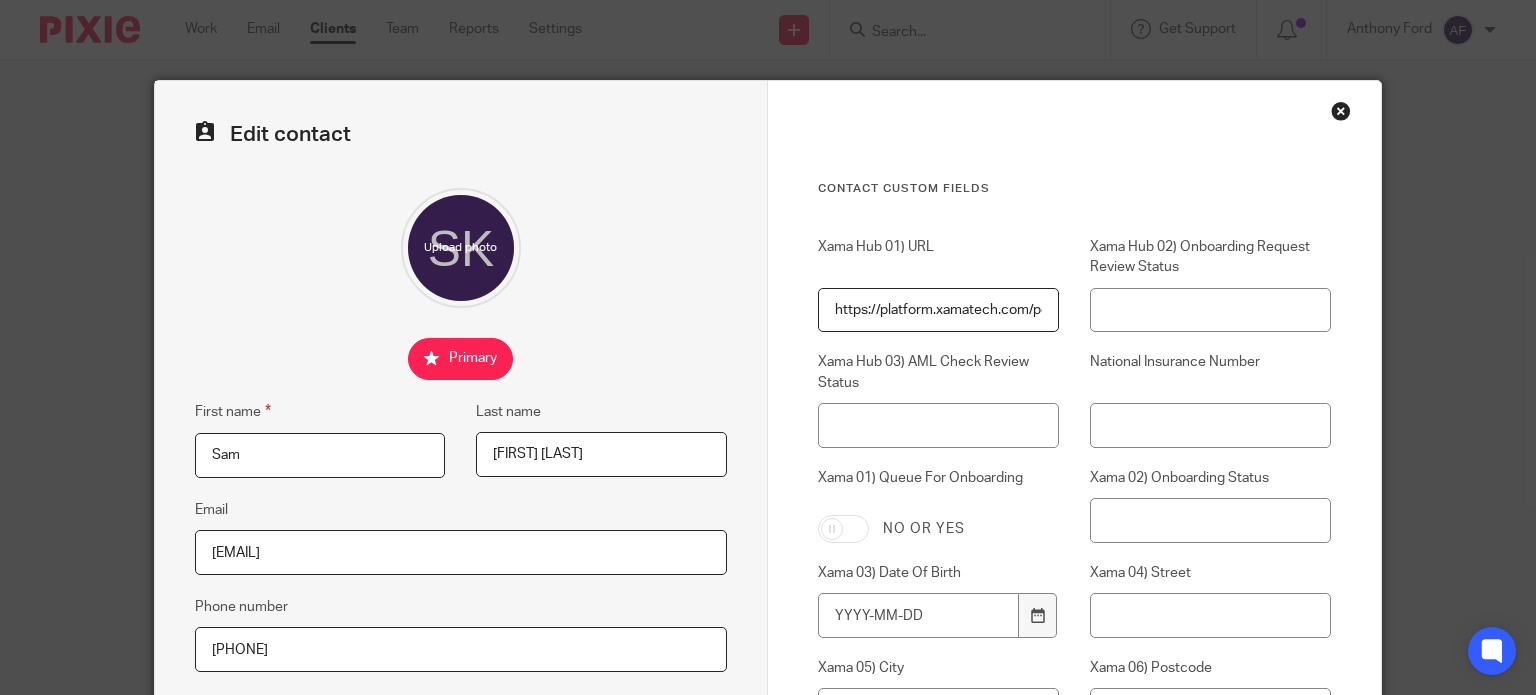 type on "[PHONE]" 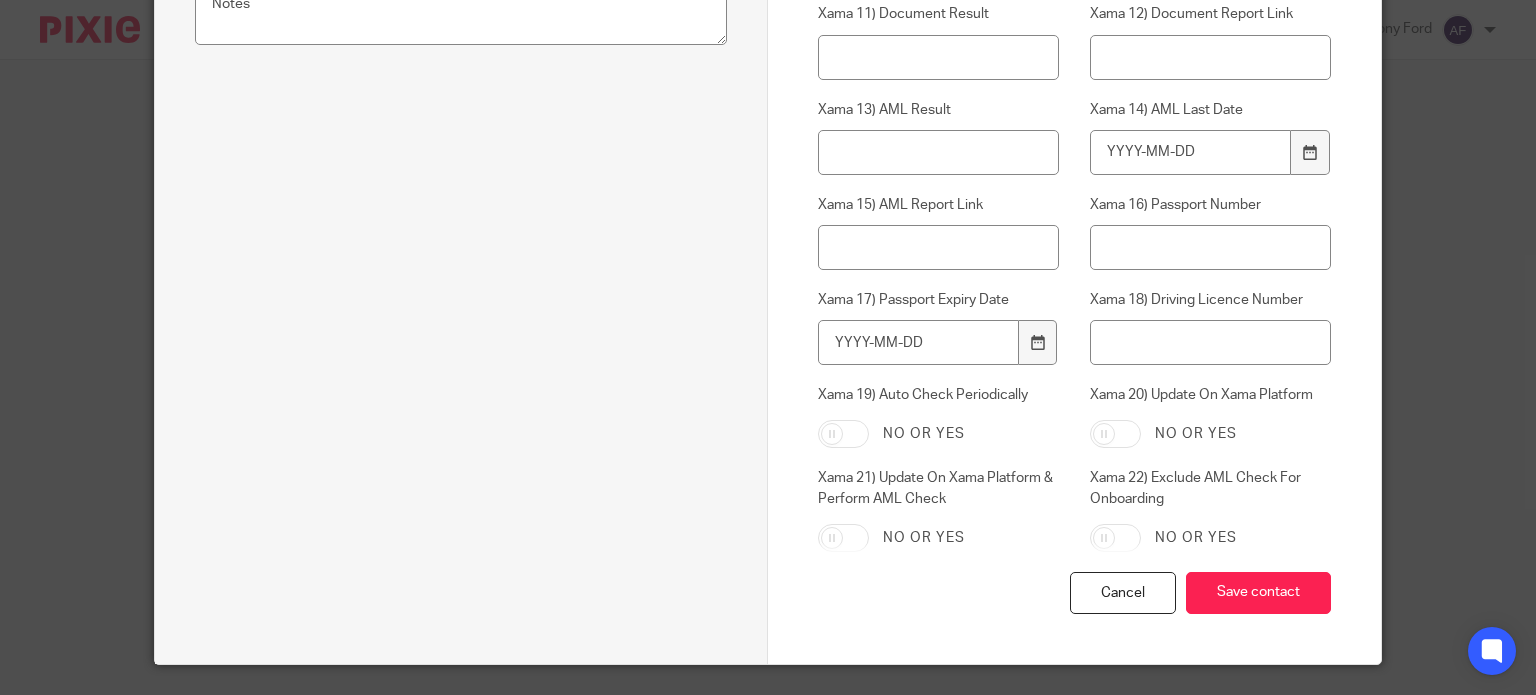 scroll, scrollTop: 988, scrollLeft: 0, axis: vertical 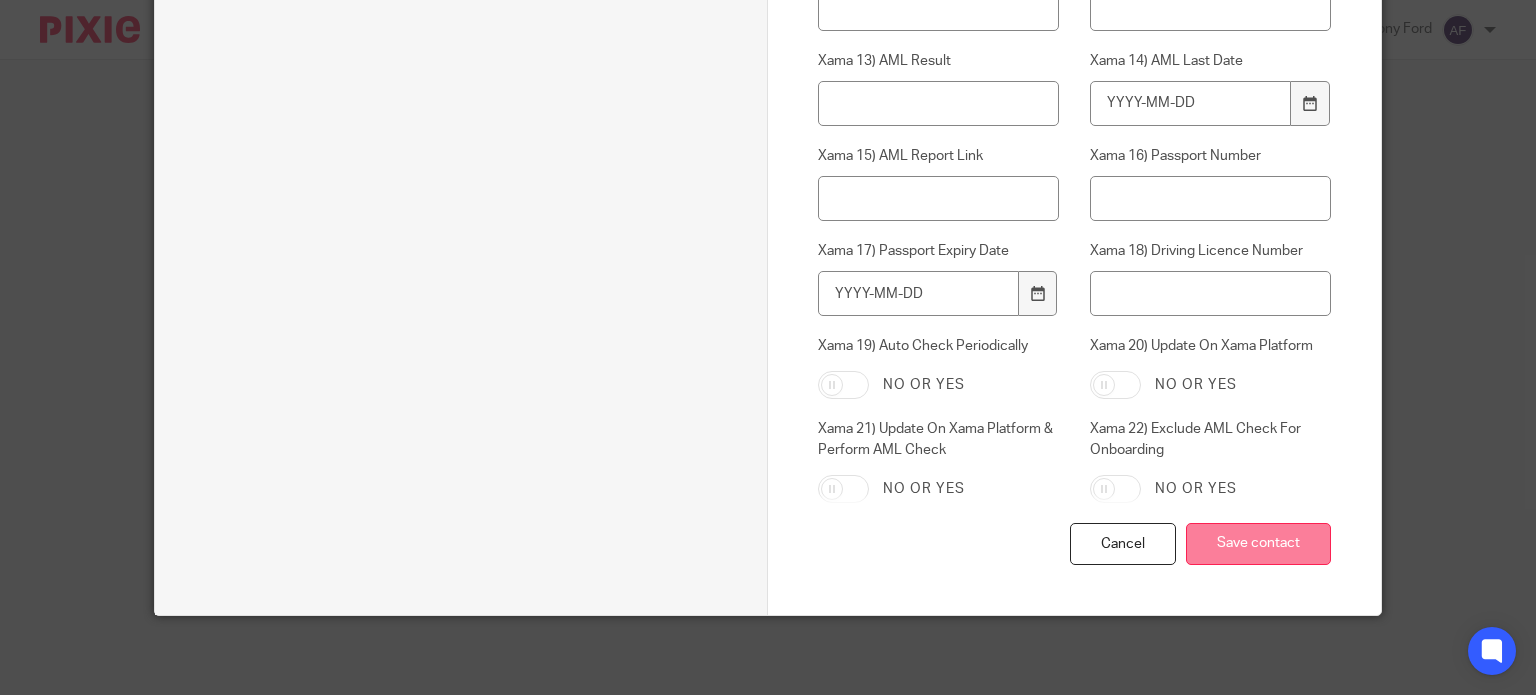 type on "Kelly" 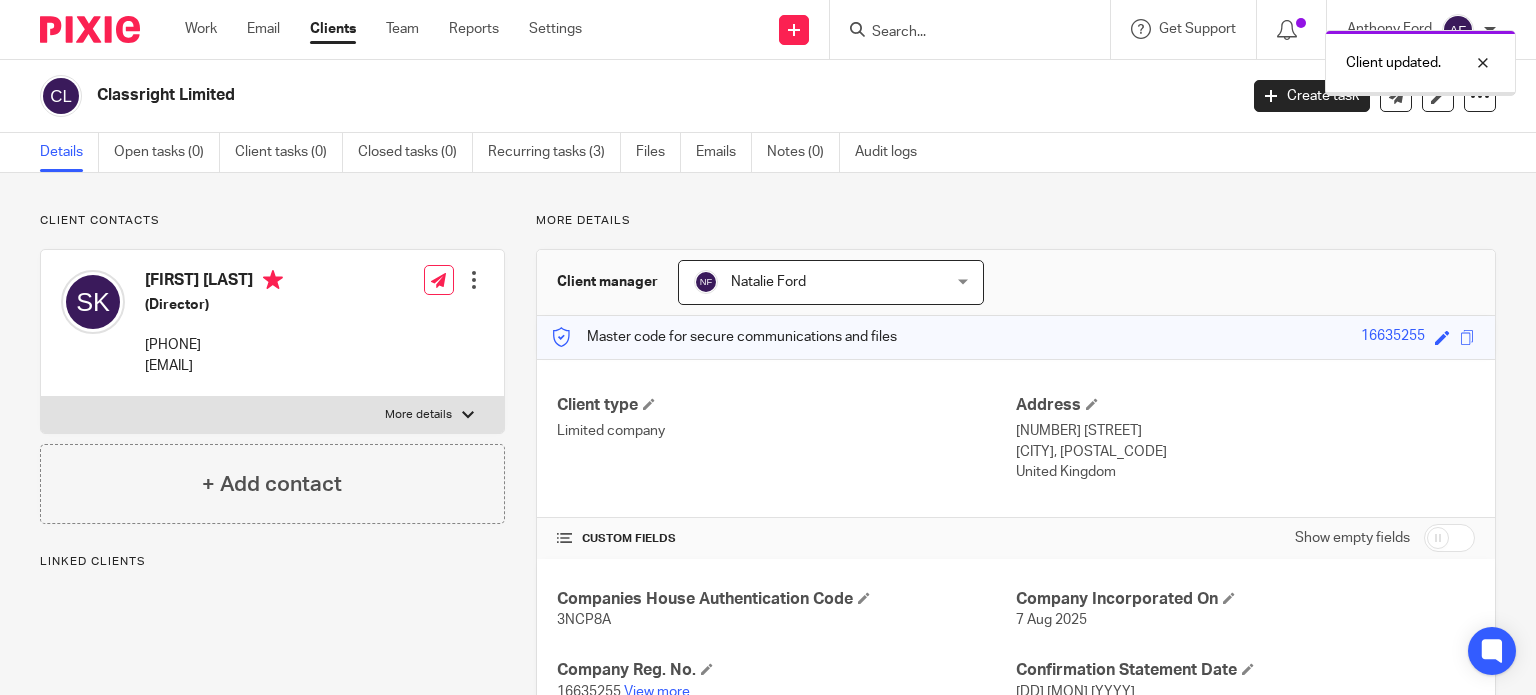 scroll, scrollTop: 0, scrollLeft: 0, axis: both 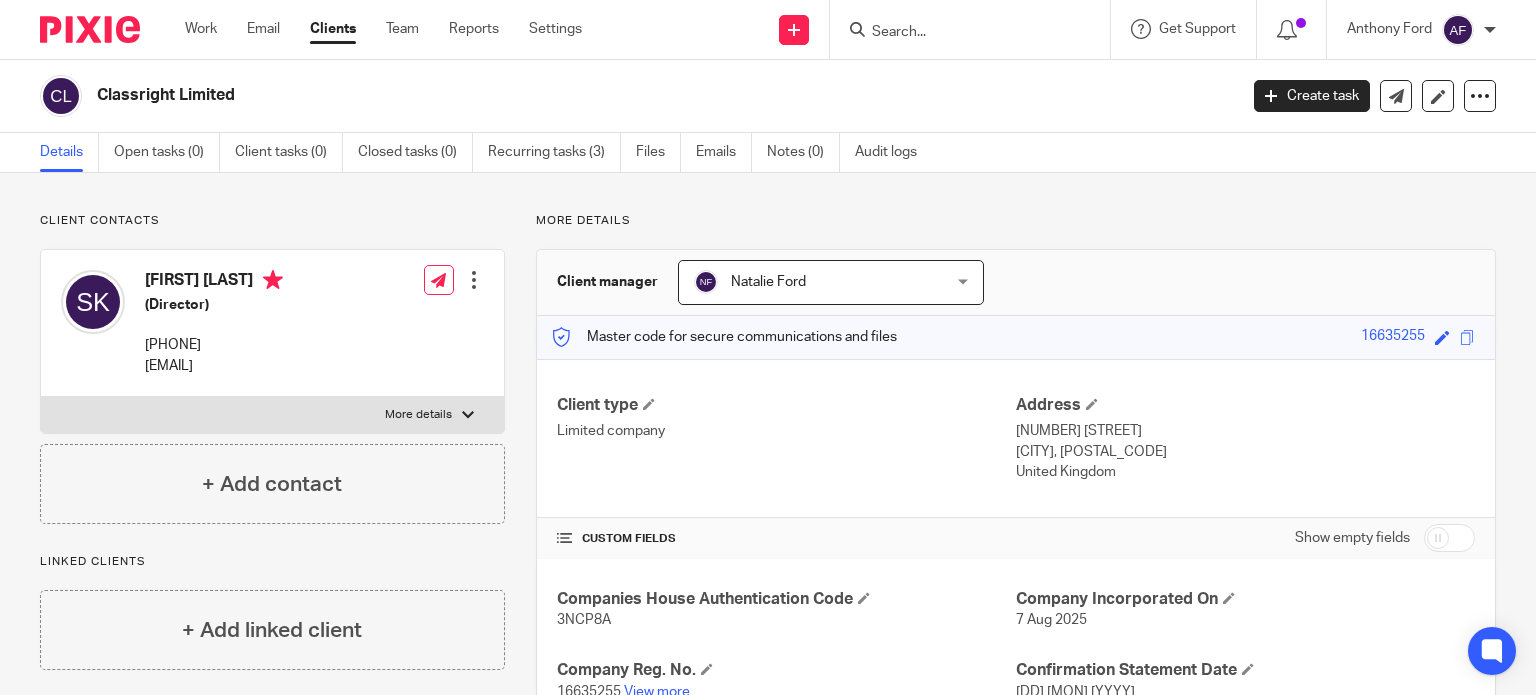 click on "Client contacts" at bounding box center (272, 221) 